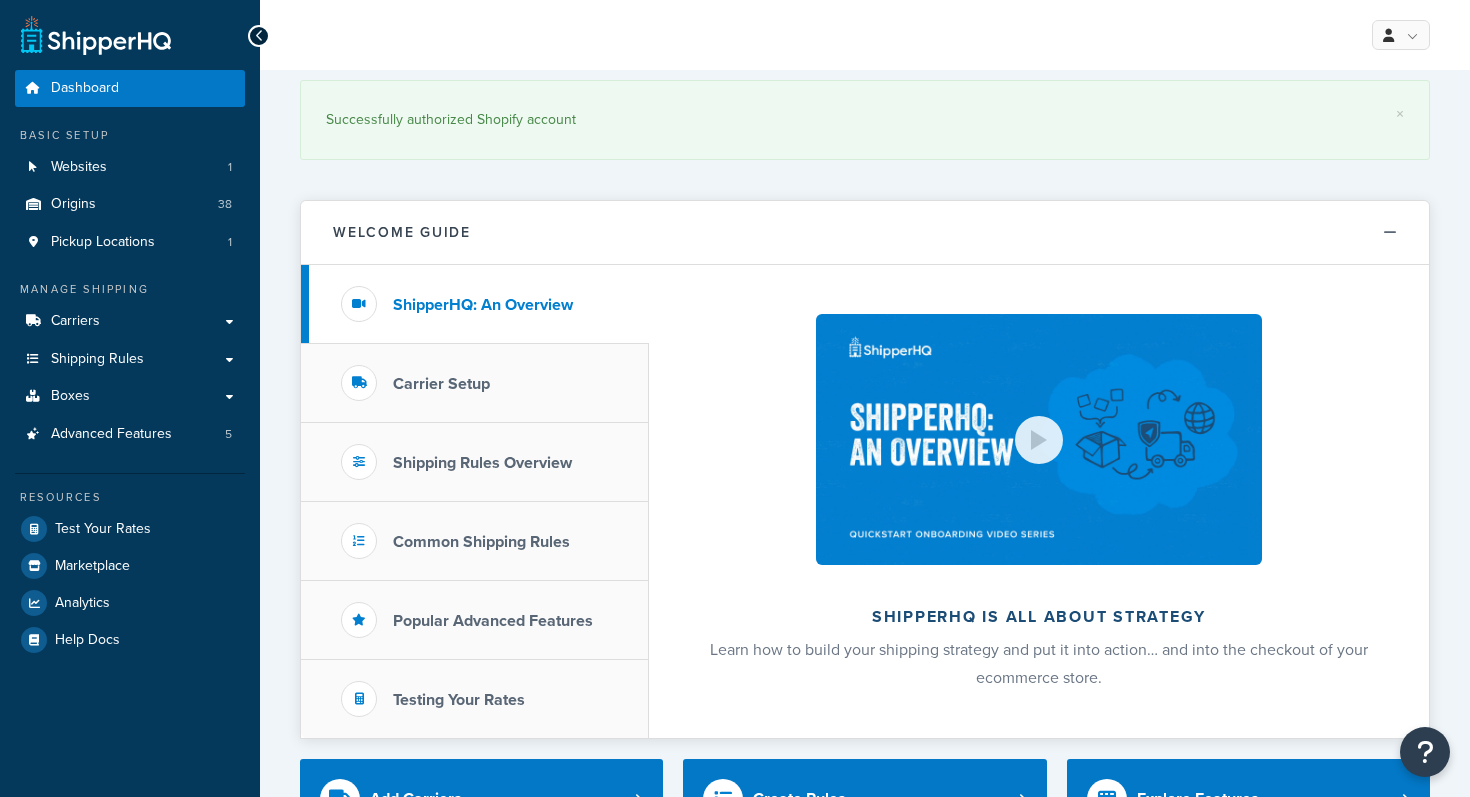 scroll, scrollTop: 0, scrollLeft: 0, axis: both 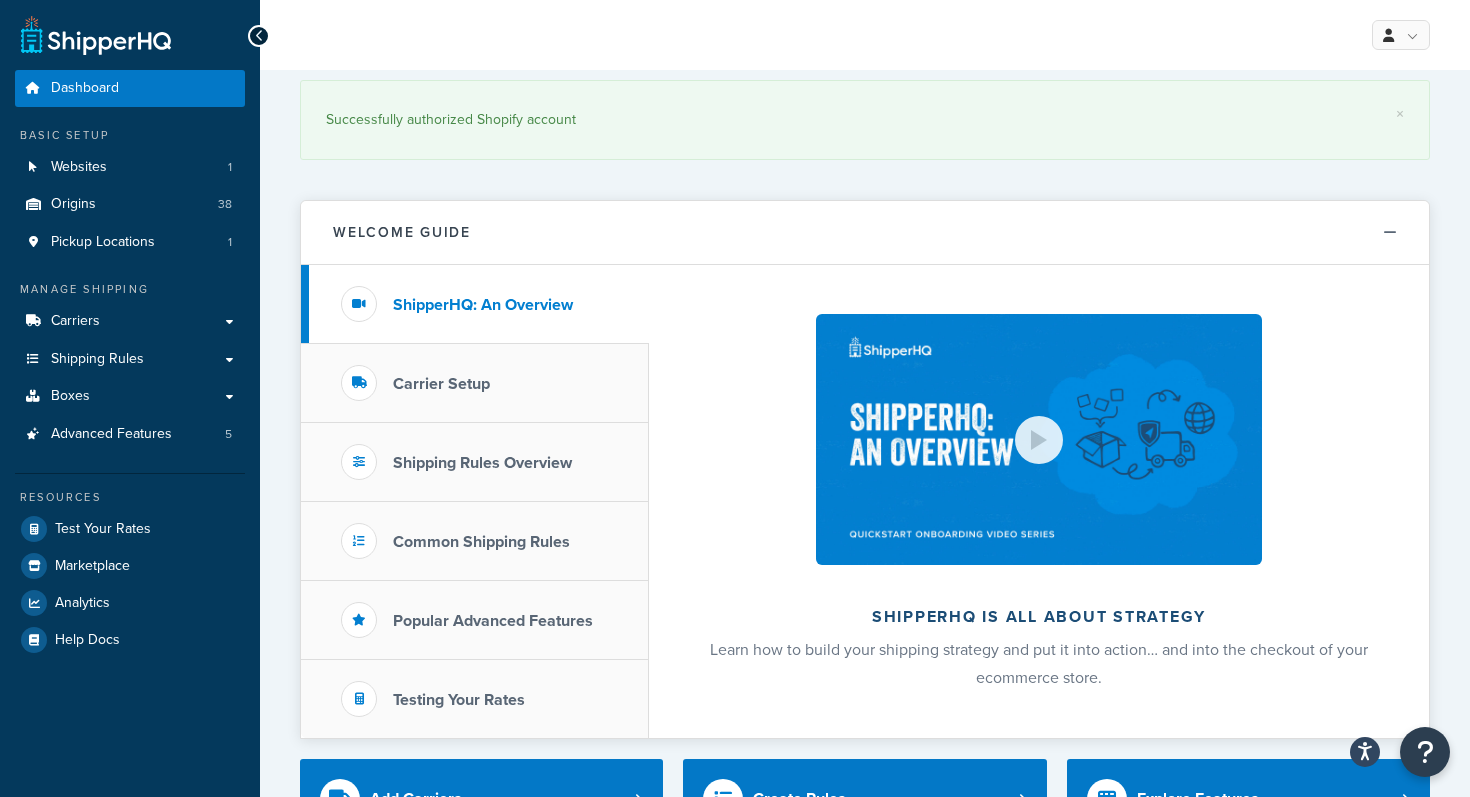 click on "× Successfully authorized Shopify account" at bounding box center [865, 125] 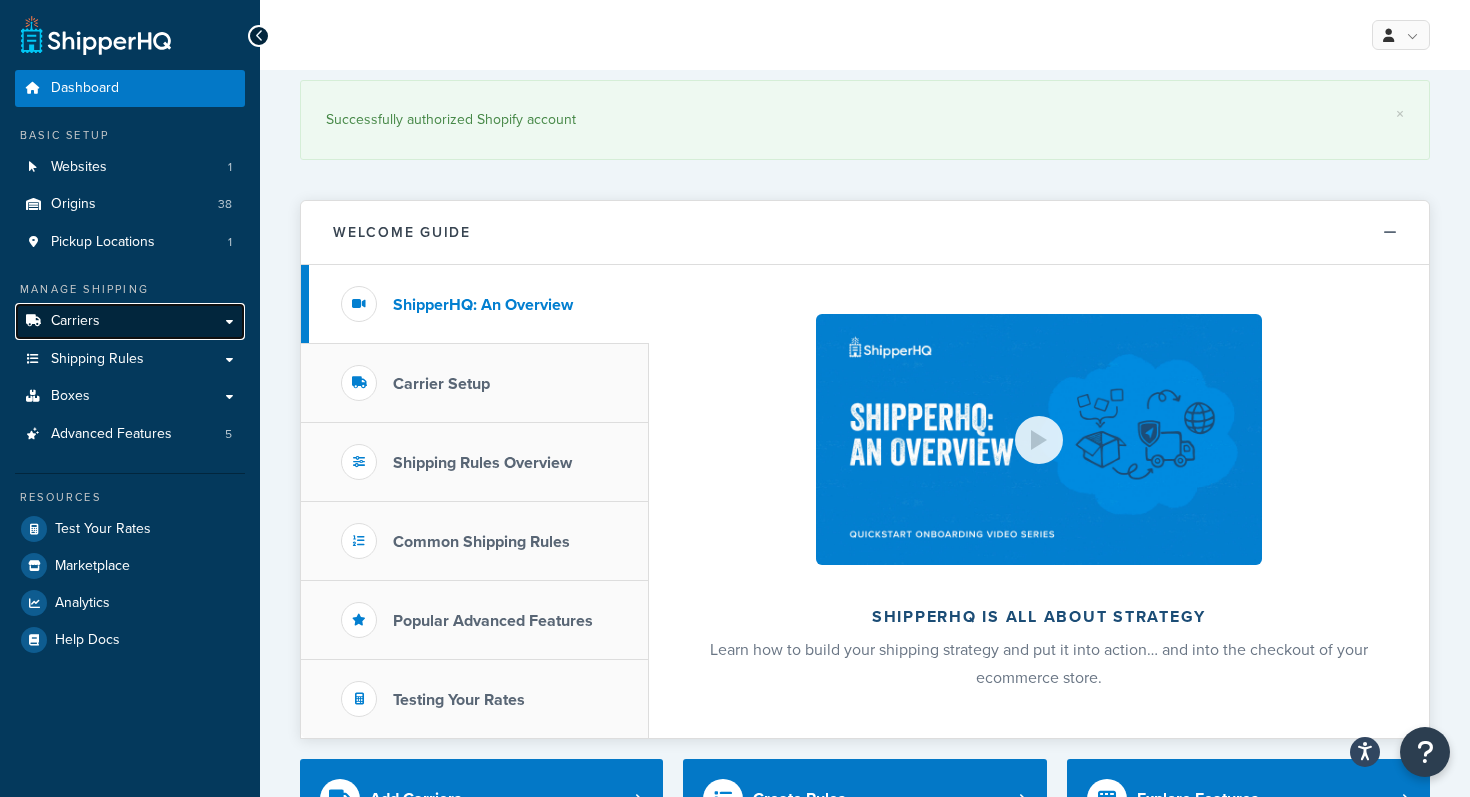 click on "Carriers" at bounding box center [75, 321] 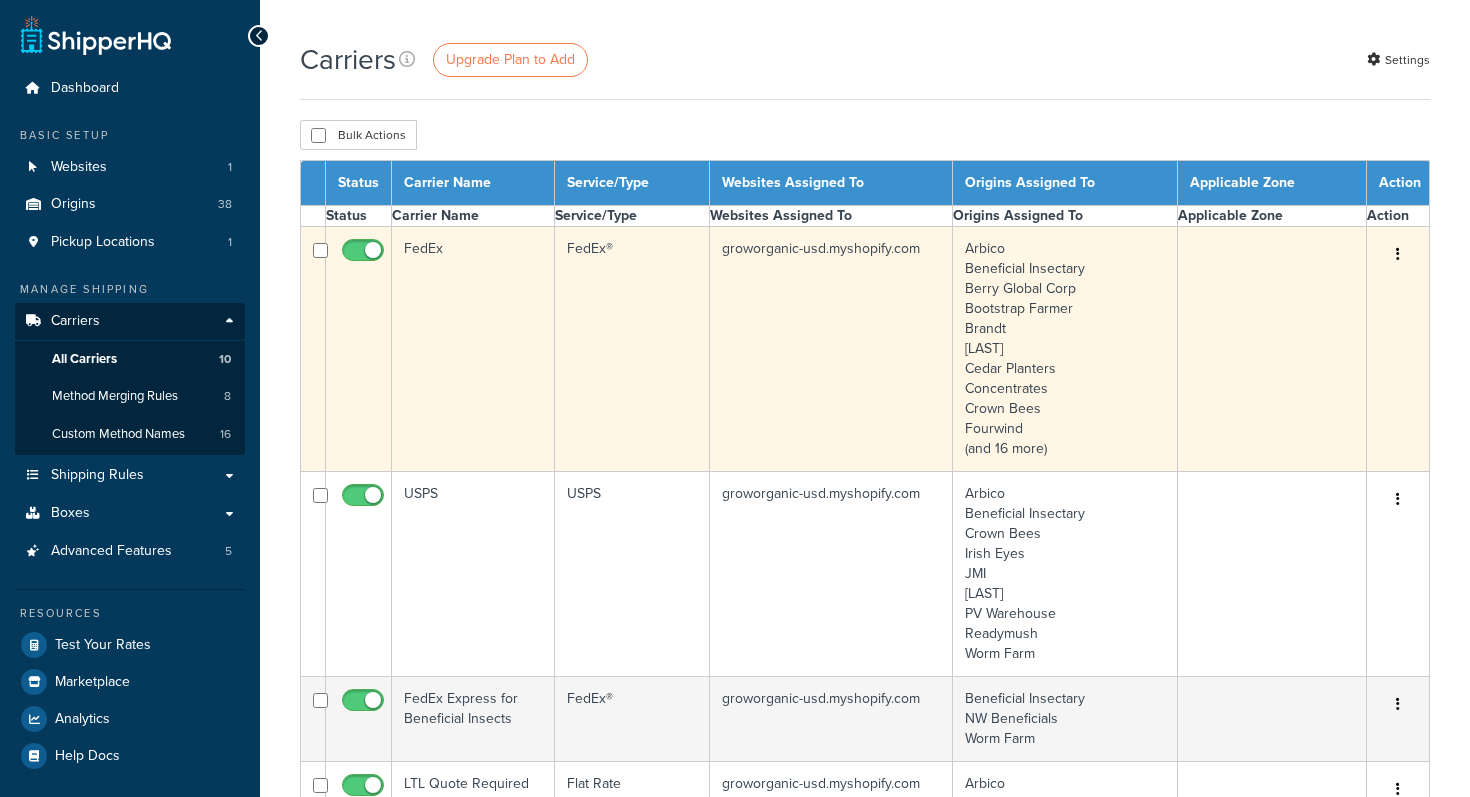 scroll, scrollTop: 0, scrollLeft: 0, axis: both 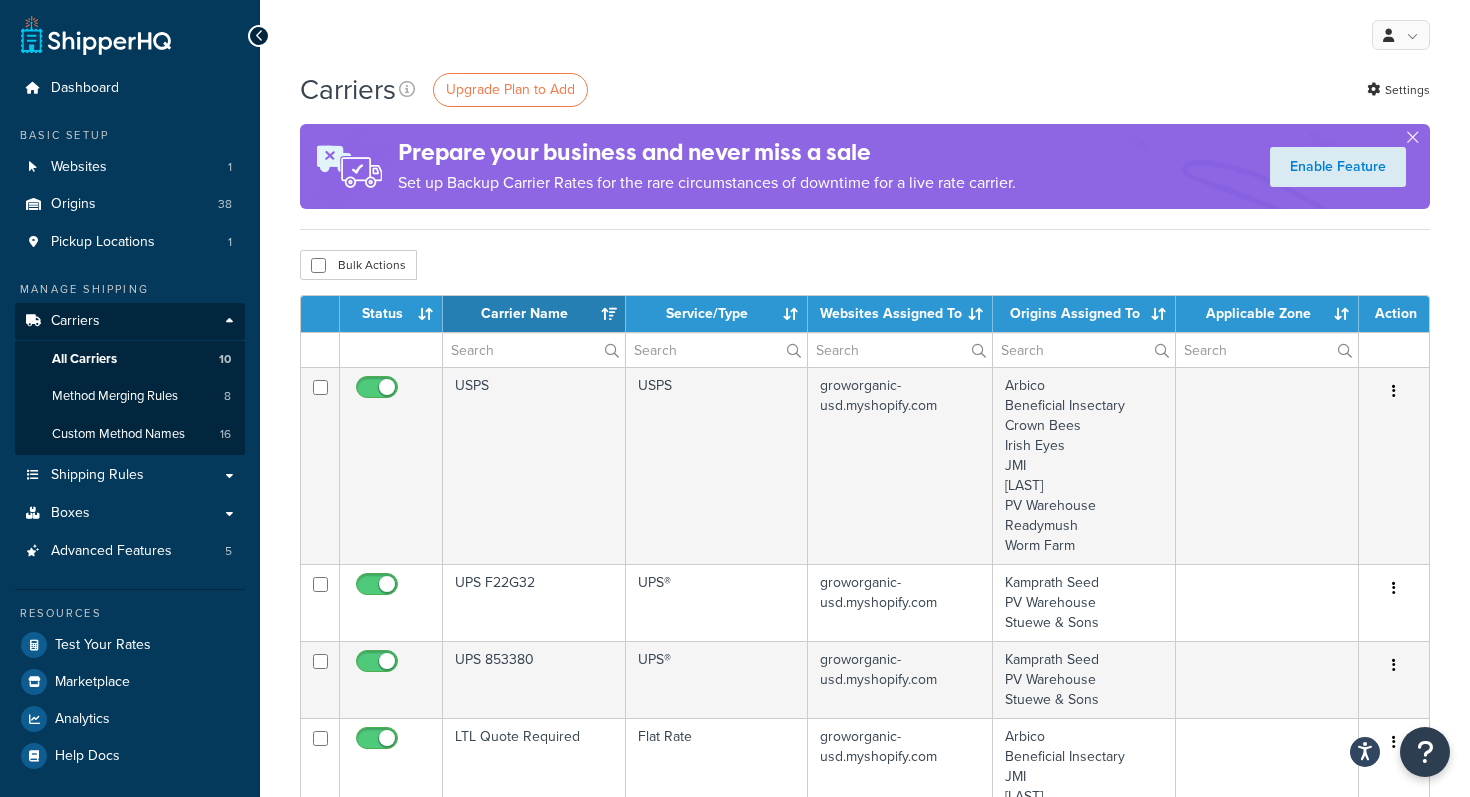 click on "Bulk Actions
Duplicate
Delete" at bounding box center (865, 265) 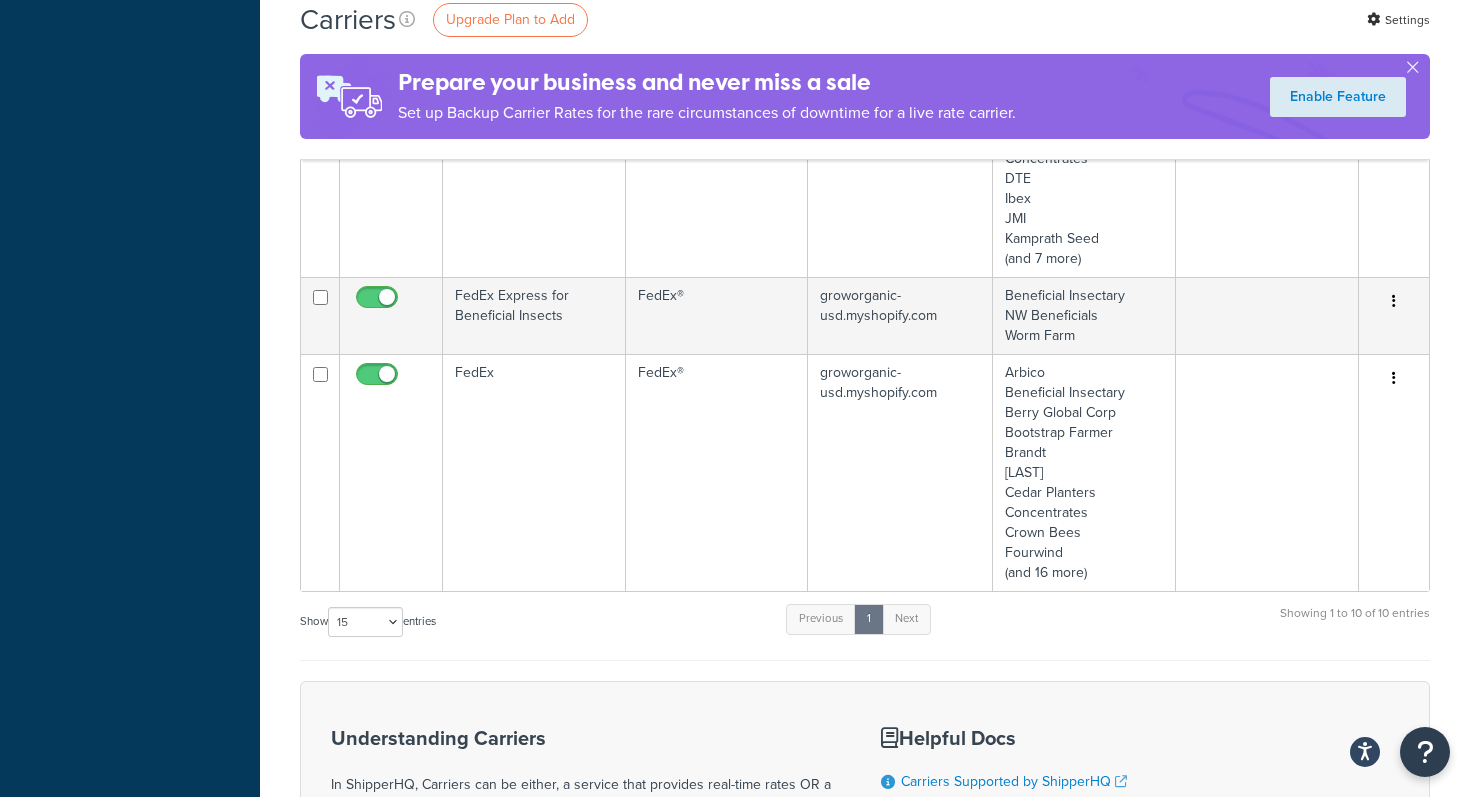 scroll, scrollTop: 1120, scrollLeft: 0, axis: vertical 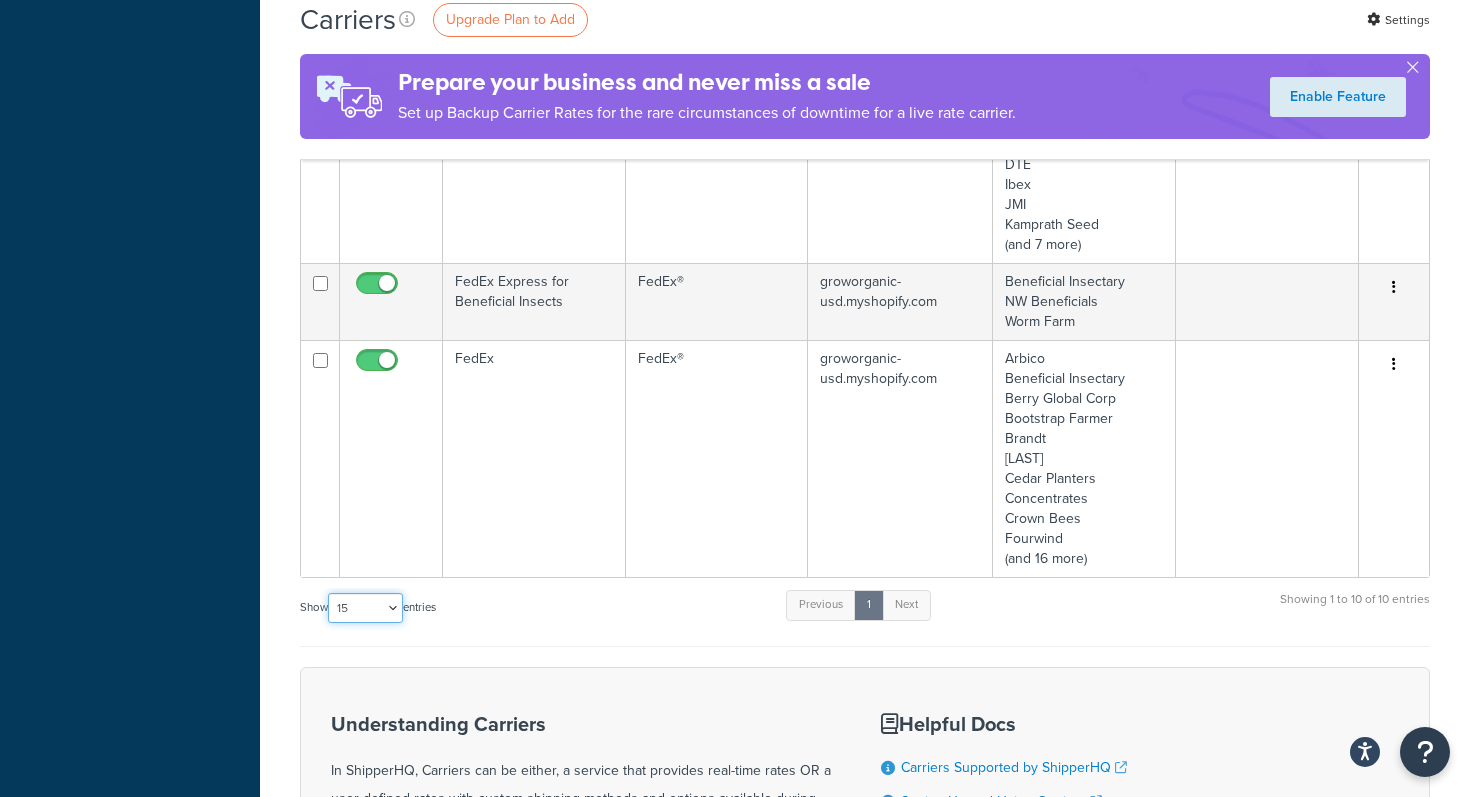 click on "10 15 25 50 100" at bounding box center (365, 608) 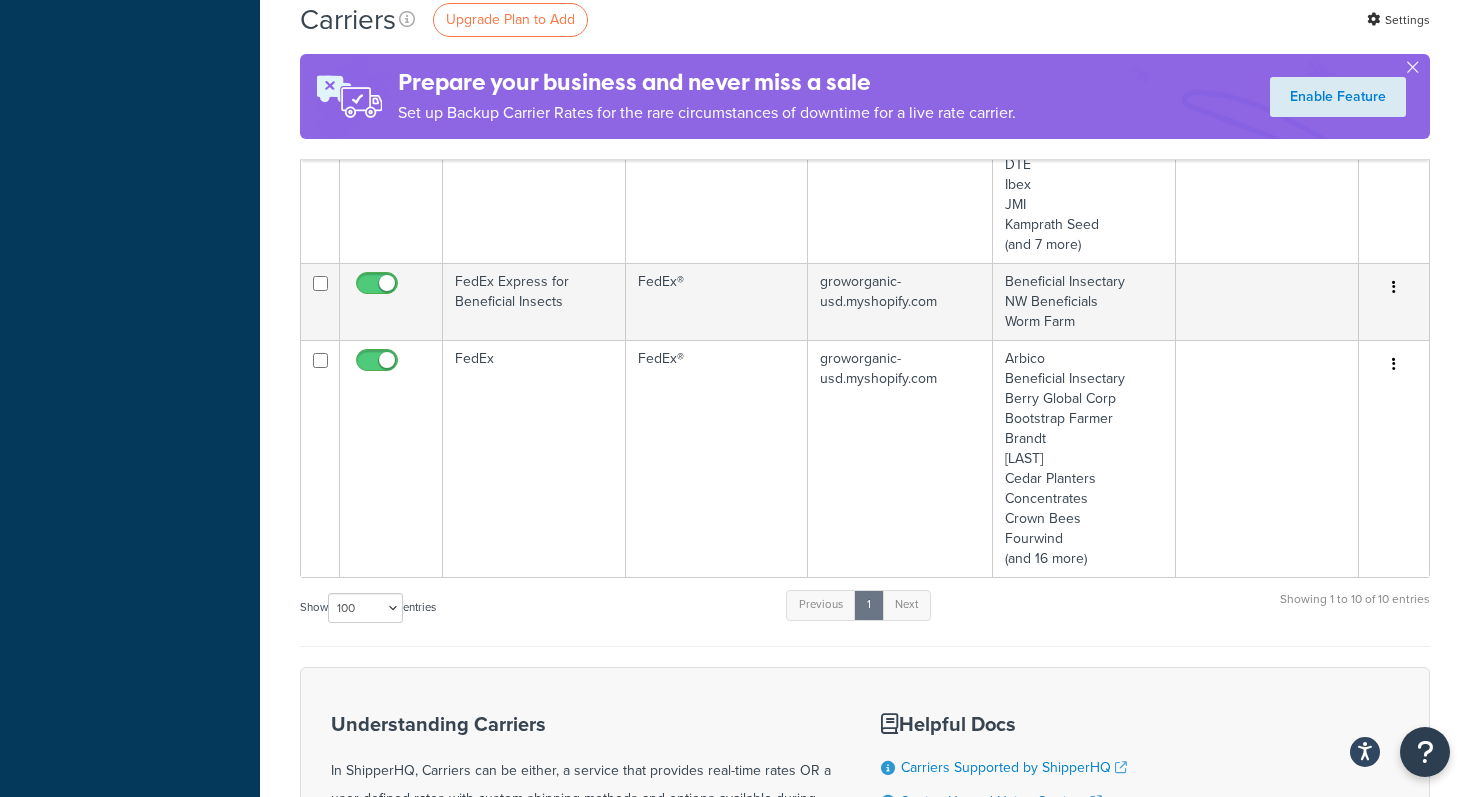 click on "Carriers
Upgrade Plan to Add
Settings
Prepare your business and never miss a sale Set up Backup Carrier Rates for the rare circumstances of downtime for a live rate carrier. Enable Feature
Bulk Actions
Duplicate
Delete
Contact Us
Send Us A Message" at bounding box center (865, 35) 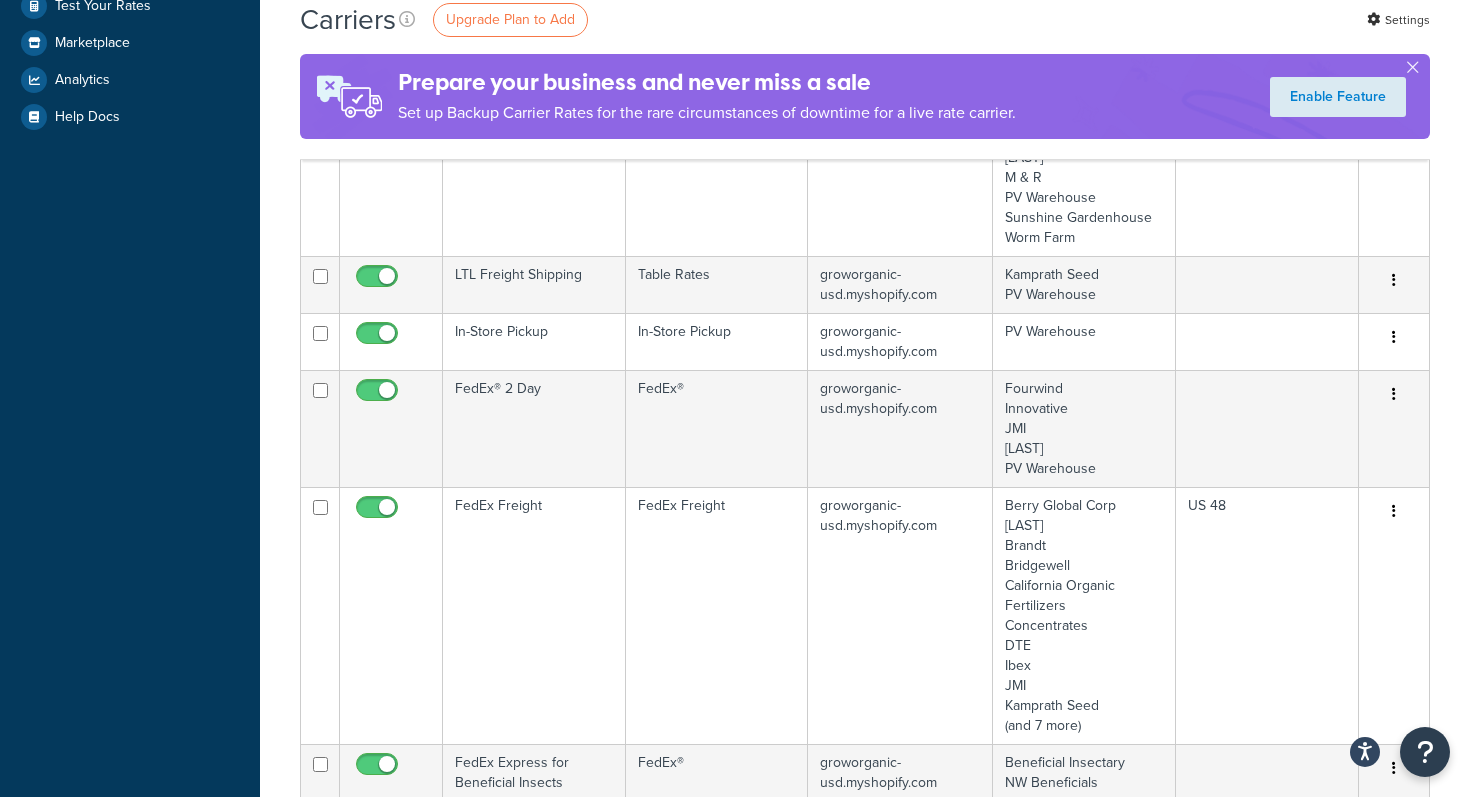 scroll, scrollTop: 640, scrollLeft: 0, axis: vertical 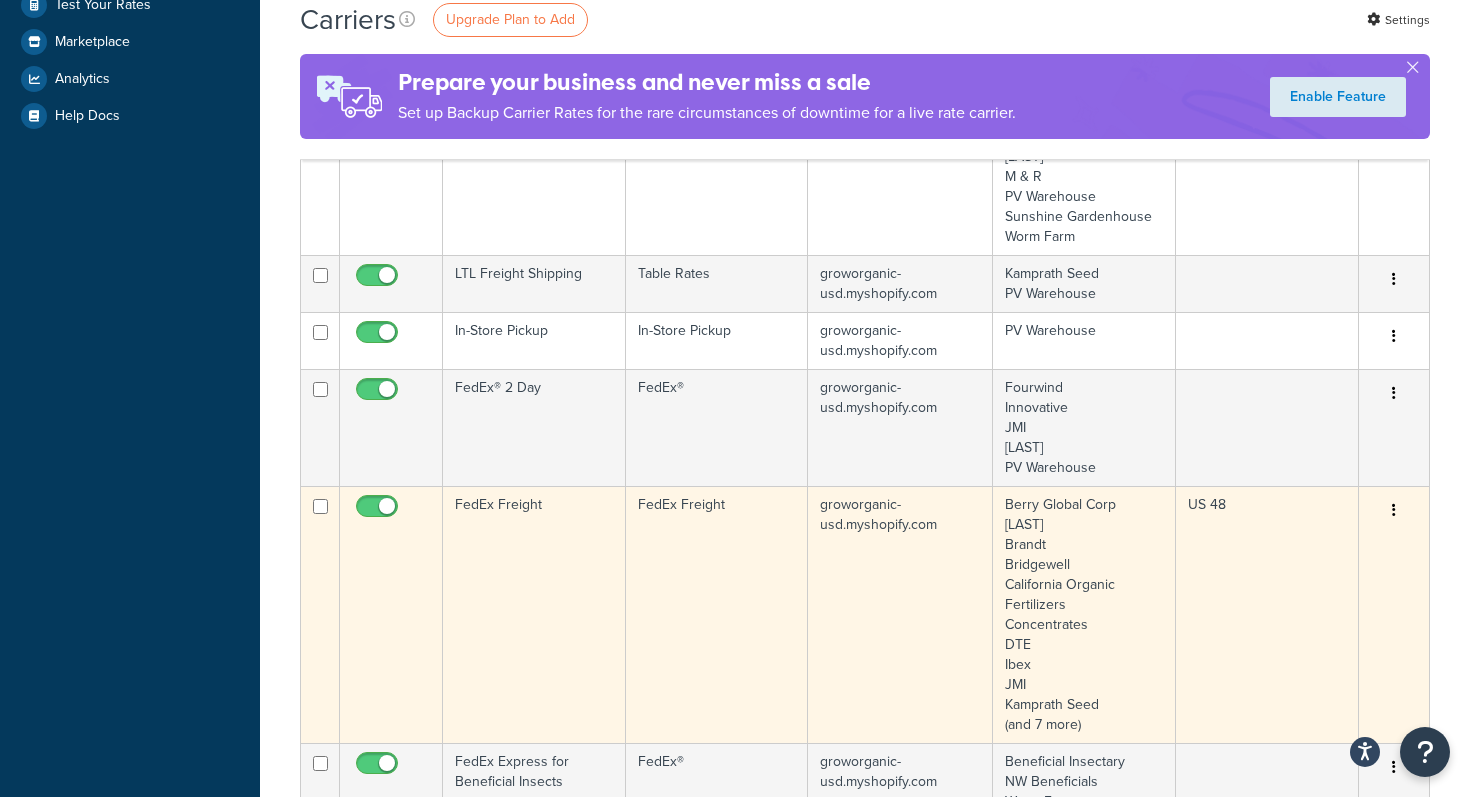 click on "FedEx Freight" at bounding box center (534, 614) 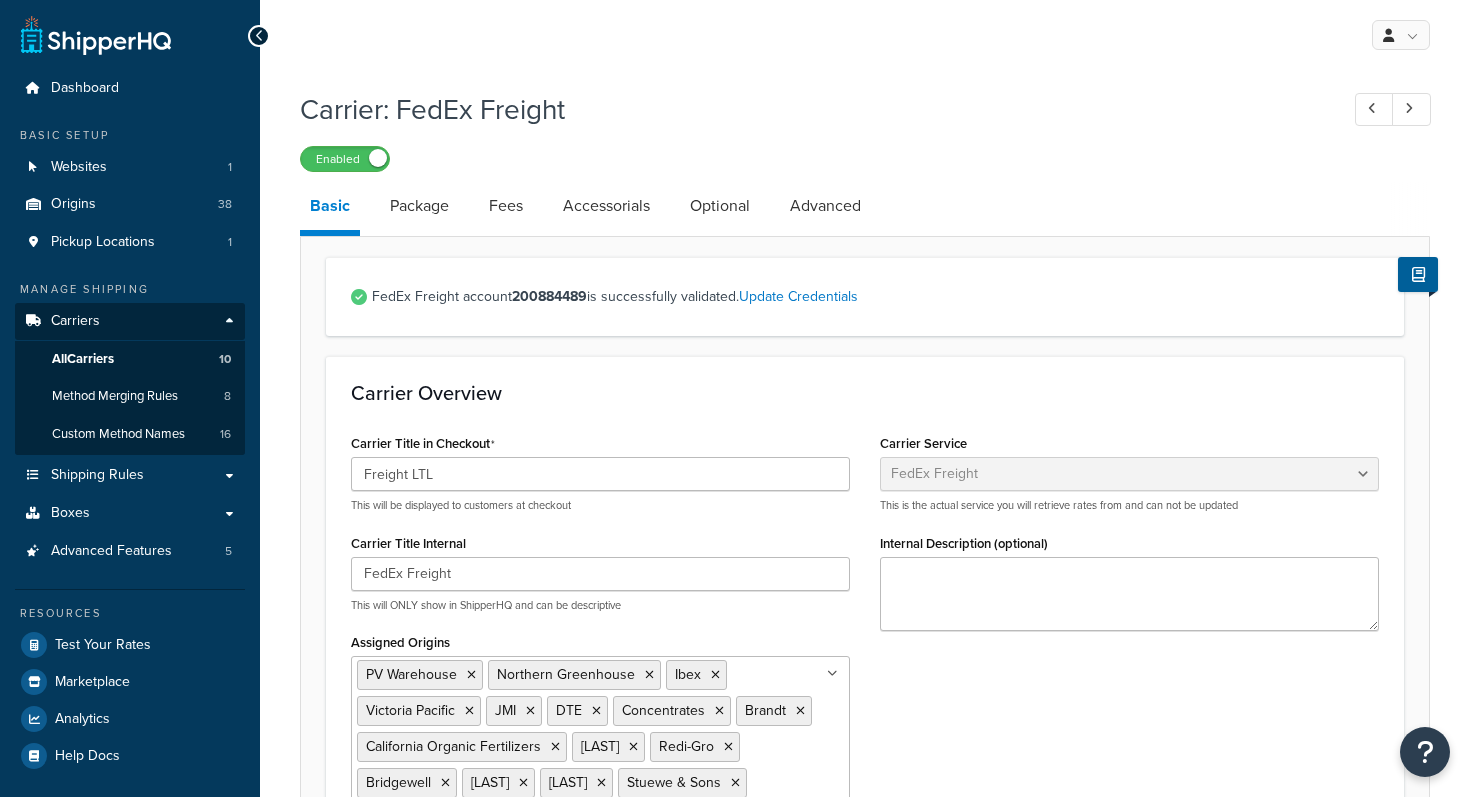 select on "fedExFreight" 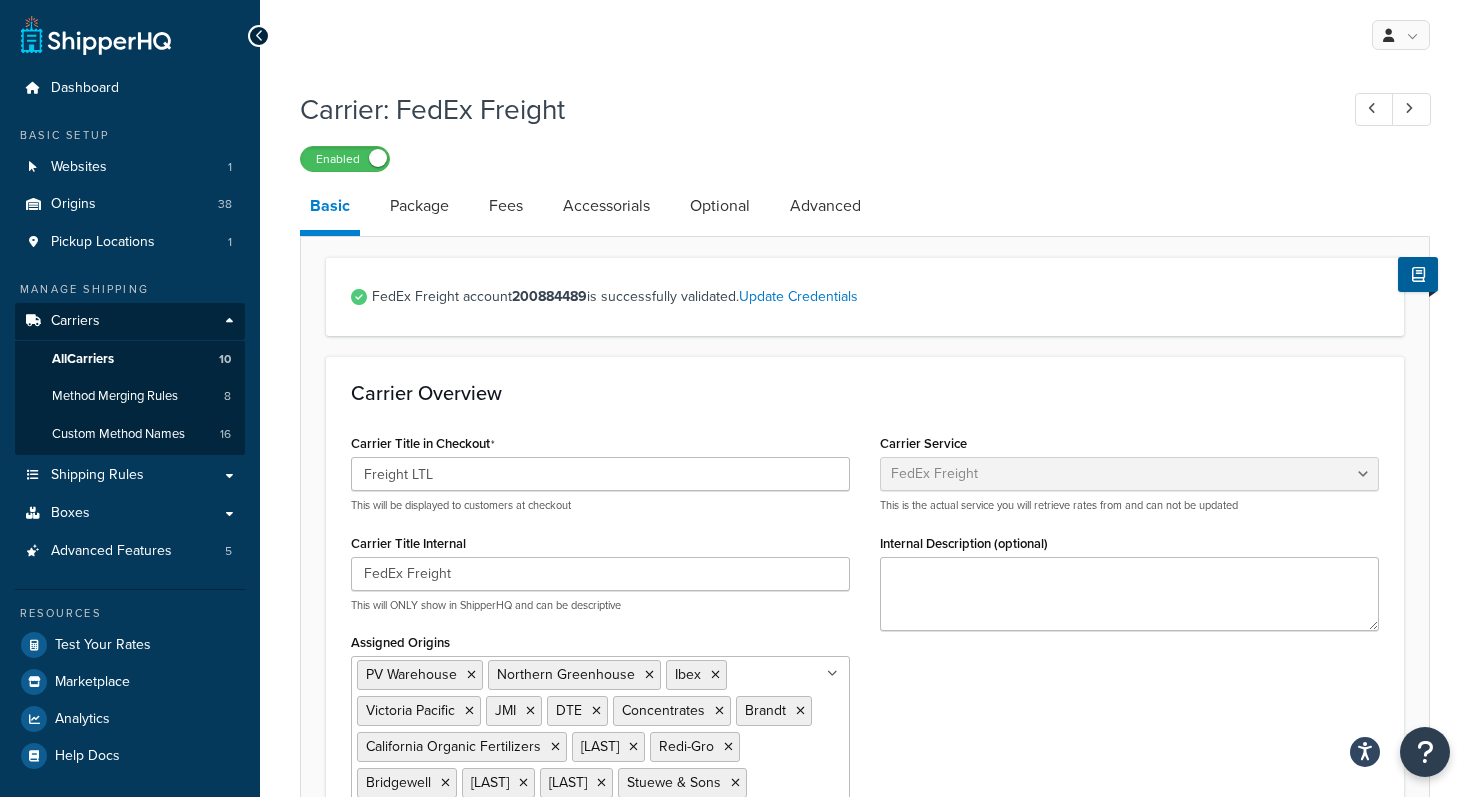 click on "Carrier: FedEx Freight" at bounding box center (809, 109) 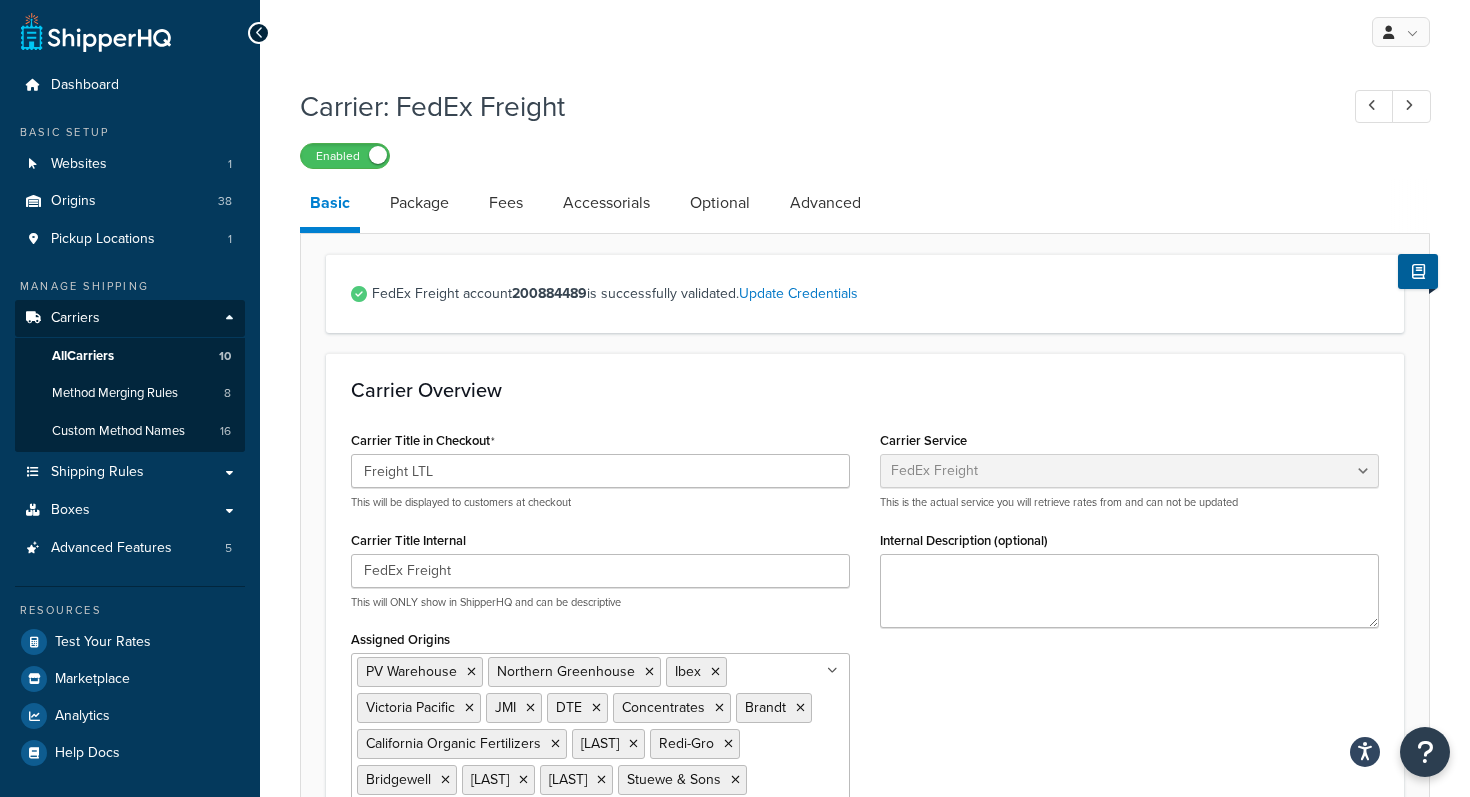 scroll, scrollTop: 0, scrollLeft: 0, axis: both 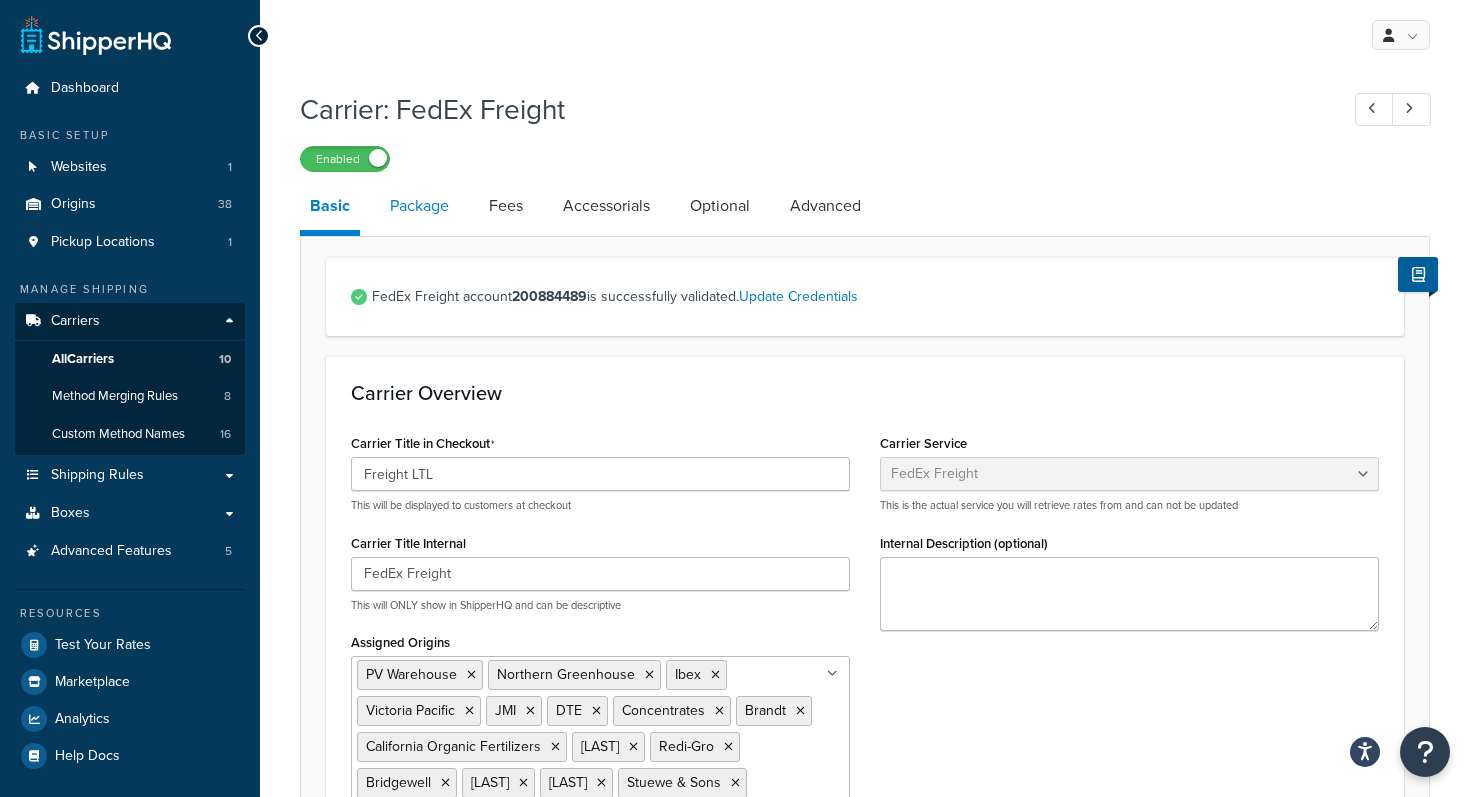click on "Package" at bounding box center [419, 206] 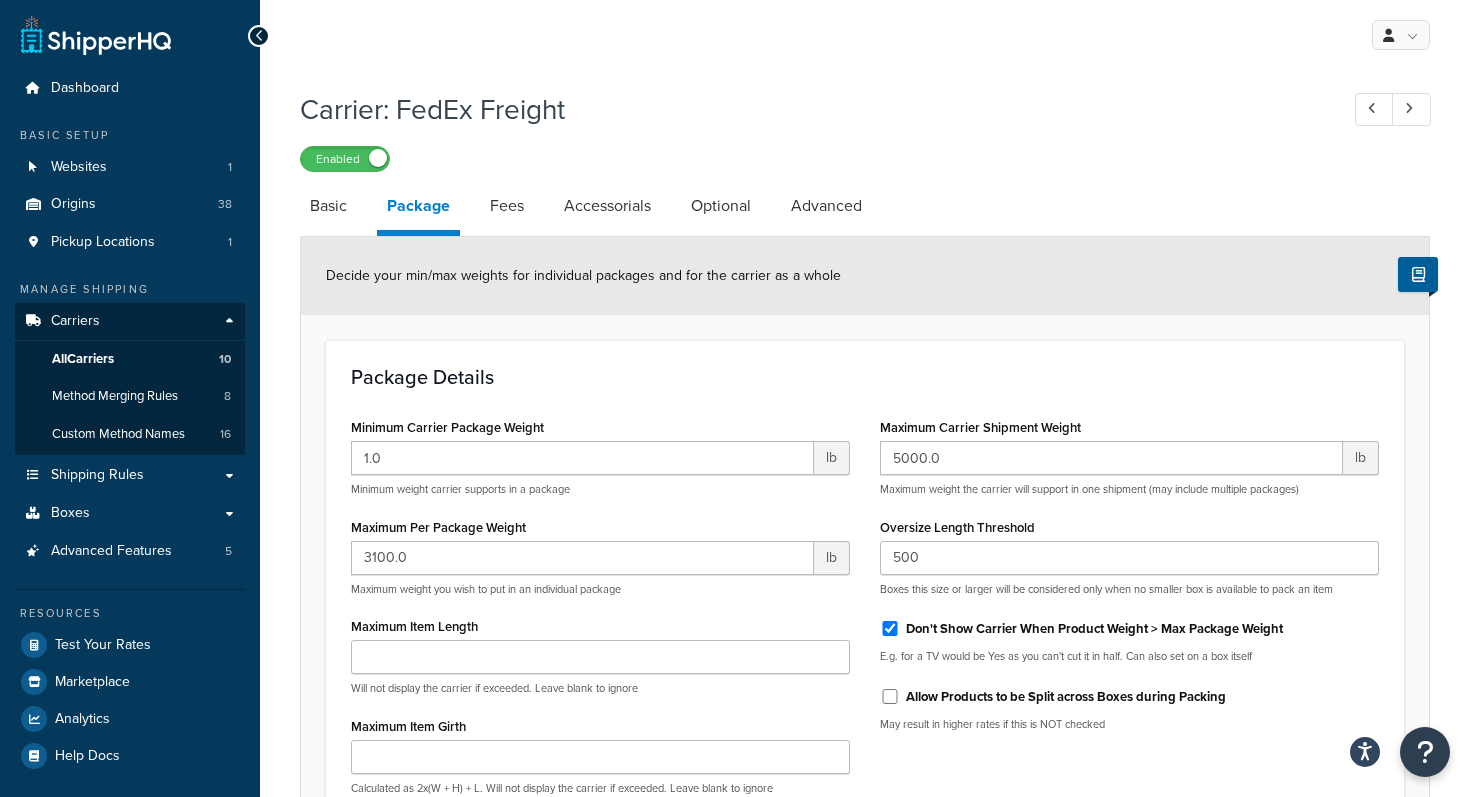 click on "Carrier: FedEx Freight Enabled Basic   Package   Fees   Accessorials   Optional   Advanced   Decide your min/max weights for individual packages and for the carrier as a whole Package Details Minimum Carrier Package Weight   1.0 lb Minimum weight carrier supports in a package Maximum Per Package Weight   3100.0 lb Maximum weight you wish to put in an individual package Maximum Item Length   Will not display the carrier if exceeded. Leave blank to ignore Maximum Item Girth   Calculated as 2x(W + H) + L. Will not display the carrier if exceeded. Leave blank to ignore Default Packing Box   N/A  6x6x12 [Gallon Box]  7x7x8 [Small Box]  8x8x14 [Onion Box]  GP065 Box 1  13x13x13 [13 Box]  28x16x14 [28 Box]  48x4x4 [48" Potted Tree 1-2]  27x14x9 [27 Box]  20x20x18 [20 Box]  32x18x8  17x17x17 [17 Box]  GP065 Box 2  22x16x6 [Small Bag]  Big Bag  TreeBox  24x10x6 [SmartPost Box]  USPS Flat Rate Padded Envelope  USPS Small FR  USPS Med FR  USPS Lrg FR  Tube  10x8x0.5 [Small Yellow Envelope]  GP065 Box 3  PropACrop    lb" at bounding box center [865, 549] 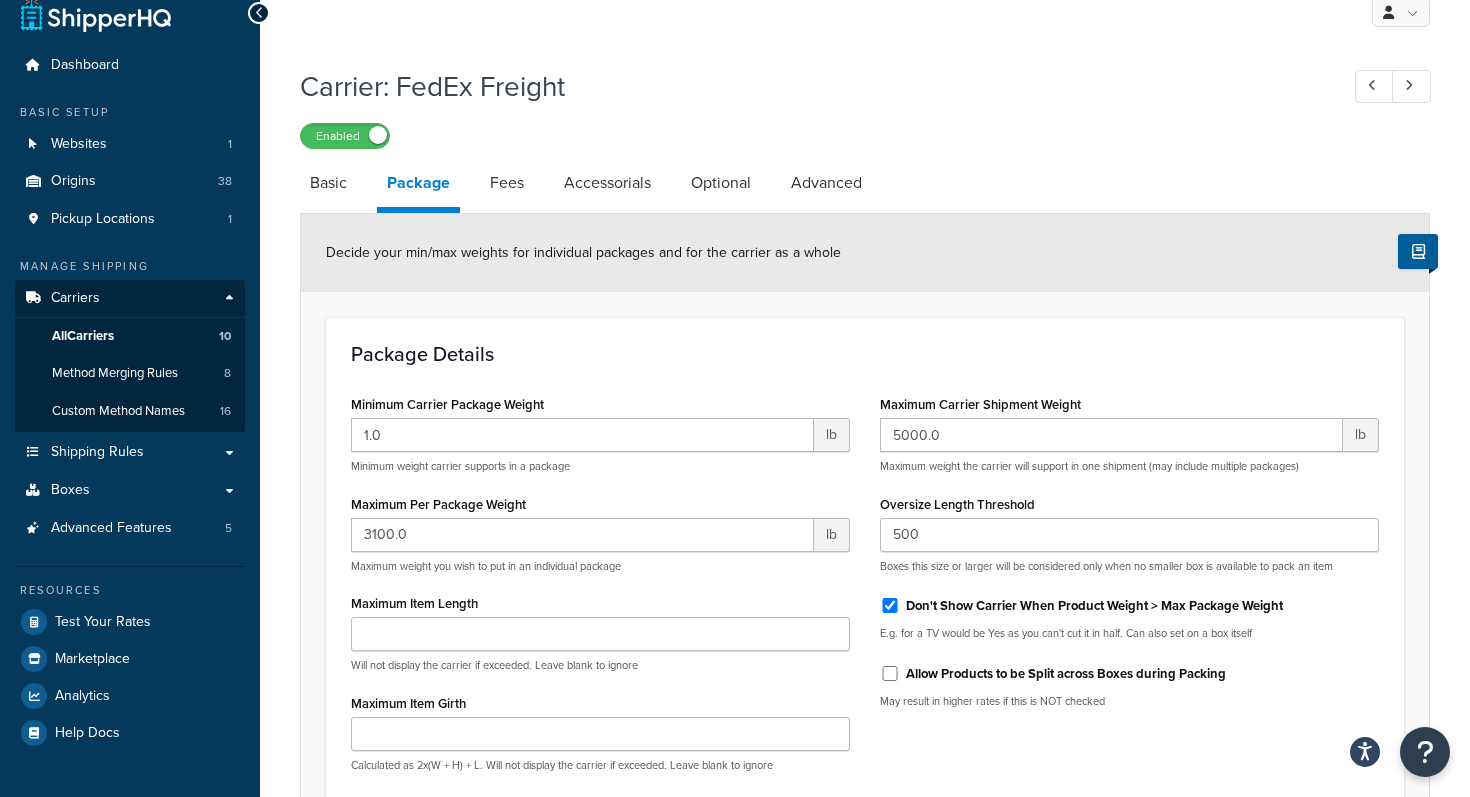 scroll, scrollTop: 0, scrollLeft: 0, axis: both 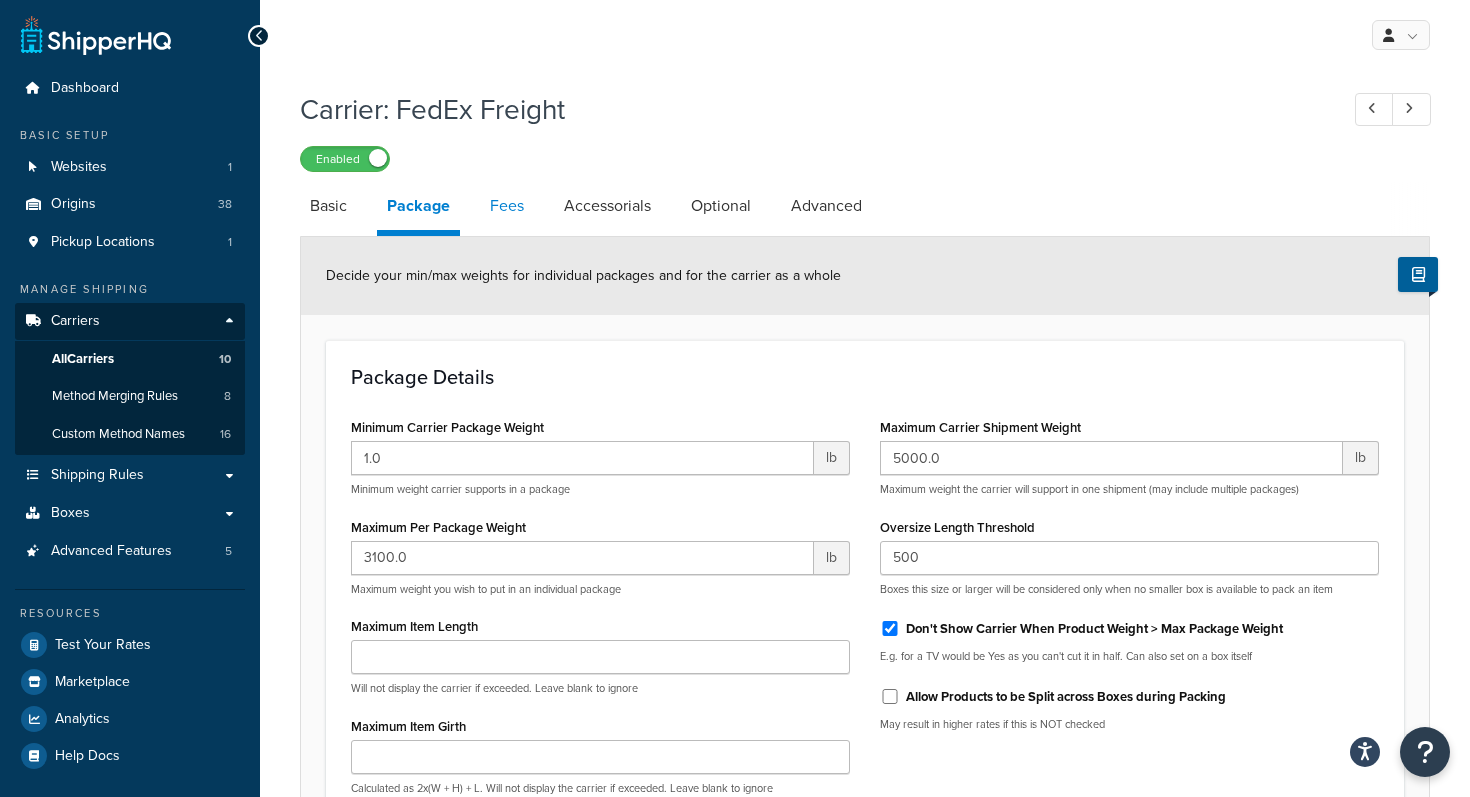 click on "Fees" at bounding box center [507, 206] 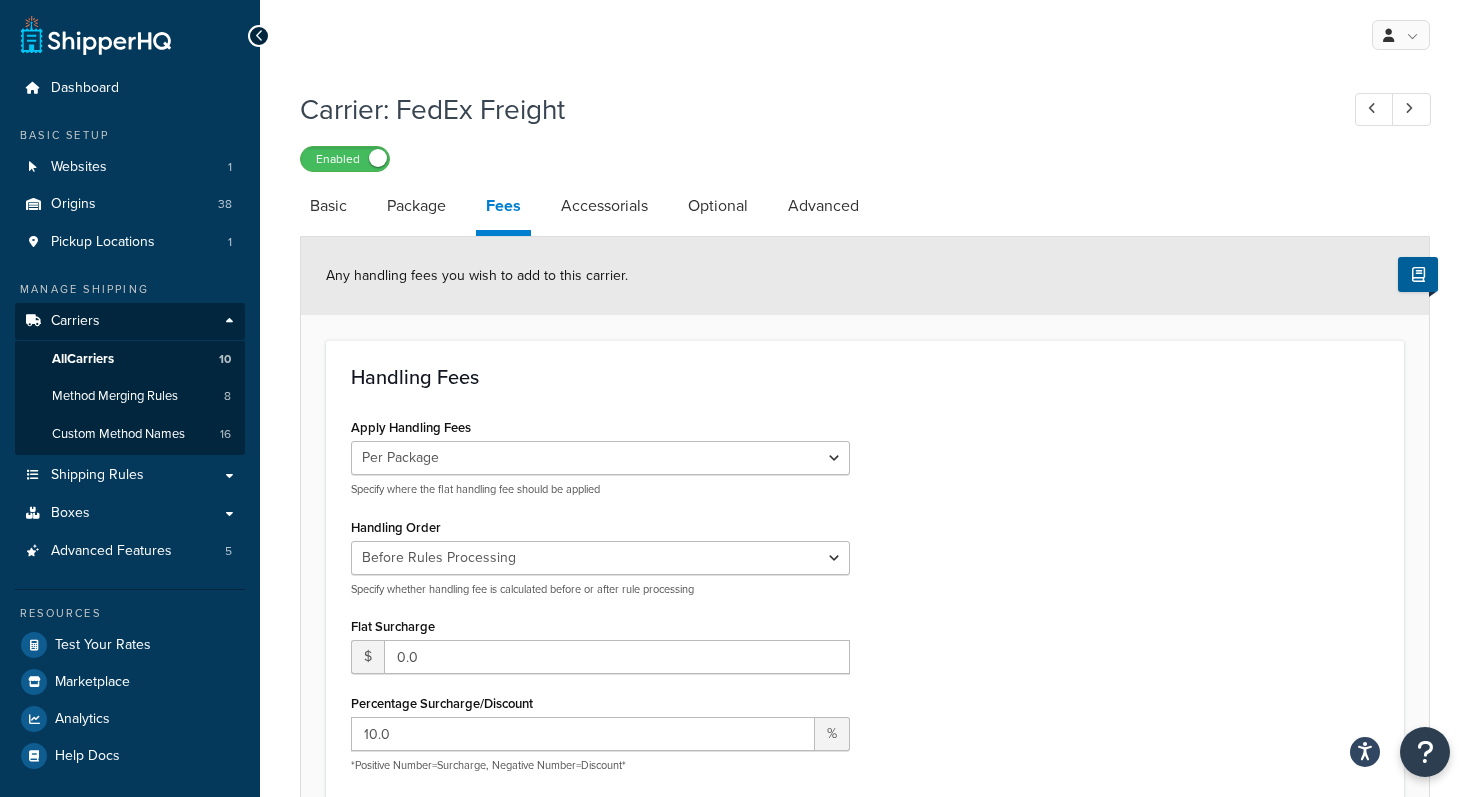 click on "Apply Handling Fees   Per Order  Per Item  Per Package  Specify where the flat handling fee should be applied Handling Order   Before Rules Processing  After Rules Processing  Specify whether handling fee is calculated before or after rule processing Flat Surcharge   $ 0.0 Percentage Surcharge/Discount   10.0 % *Positive Number=Surcharge, Negative Number=Discount* Apply Handling Fee on Free Shipping Rates Set by:   N/A  Fixed/Free Shipping Methods  Free Promotion Rules  All Free Shipping    Don't Exceed Carrier Rule Maximum Price If carrier rule applied to method, ensure price including all additional fees doesn't exceed the maximum shipping price on rule." at bounding box center (865, 680) 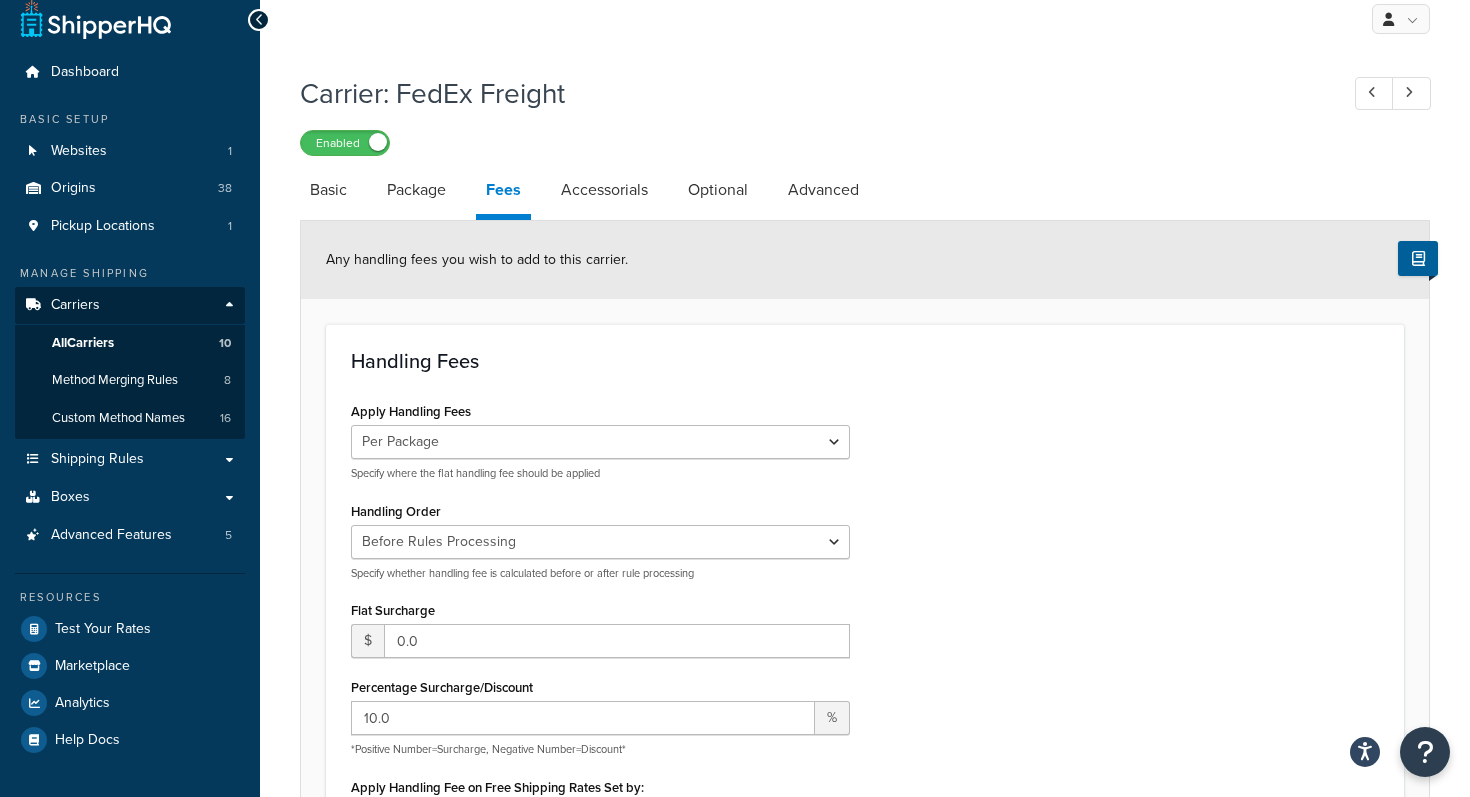 scroll, scrollTop: 0, scrollLeft: 0, axis: both 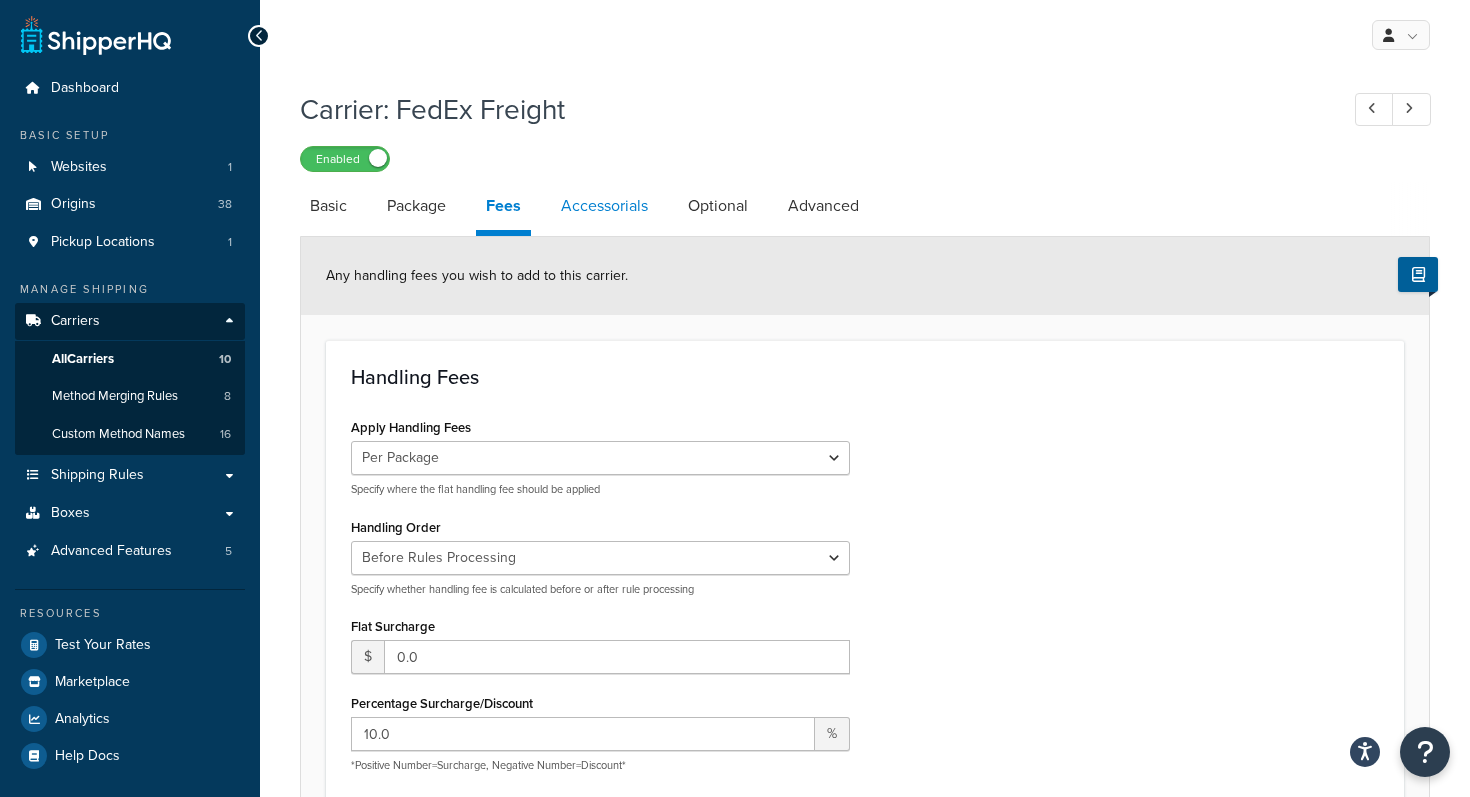 click on "Accessorials" at bounding box center [604, 206] 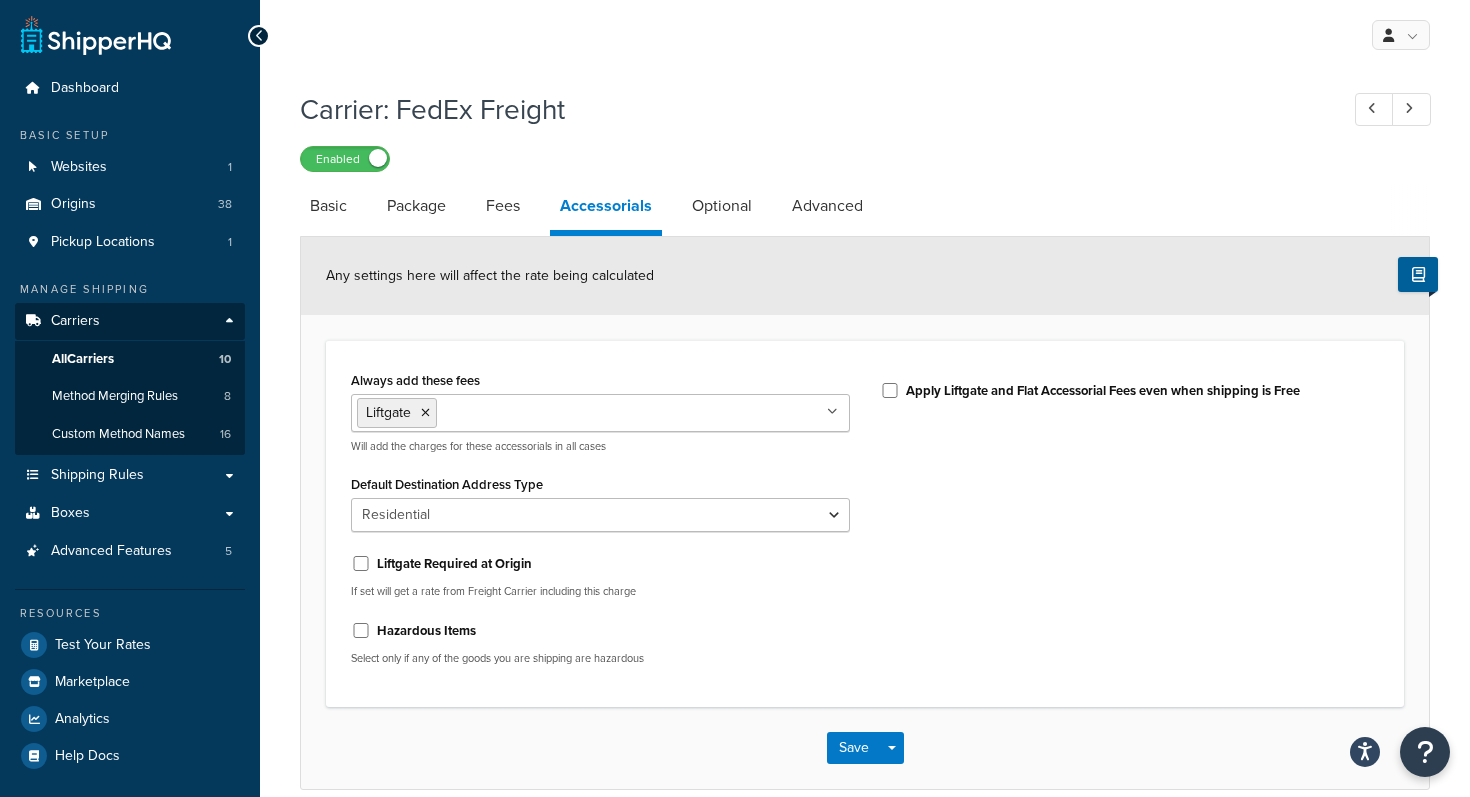 click on "Enabled" at bounding box center [865, 158] 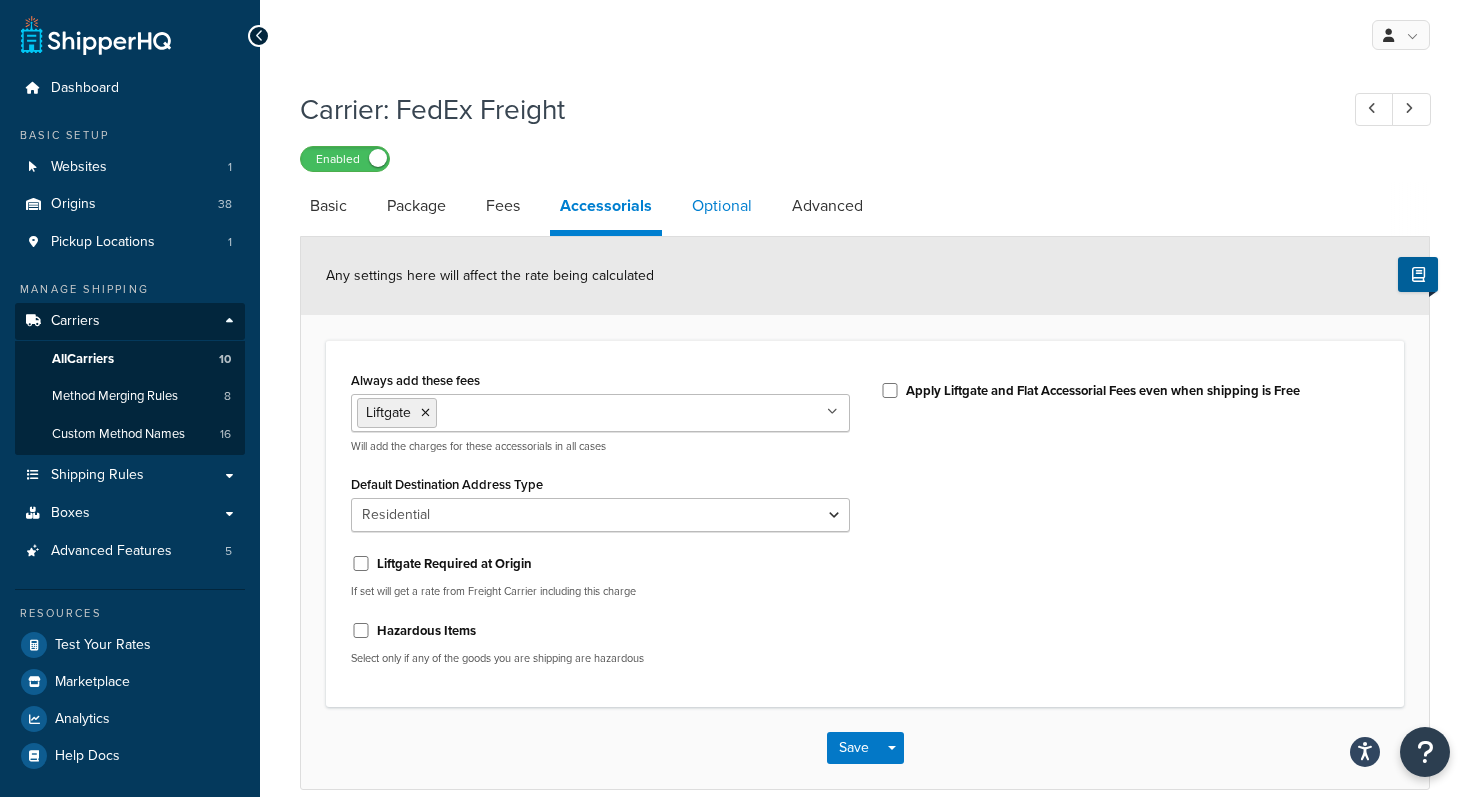 click on "Optional" at bounding box center [722, 206] 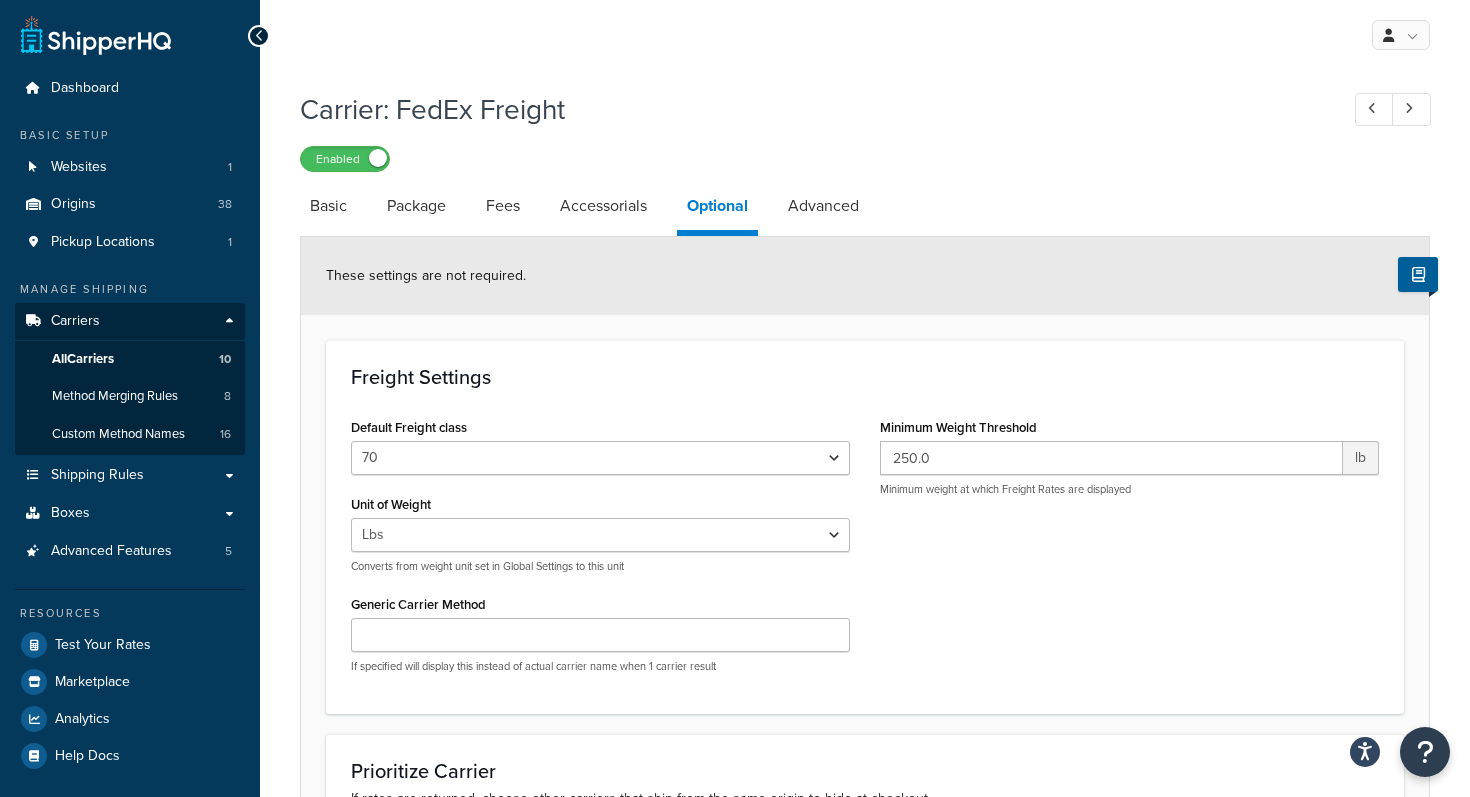 click on "Enabled" at bounding box center (865, 158) 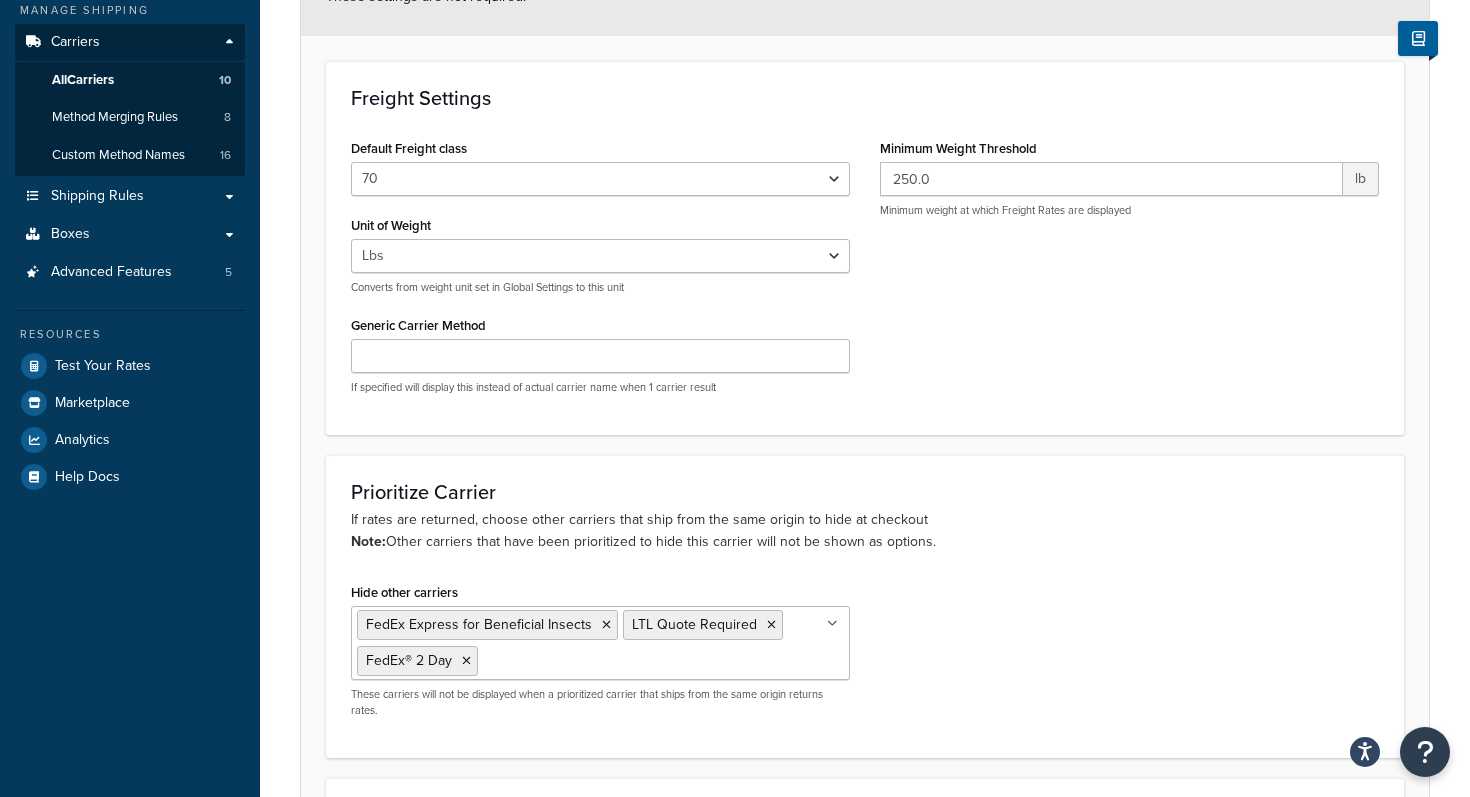 scroll, scrollTop: 280, scrollLeft: 0, axis: vertical 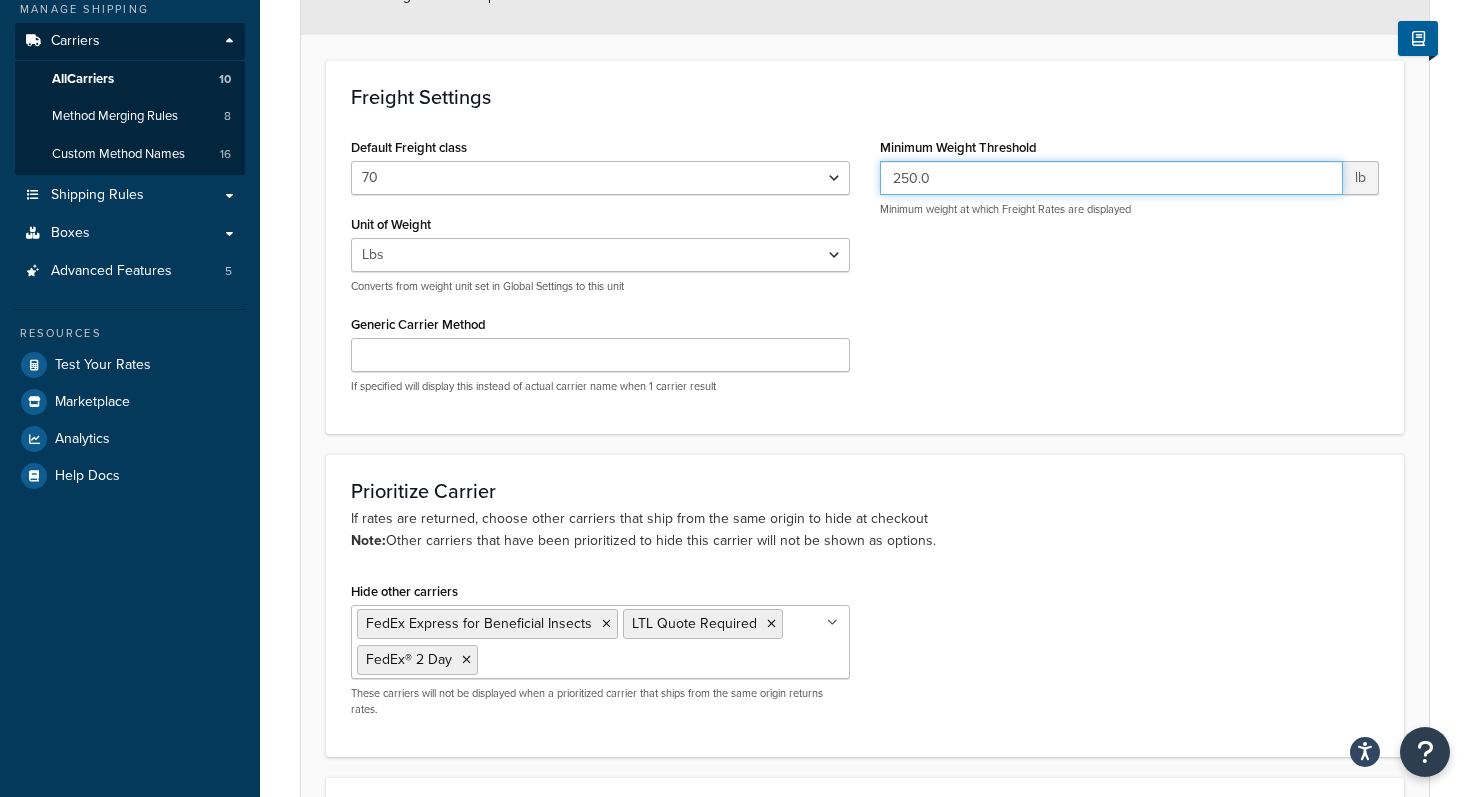 drag, startPoint x: 909, startPoint y: 180, endPoint x: 868, endPoint y: 180, distance: 41 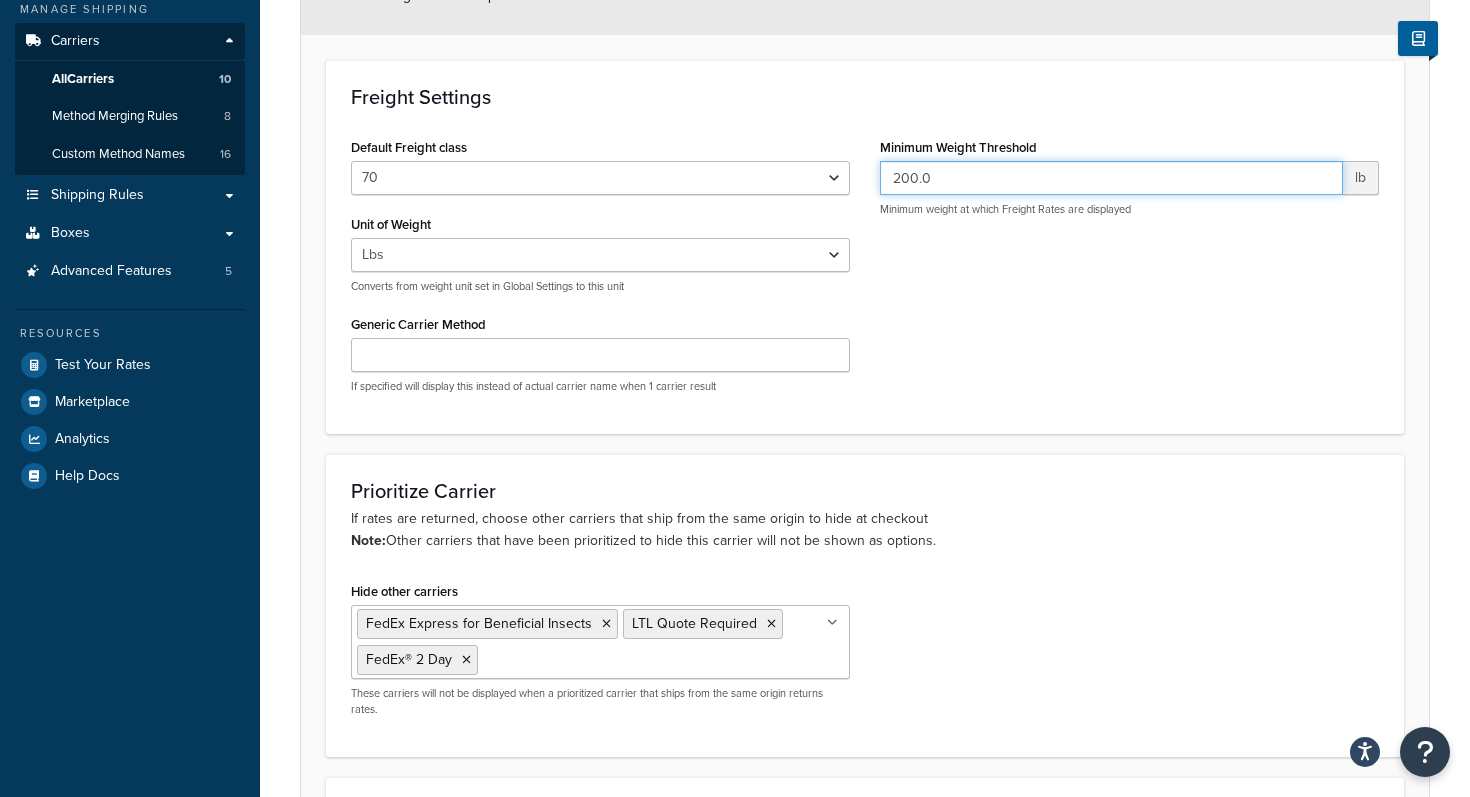 type on "200.0" 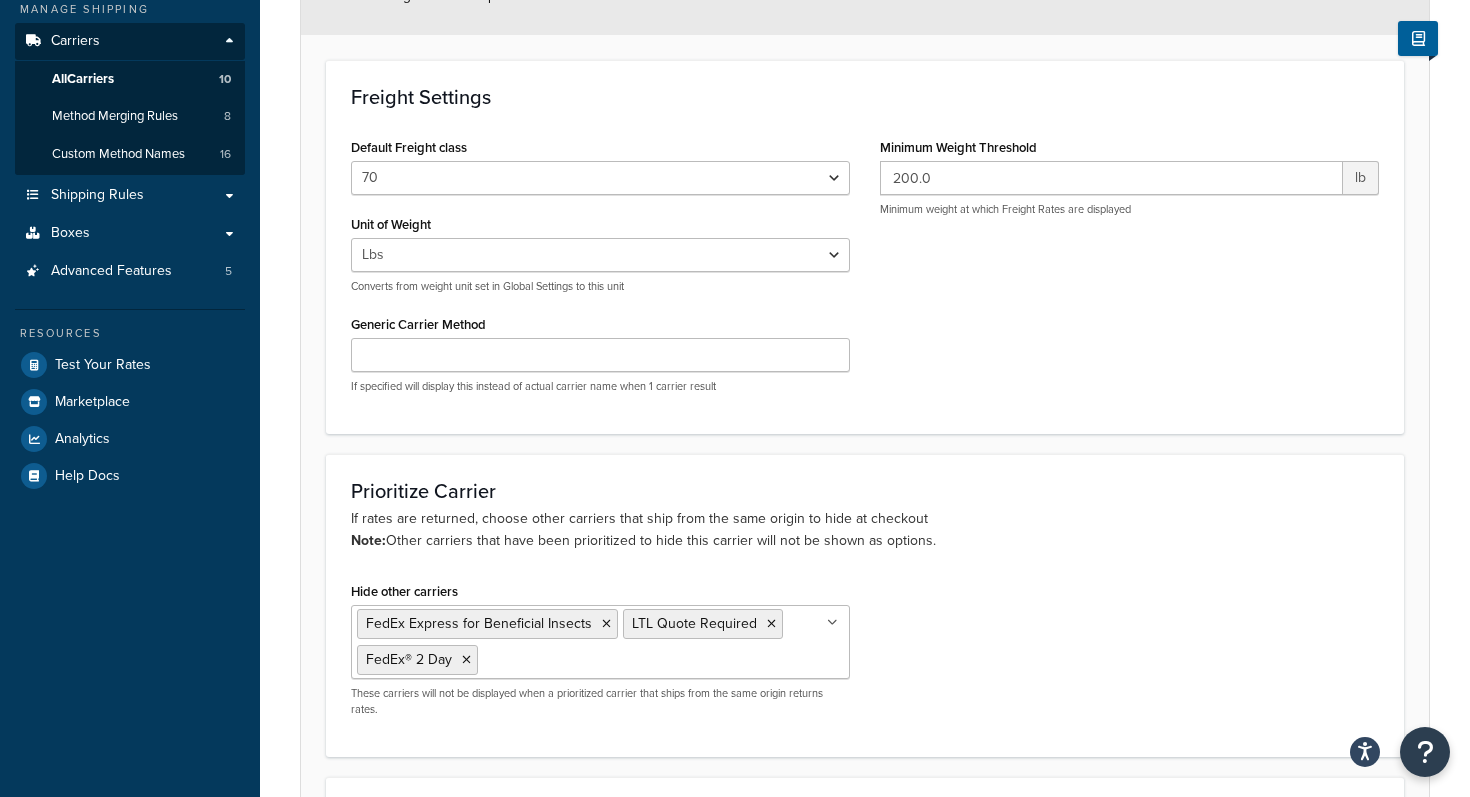 click on "Default Freight class   50  55  60  65  70  77.5  85  92.5  100  110  125  150  175  200  250  300  400  500  Unit of Weight   Lbs  Kgs  Convert LBS to KG  Converts from weight unit set in Global Settings to this unit Generic Carrier Method   If specified will display this instead of actual carrier name when 1 carrier result Minimum Weight Threshold   200.0 lb Minimum weight at which Freight Rates are displayed" at bounding box center [865, 271] 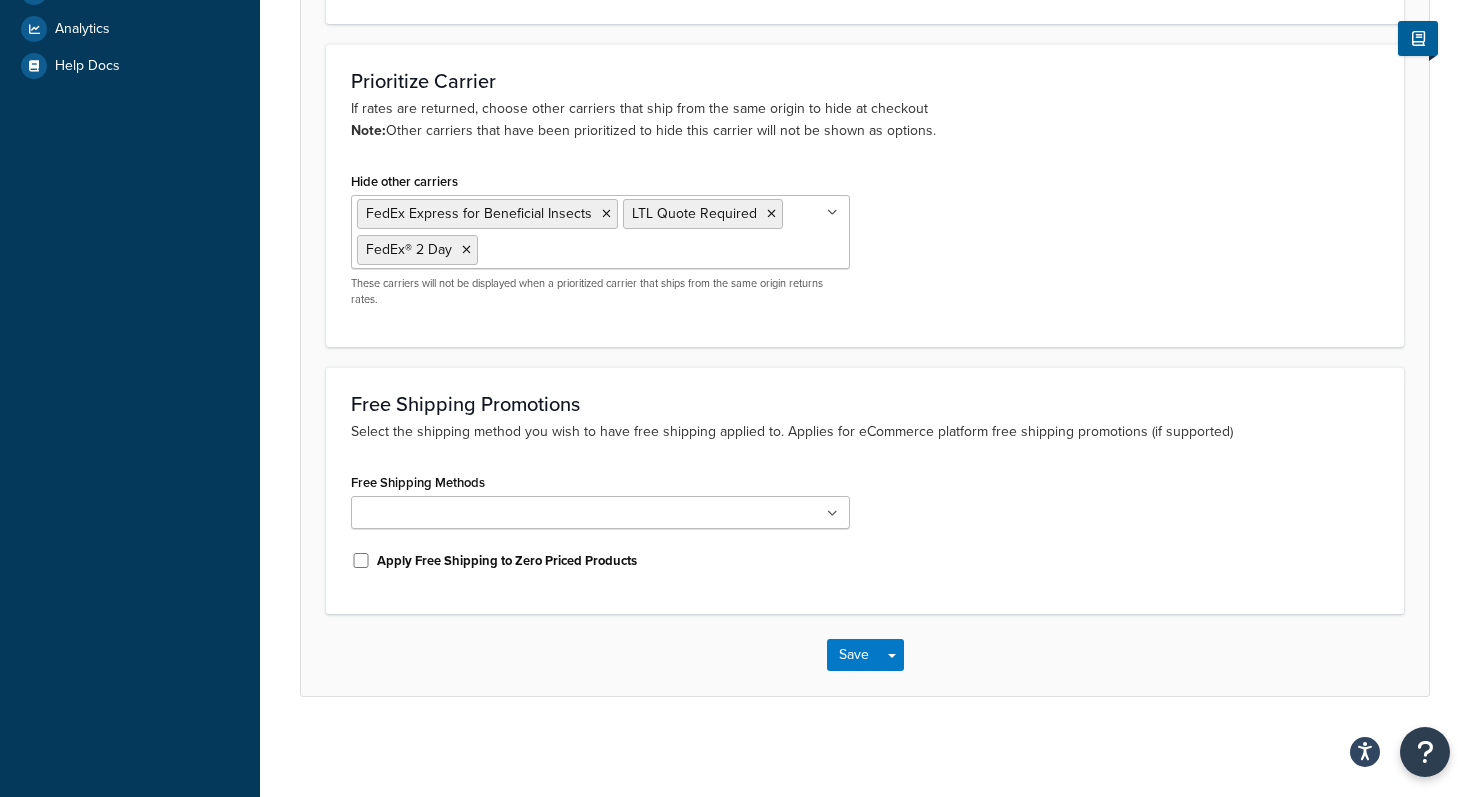 scroll, scrollTop: 650, scrollLeft: 0, axis: vertical 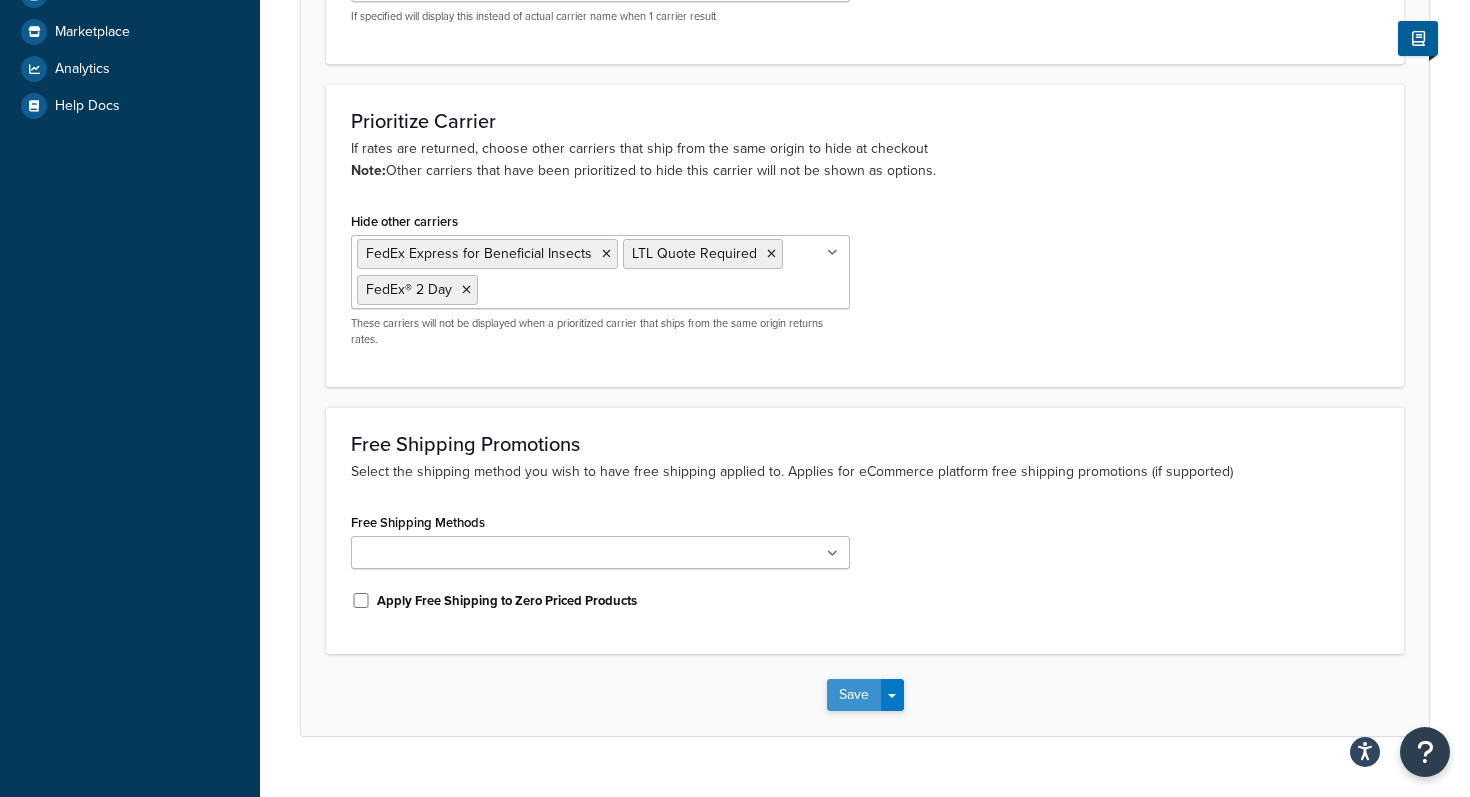 click on "Save" at bounding box center [854, 695] 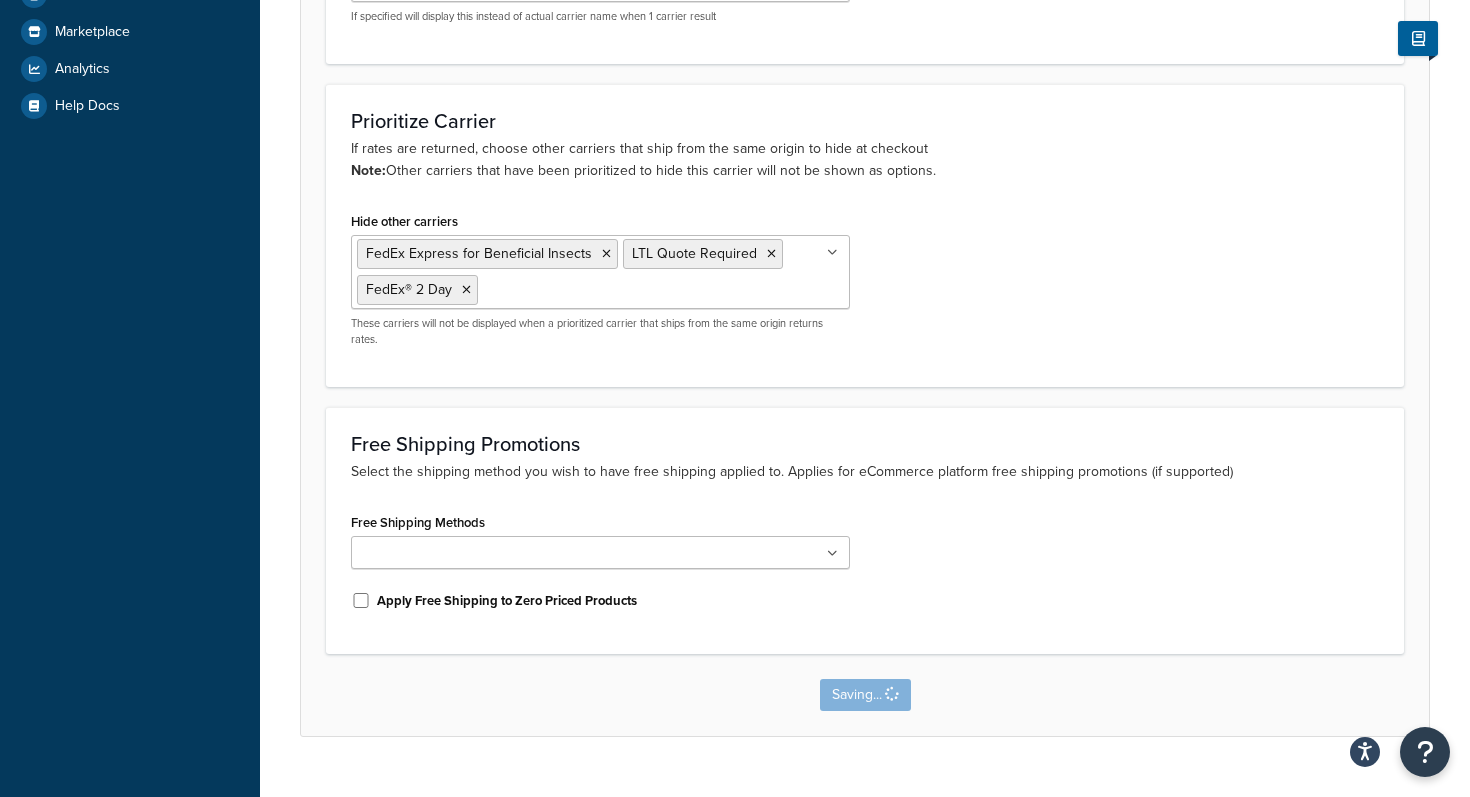 scroll, scrollTop: 0, scrollLeft: 0, axis: both 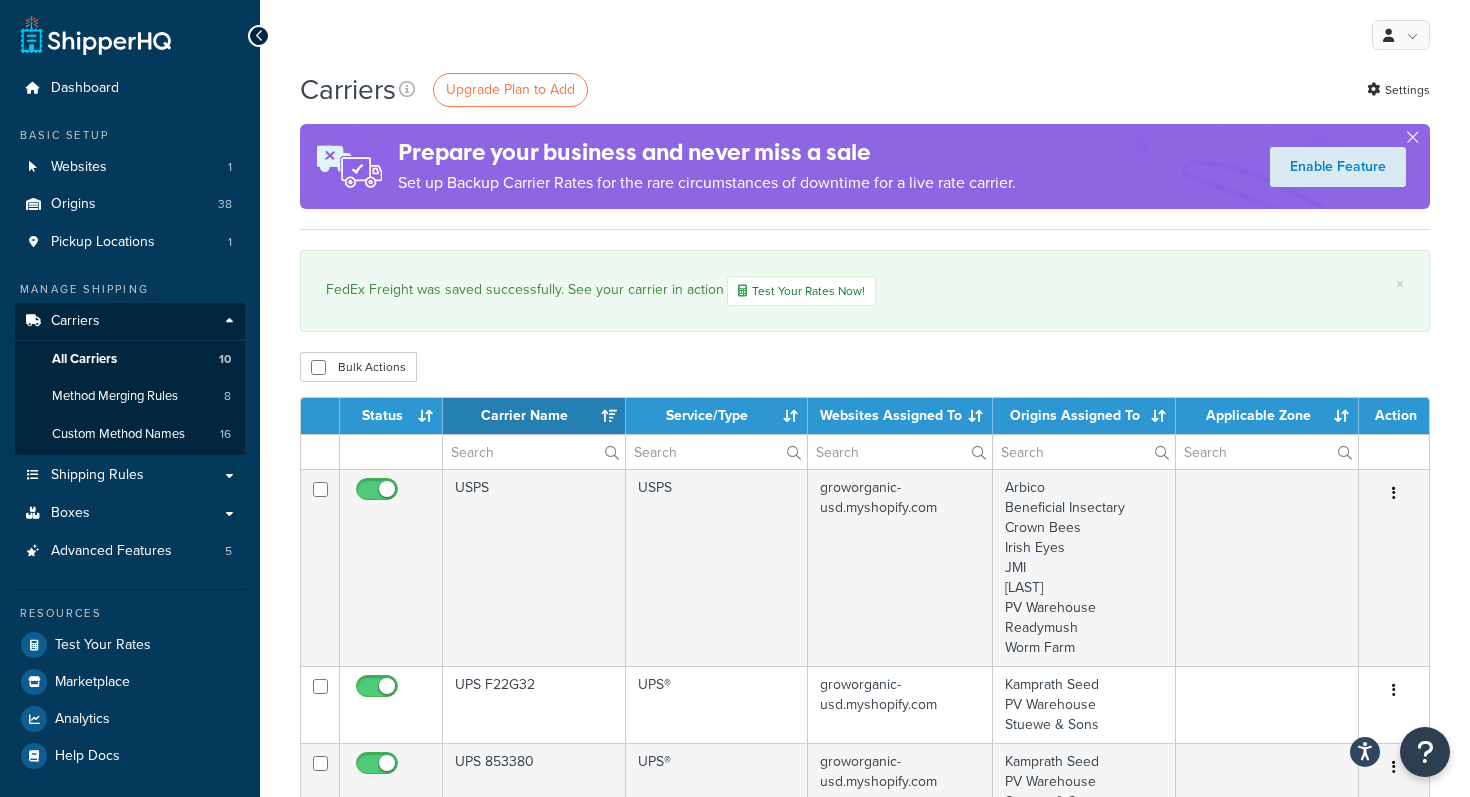 select on "15" 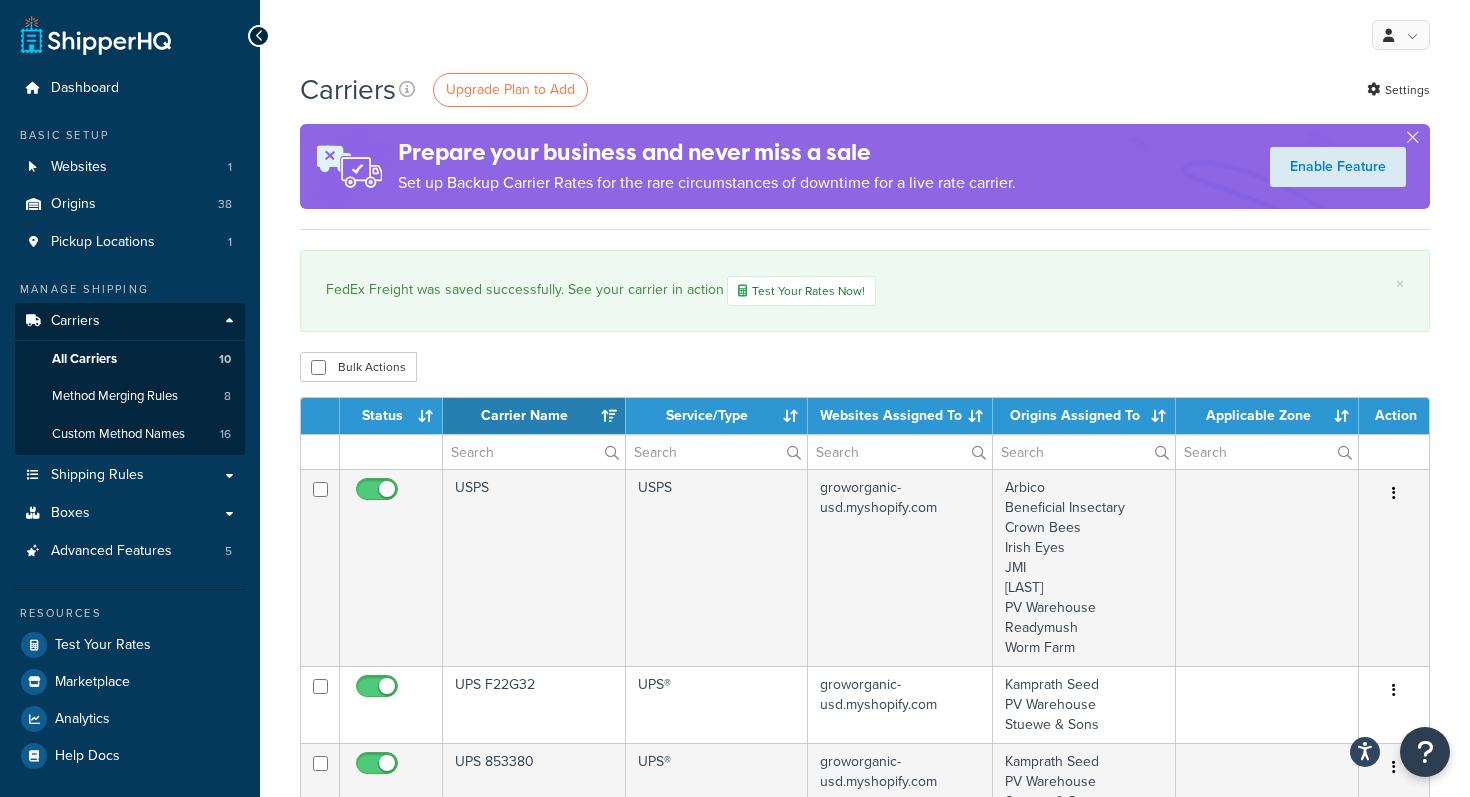 click on "Bulk Actions
Duplicate
Delete" at bounding box center (865, 367) 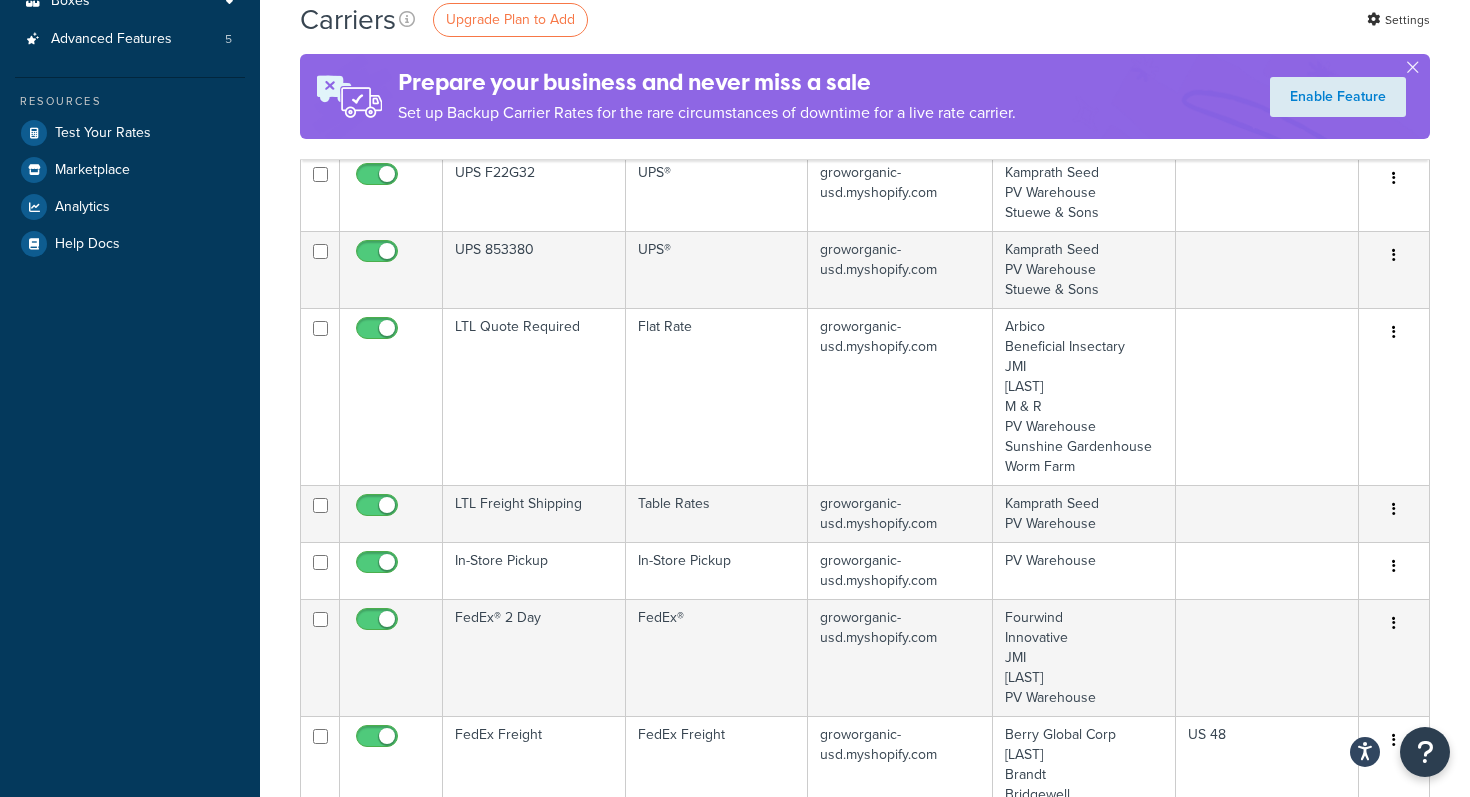 scroll, scrollTop: 520, scrollLeft: 0, axis: vertical 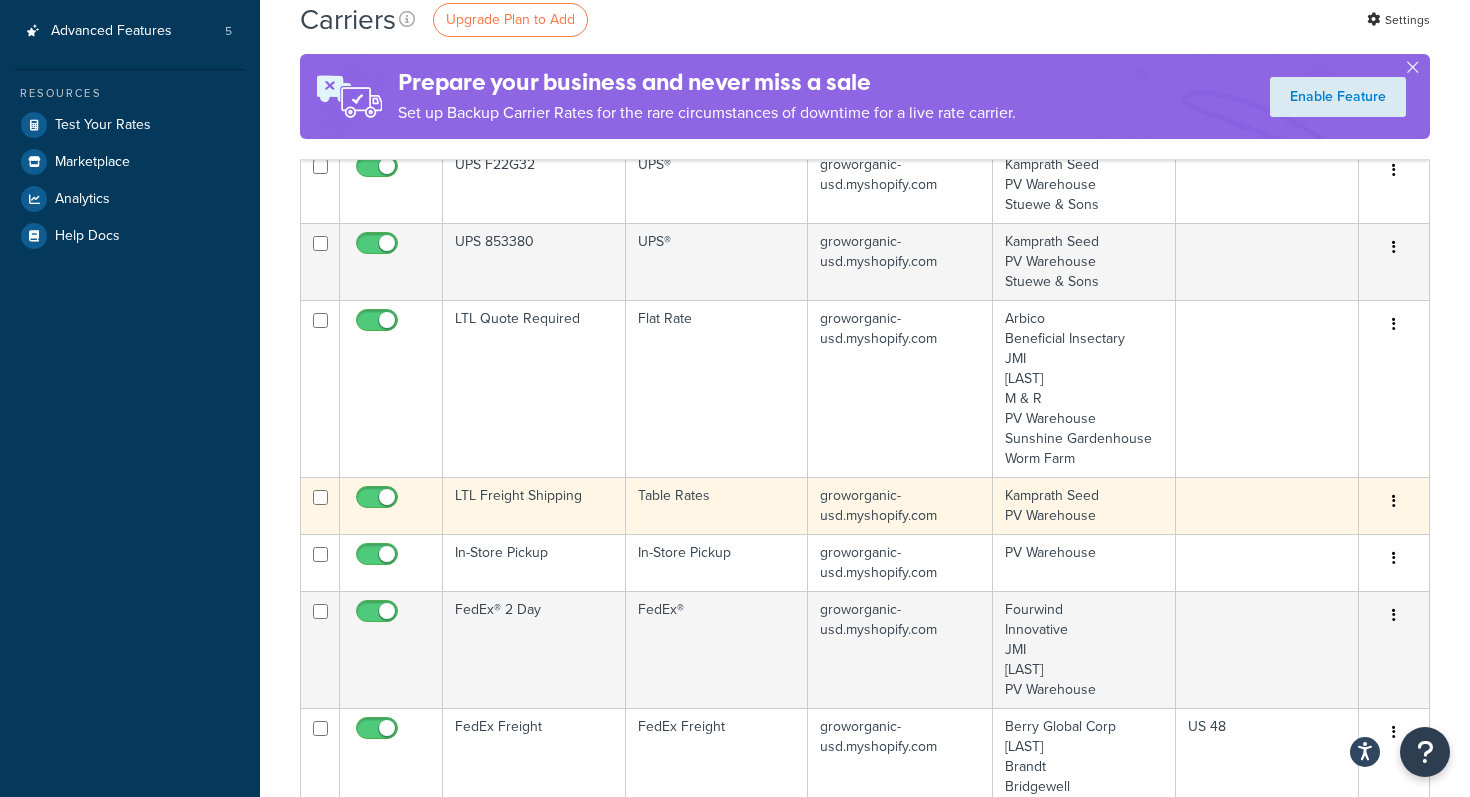 click on "LTL Freight Shipping" at bounding box center [534, 505] 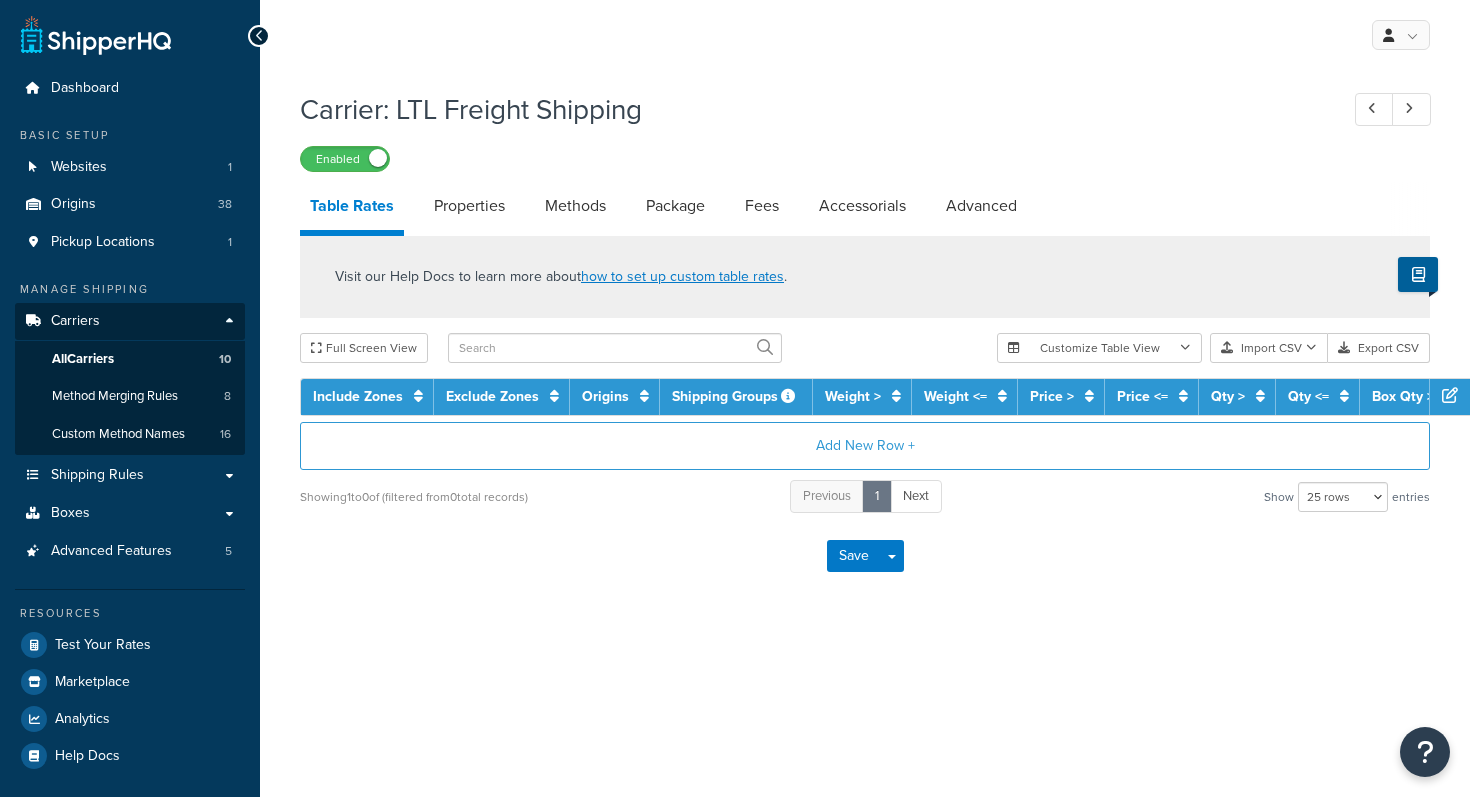 select on "25" 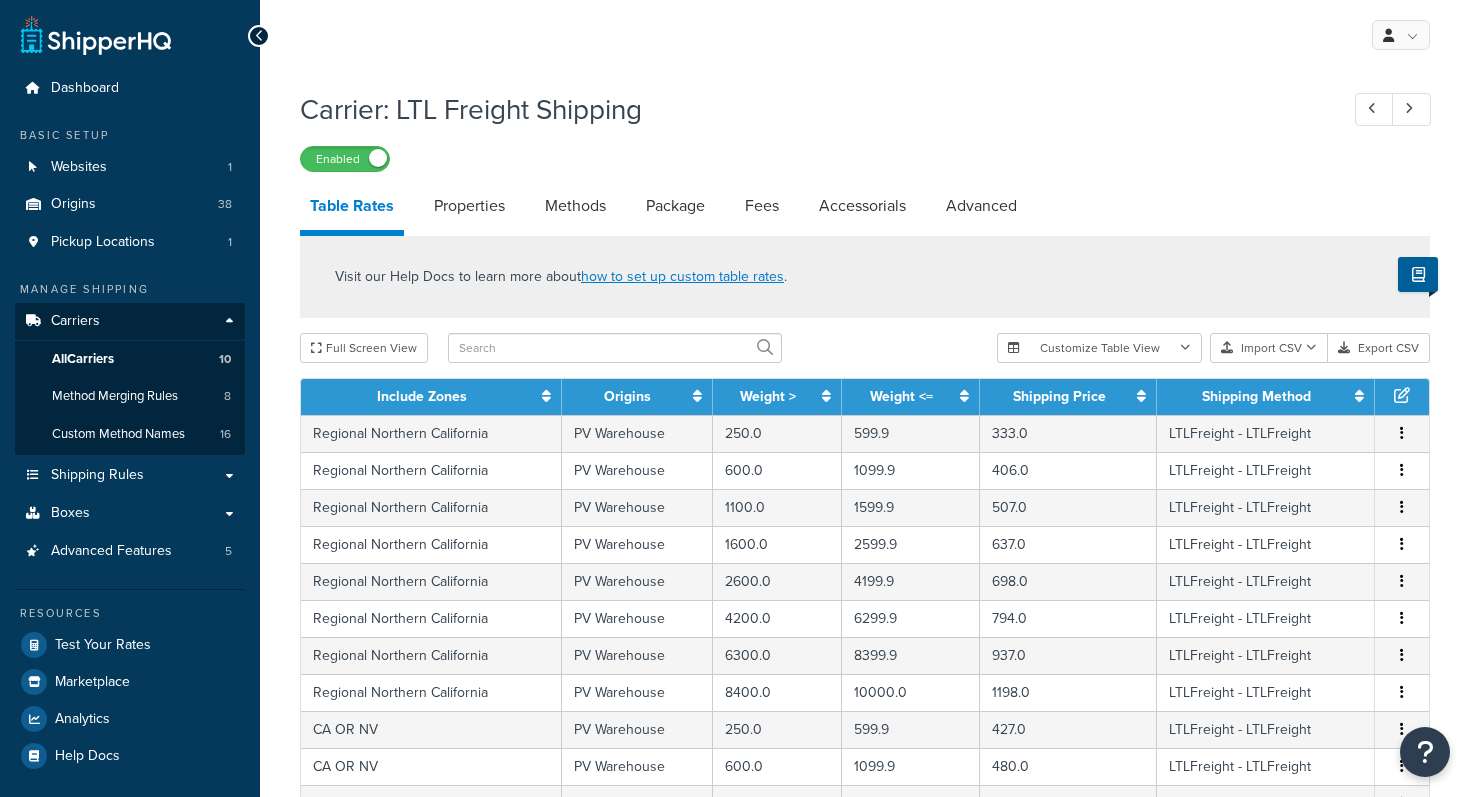 scroll, scrollTop: 0, scrollLeft: 0, axis: both 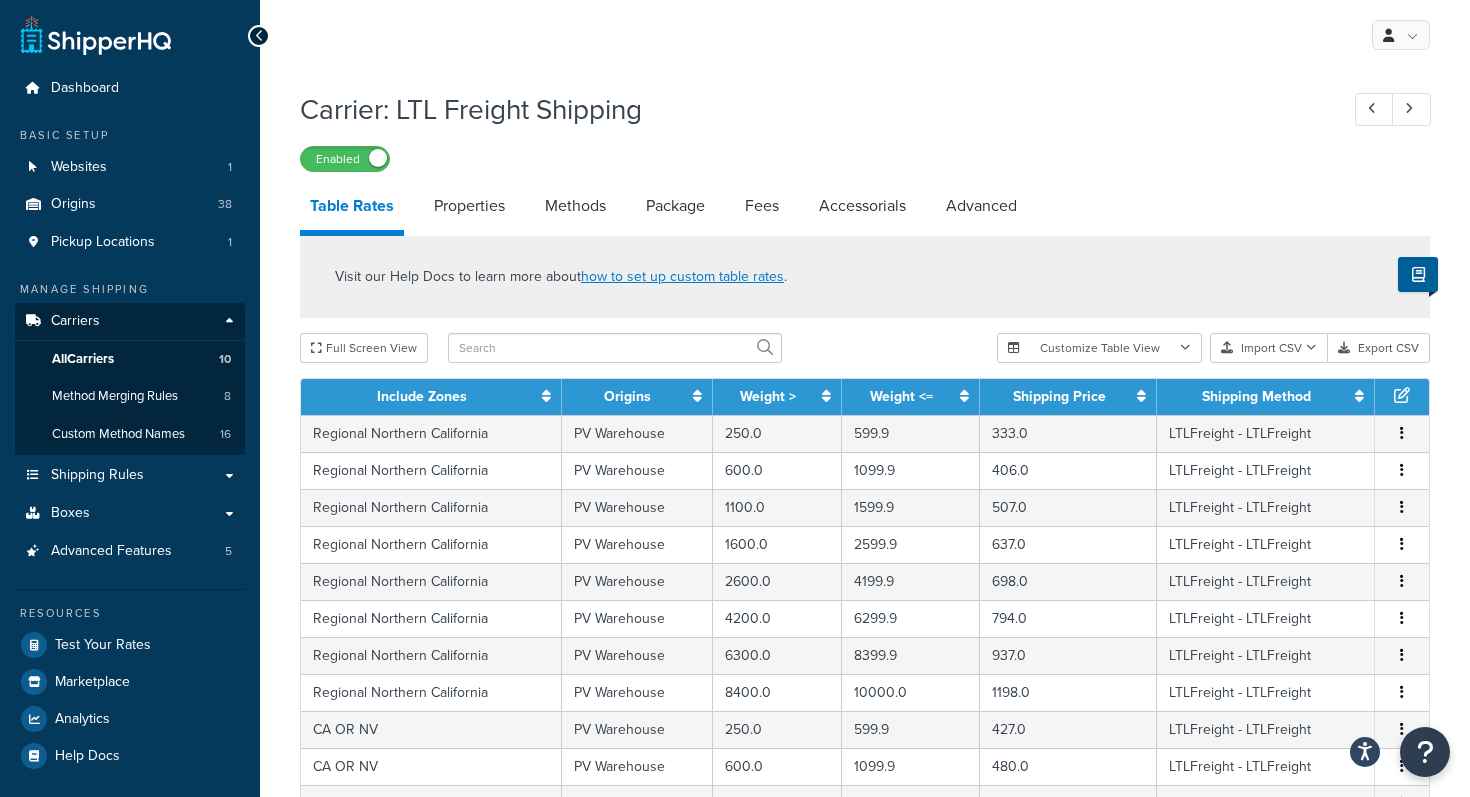click on "Carrier: LTL Freight Shipping" at bounding box center [809, 109] 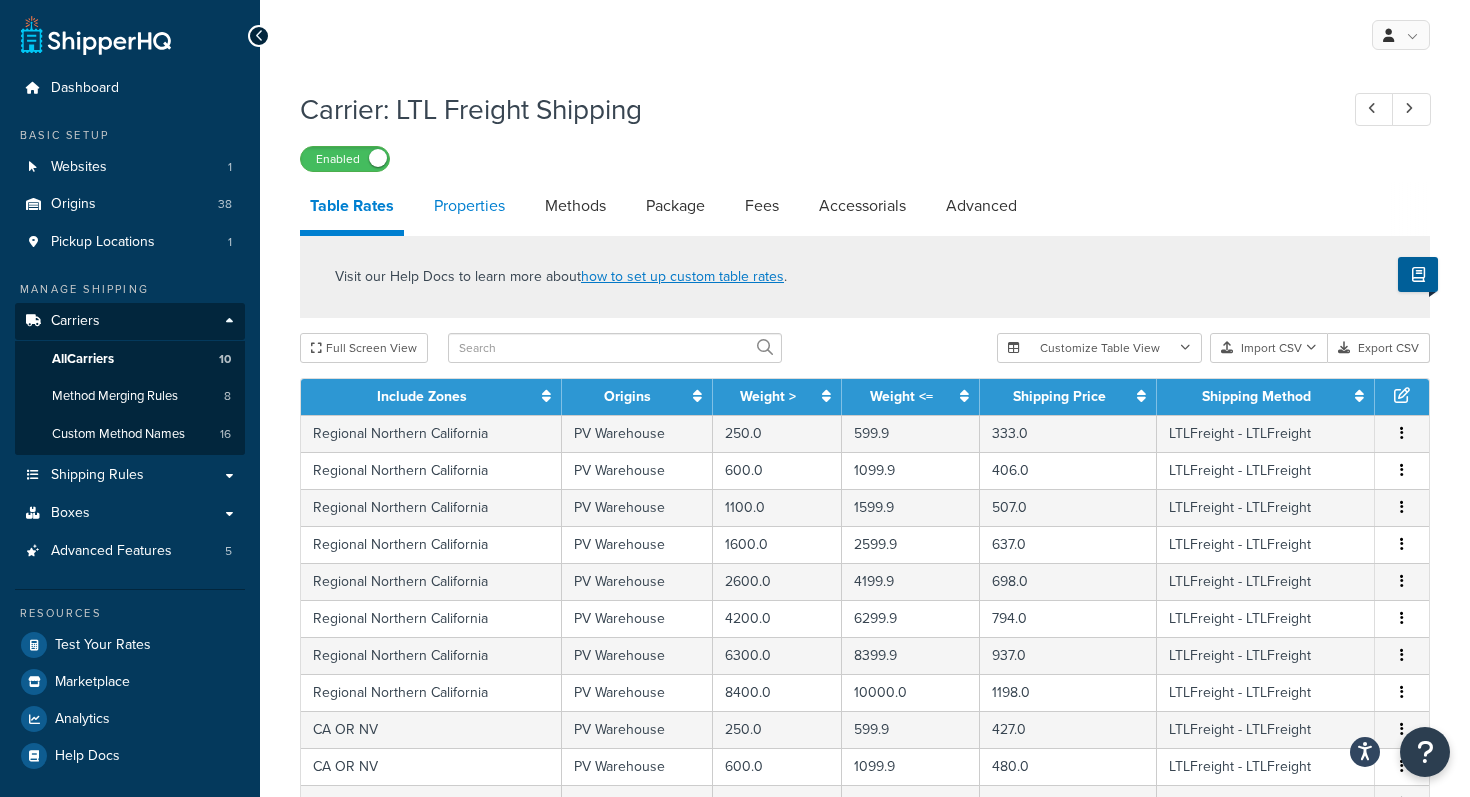 click on "Properties" at bounding box center (469, 206) 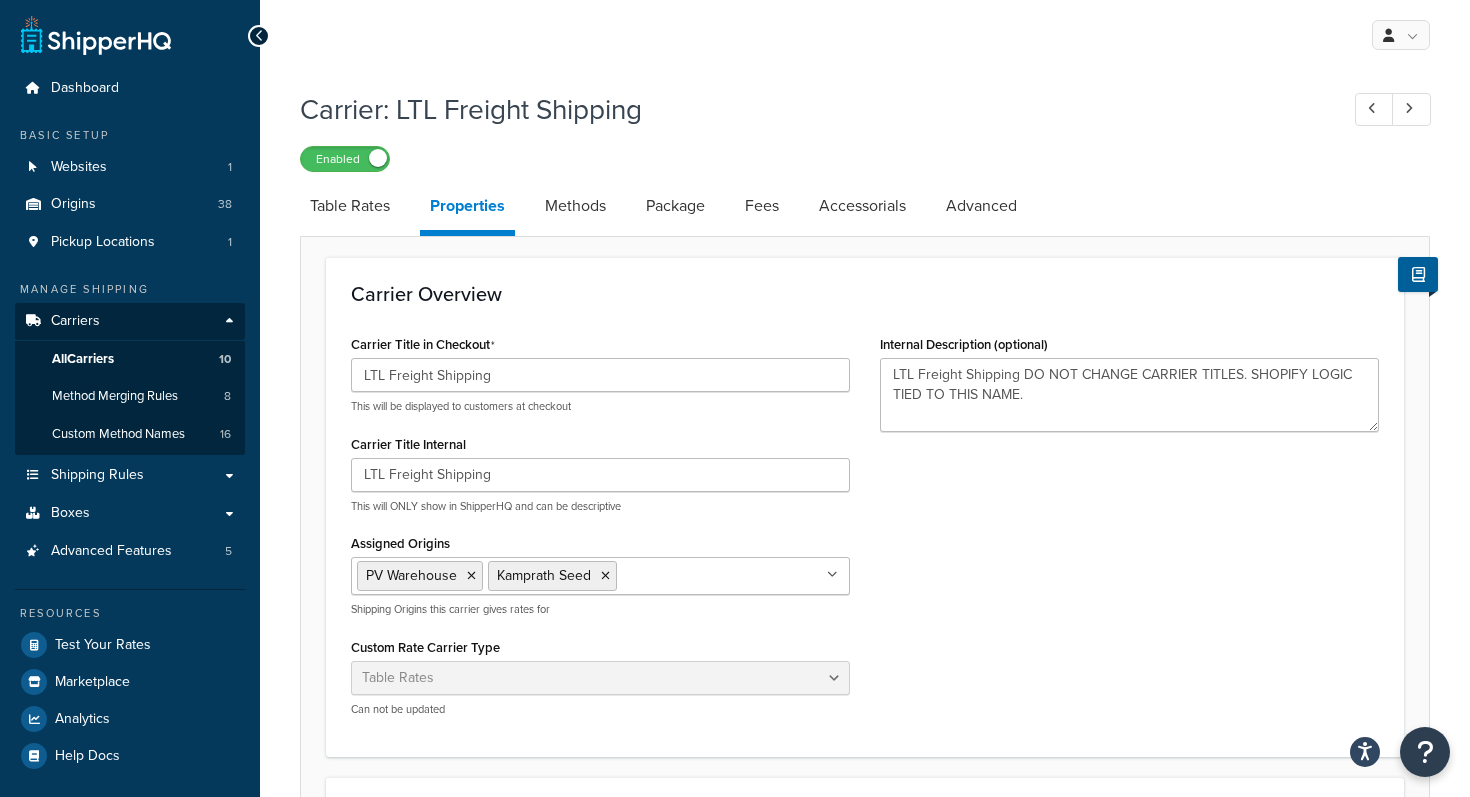click on "Carrier Overview" 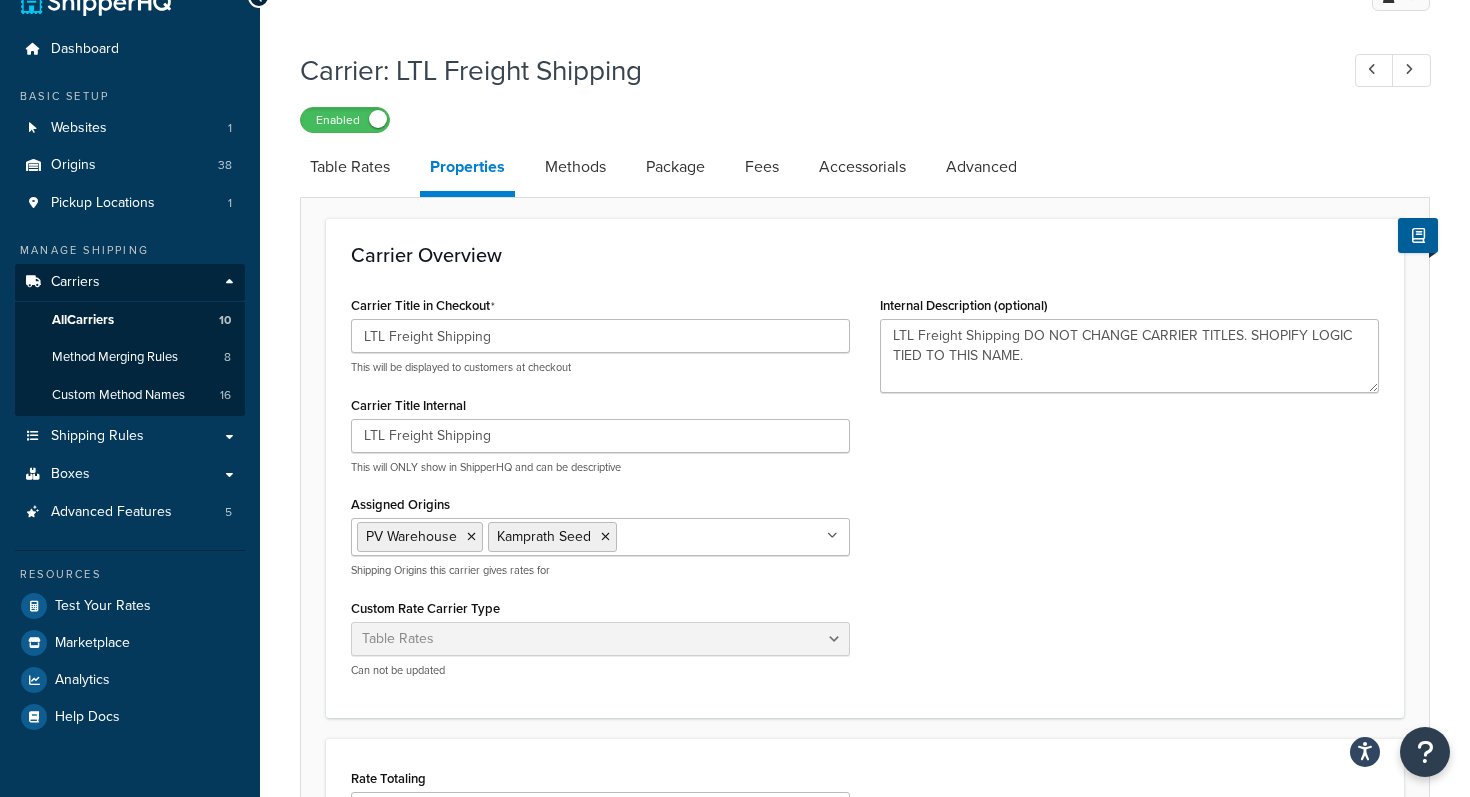 scroll, scrollTop: 0, scrollLeft: 0, axis: both 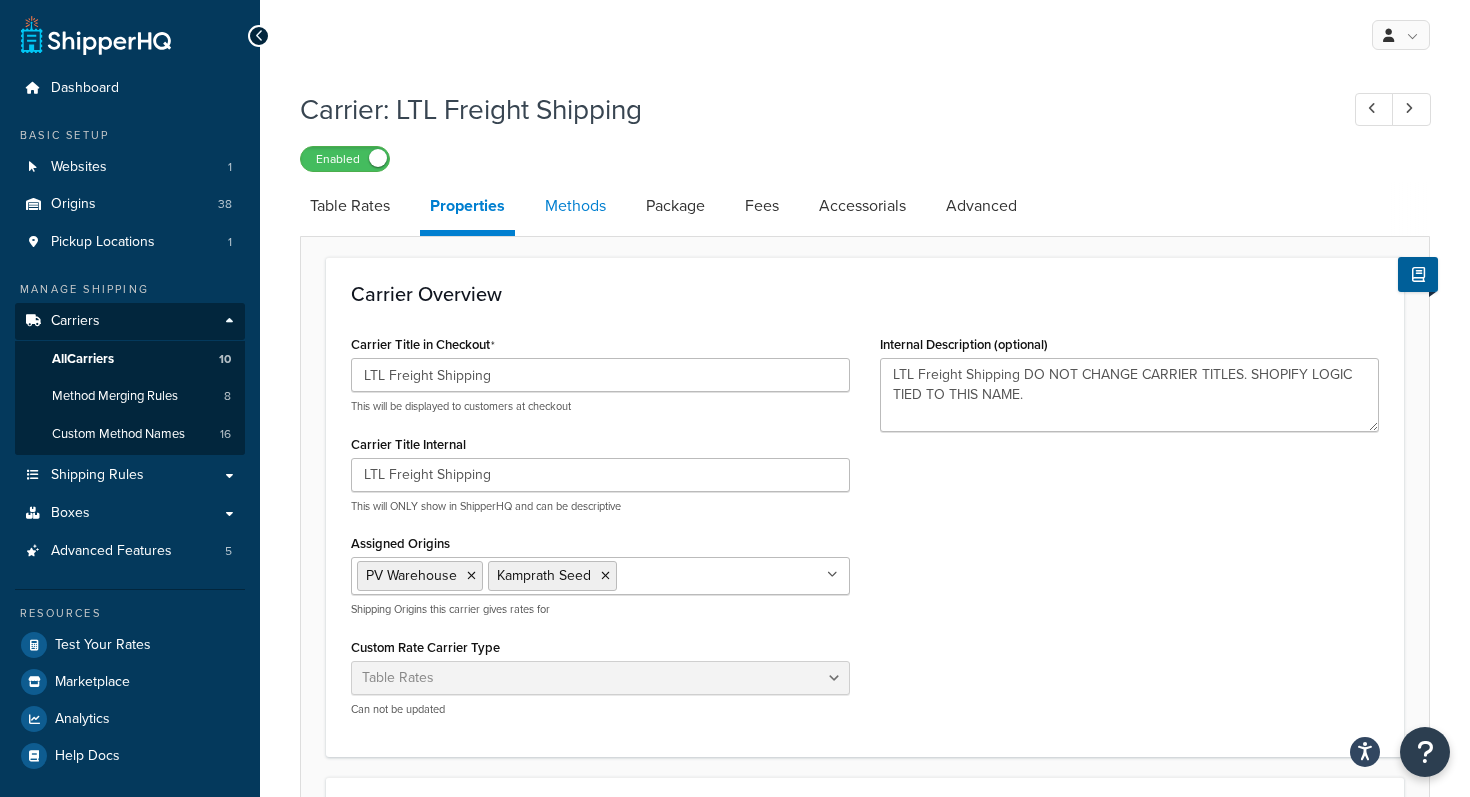 click on "Methods" at bounding box center [575, 206] 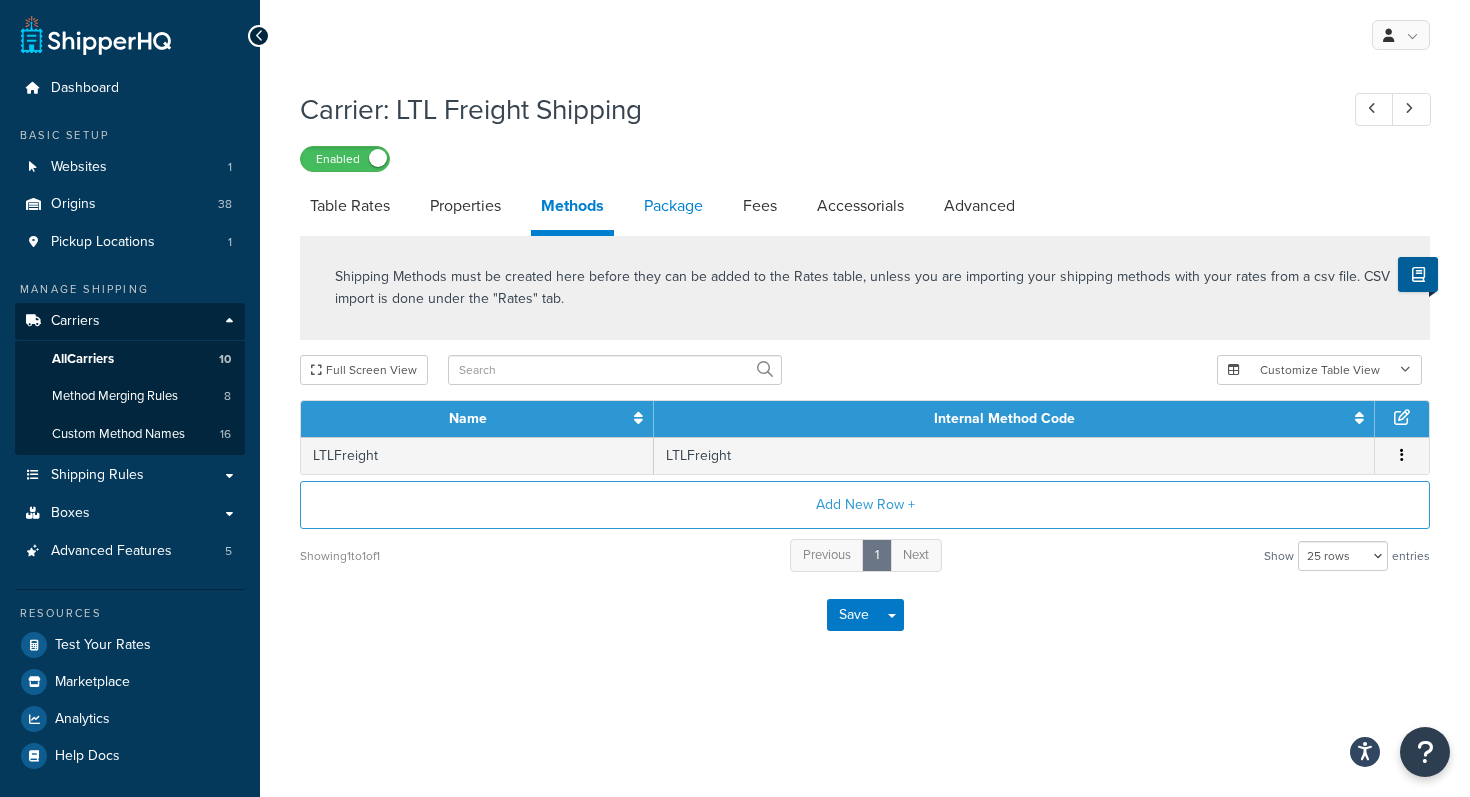 click on "Package" at bounding box center (673, 206) 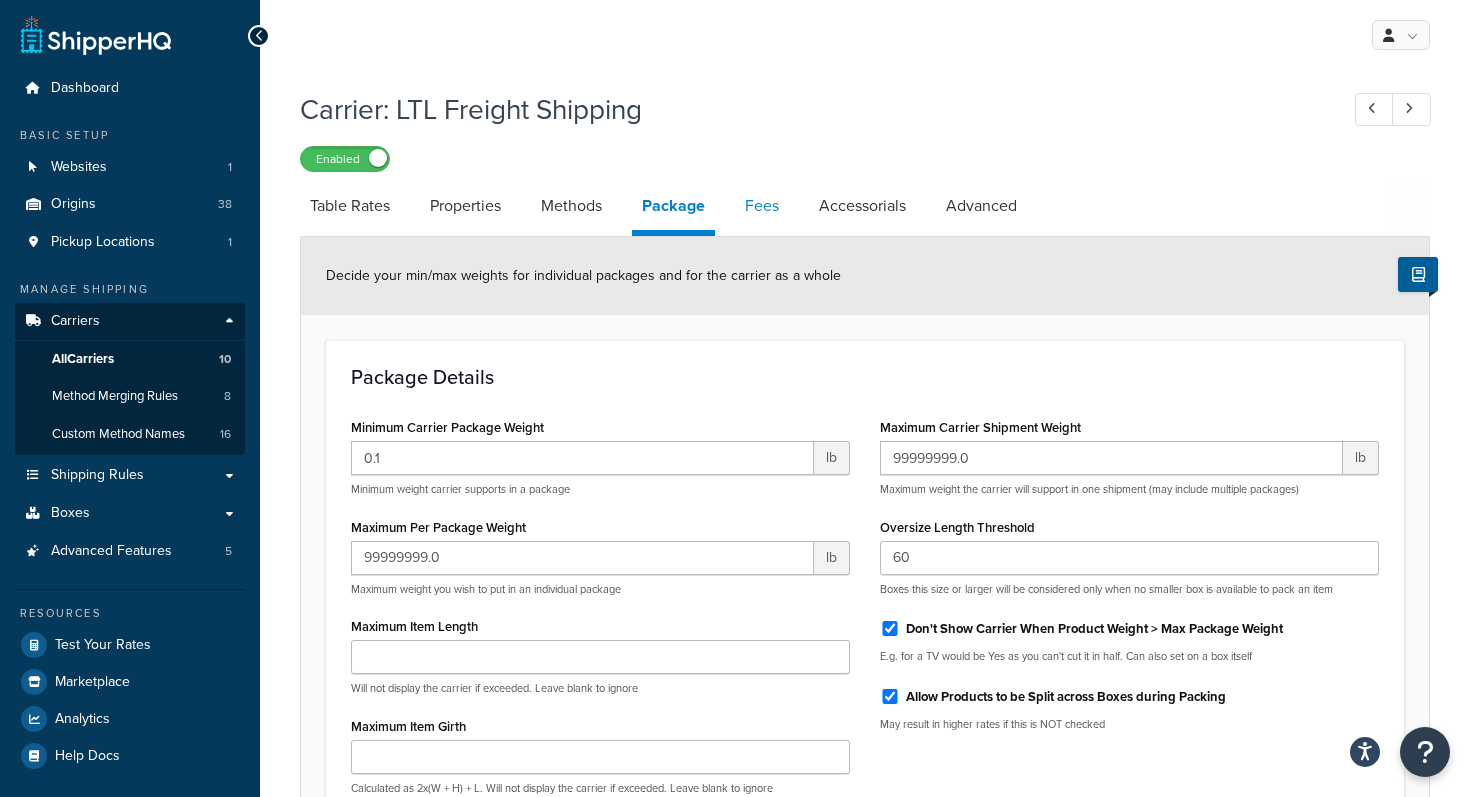 click on "Fees" at bounding box center [762, 206] 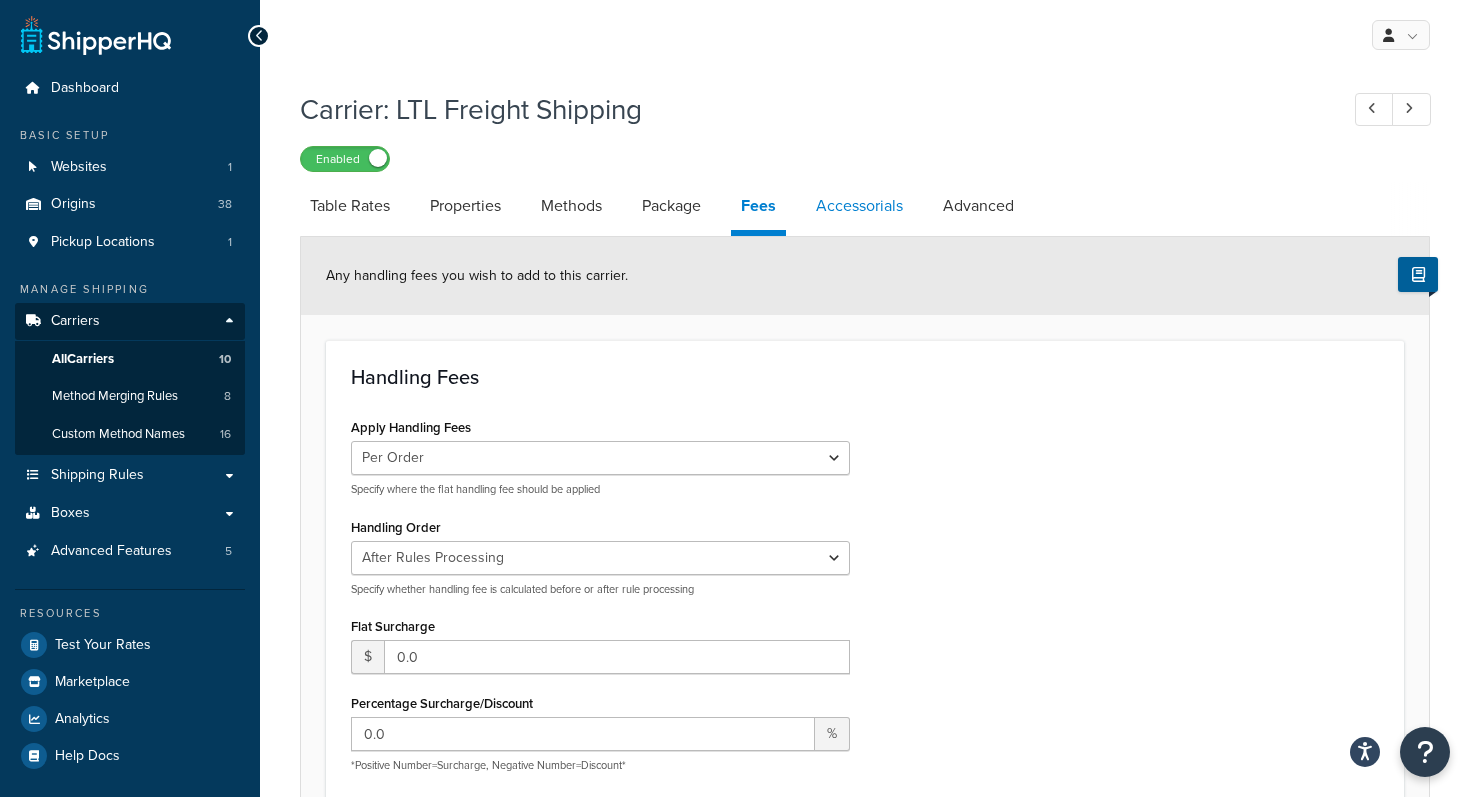 click on "Accessorials" at bounding box center (859, 206) 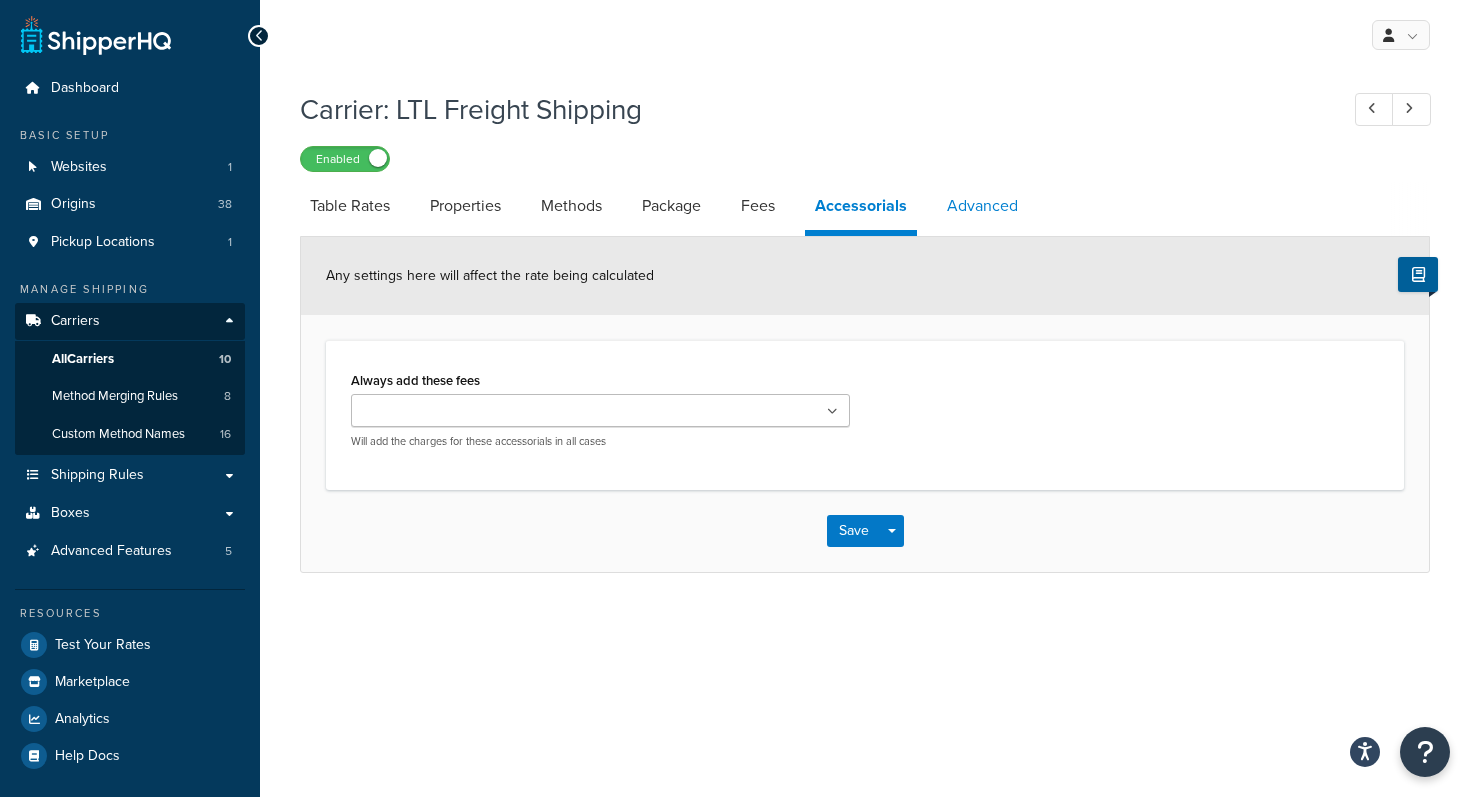 click on "Advanced" at bounding box center (982, 206) 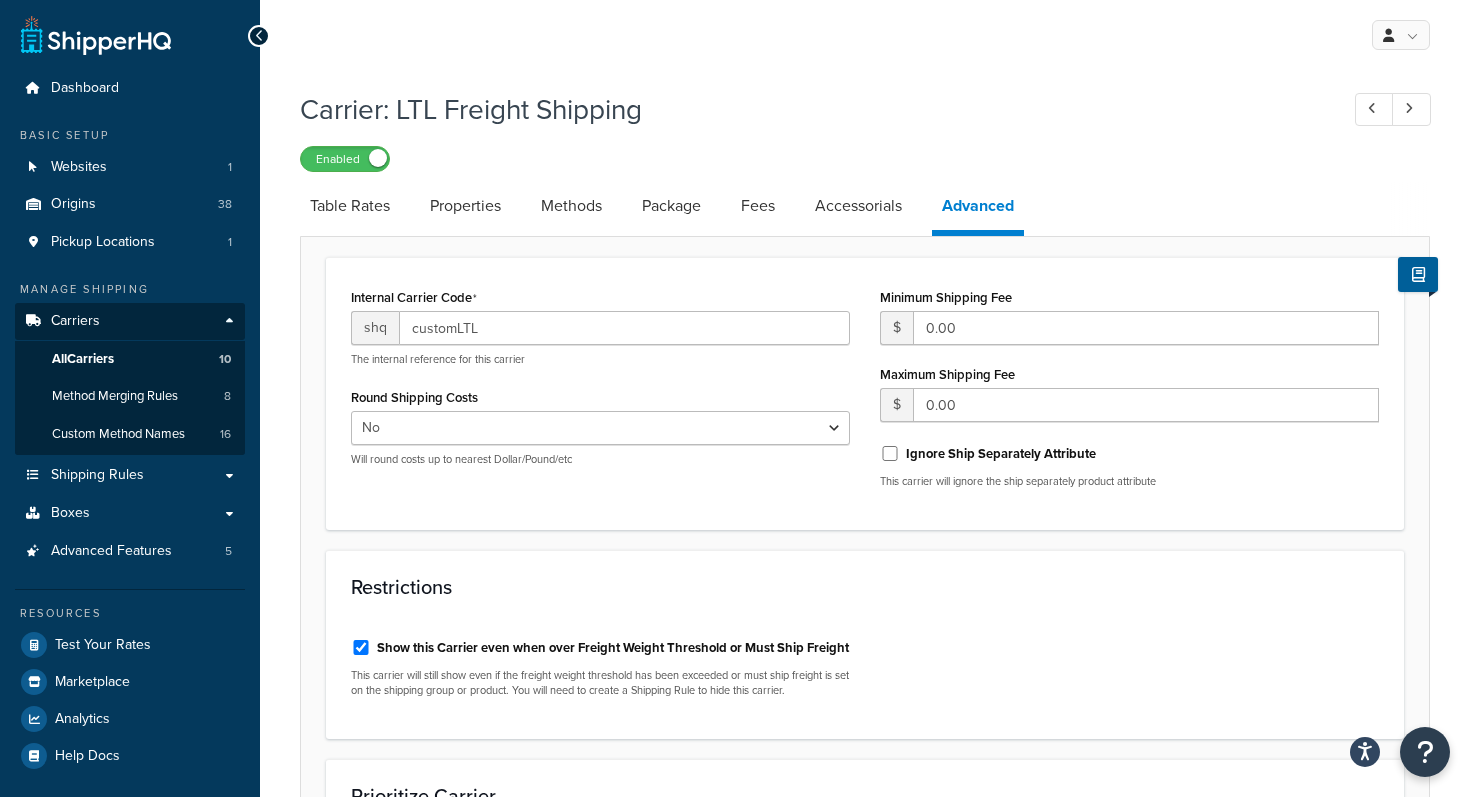 click on "Internal Carrier Code   shq customLTL The internal reference for this carrier Round Shipping Costs   Yes No Will round costs up to nearest Dollar/Pound/etc Minimum Shipping Fee   $ 0.00 Maximum Shipping Fee   $ 0.00   Ignore Ship Separately Attribute This carrier will ignore the ship separately product attribute Restrictions   Show this Carrier even when over Freight Weight Threshold or Must Ship Freight This carrier will still show even if the freight weight threshold has been exceeded or must ship freight is set on the shipping group or product. You will need to create a Shipping Rule to hide this carrier. Prioritize Carrier If rates are returned, choose other carriers that ship from the same origin to hide at checkout   Note:  Other carriers that have been prioritized to hide this carrier will not be shown as options. Hide other carriers   FedEx Freight   FedEx USPS FedEx Express for Beneficial Insects LTL Quote Required FedEx® 2 Day In-Store Pickup UPS 853380 UPS F22G32 Save Save Dropdown Save and Edit" at bounding box center [865, 682] 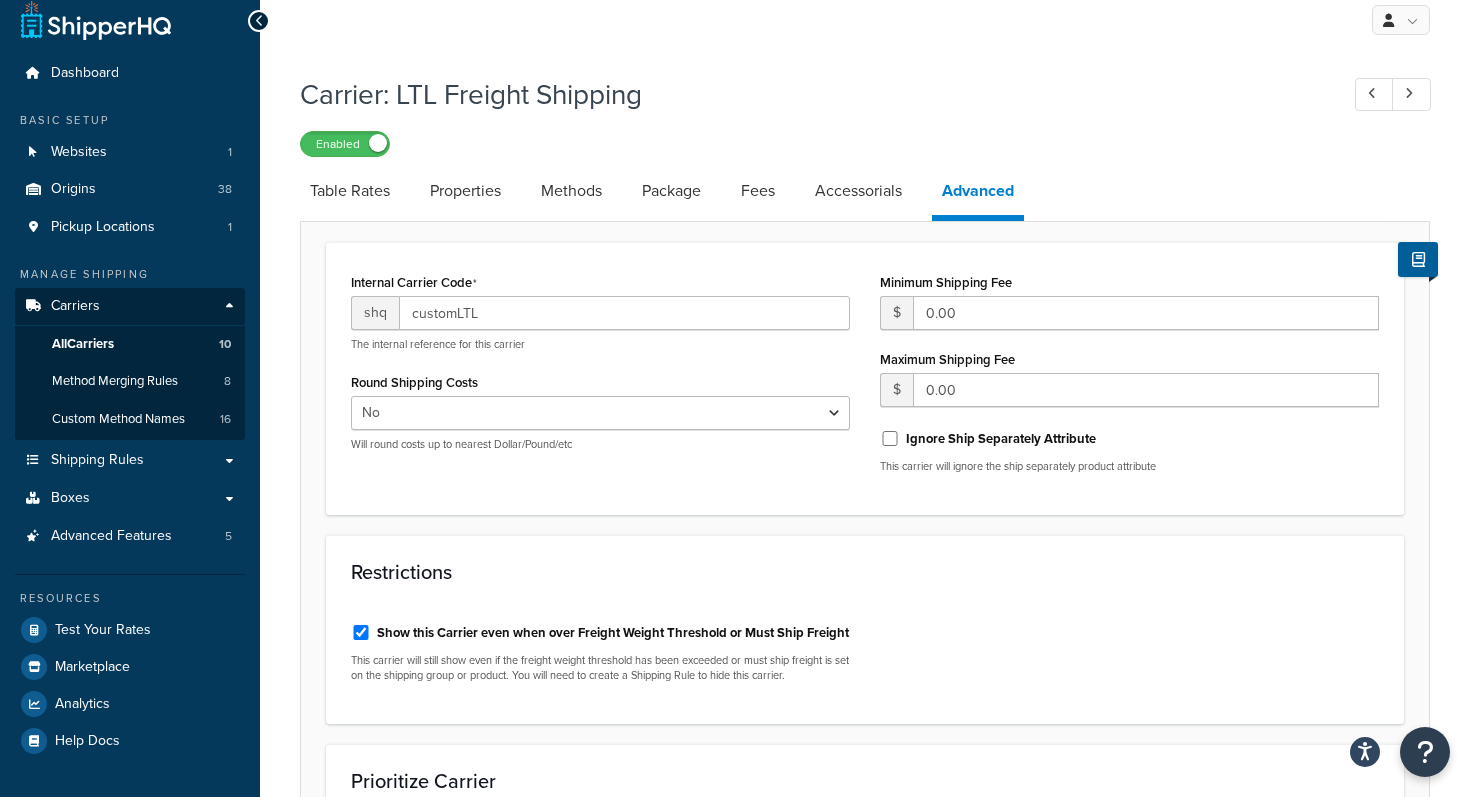 scroll, scrollTop: 0, scrollLeft: 0, axis: both 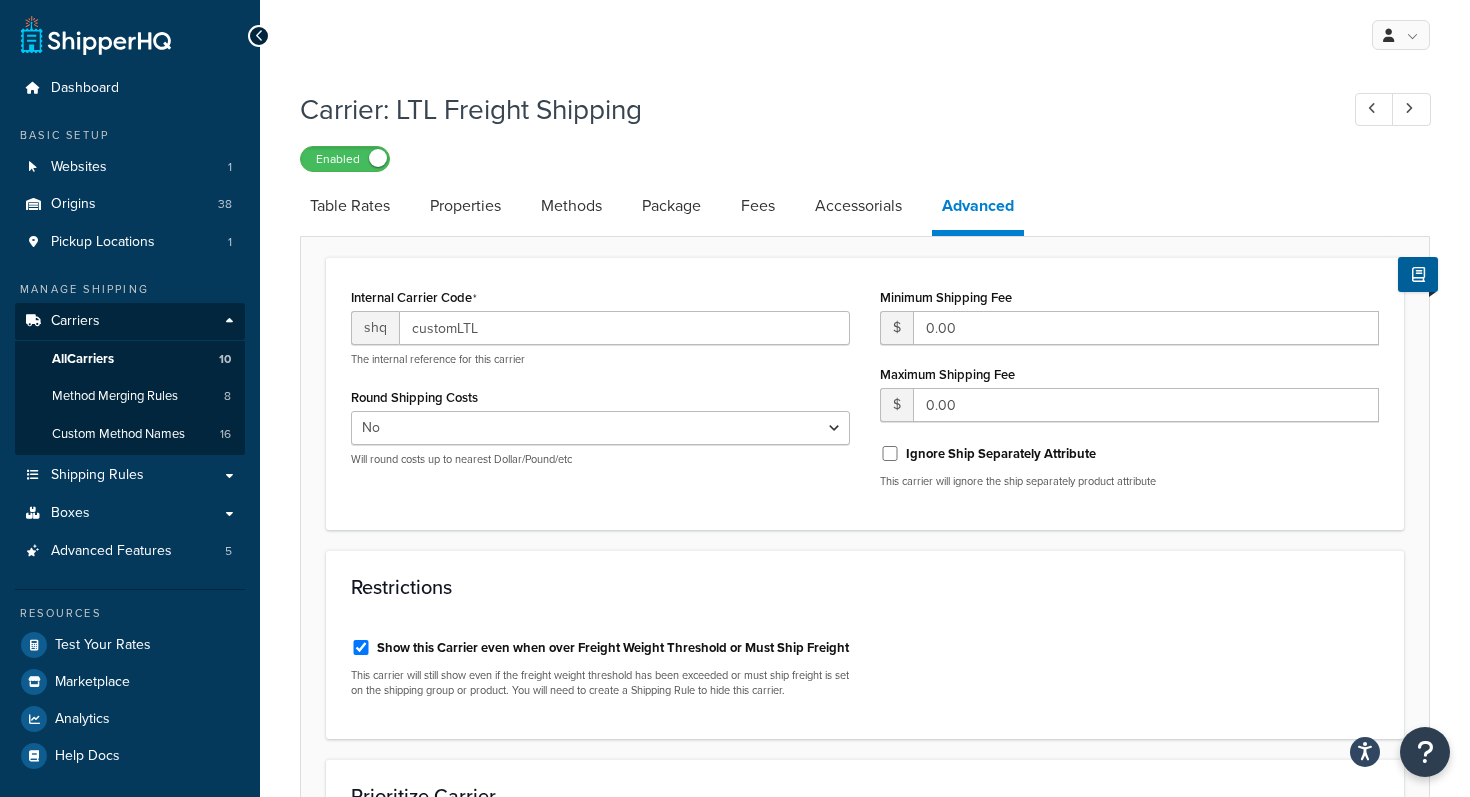 click on "Show this Carrier even when over Freight Weight Threshold or Must Ship Freight This carrier will still show even if the freight weight threshold has been exceeded or must ship freight is set on the shipping group or product. You will need to create a Shipping Rule to hide this carrier." at bounding box center (865, 668) 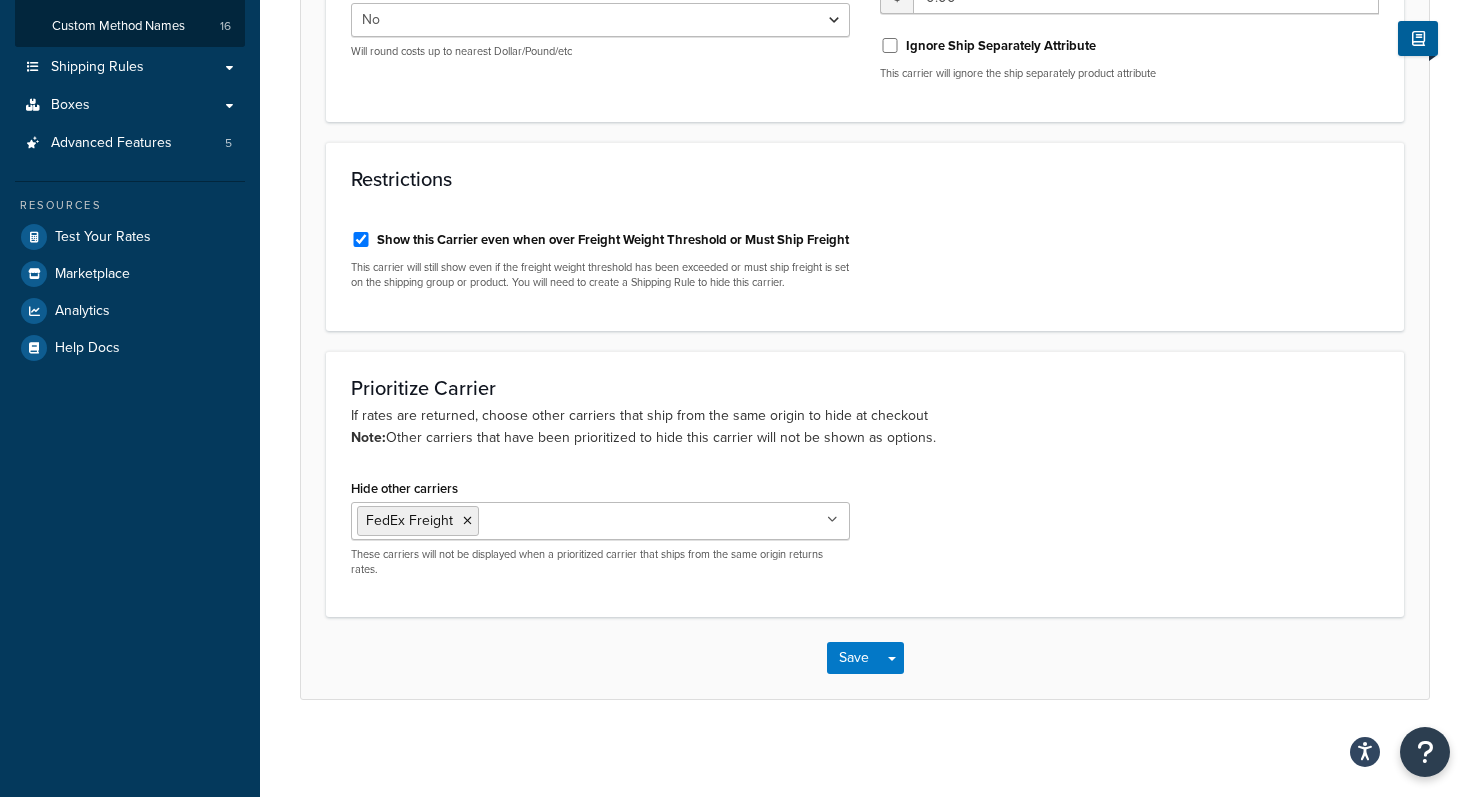 scroll, scrollTop: 430, scrollLeft: 0, axis: vertical 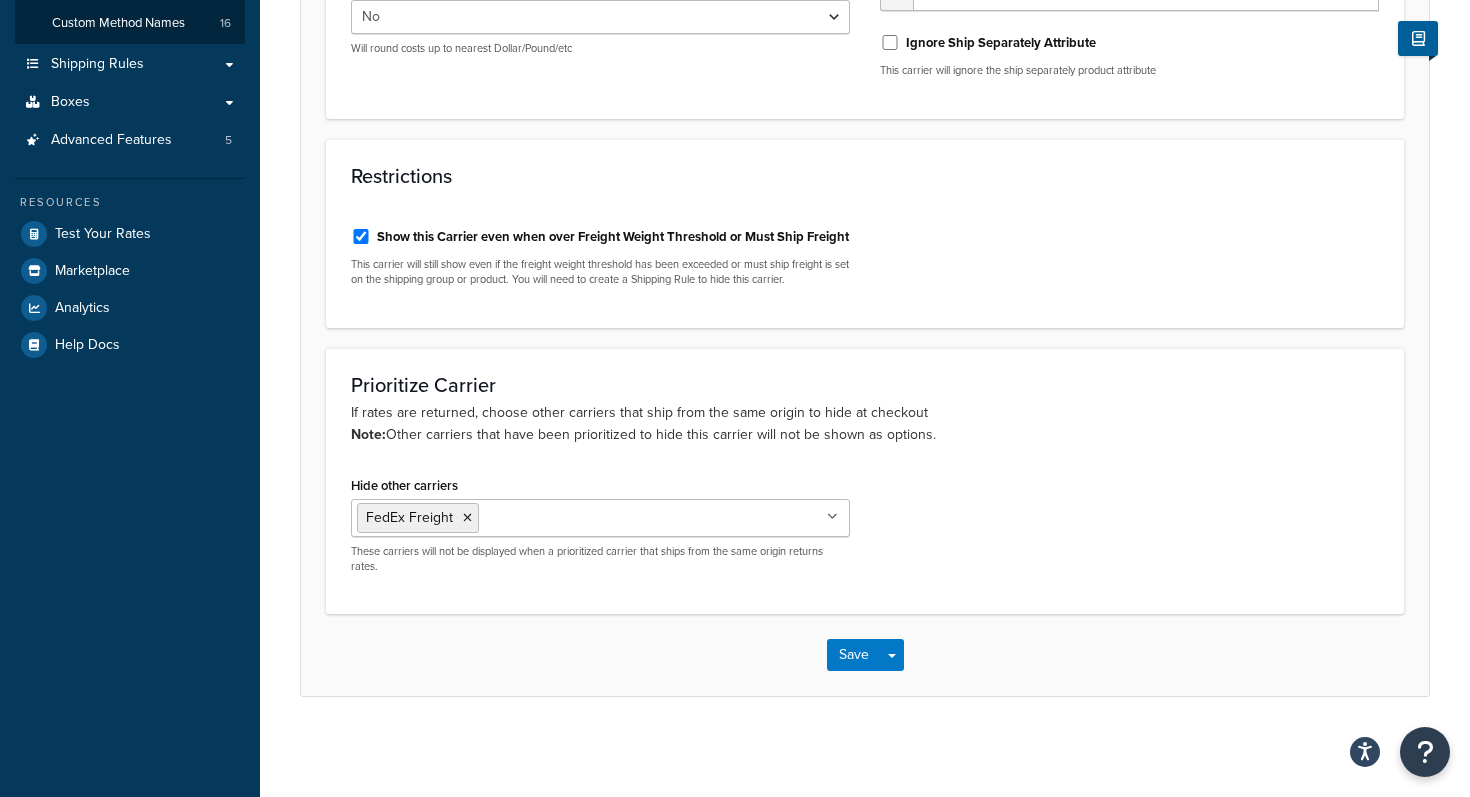click on "Hide other carriers   FedEx Freight   FedEx USPS FedEx Express for Beneficial Insects LTL Quote Required FedEx® 2 Day In-Store Pickup UPS 853380 UPS F22G32 These carriers will not be displayed when a prioritized carrier that ships from the same origin returns rates." at bounding box center (865, 530) 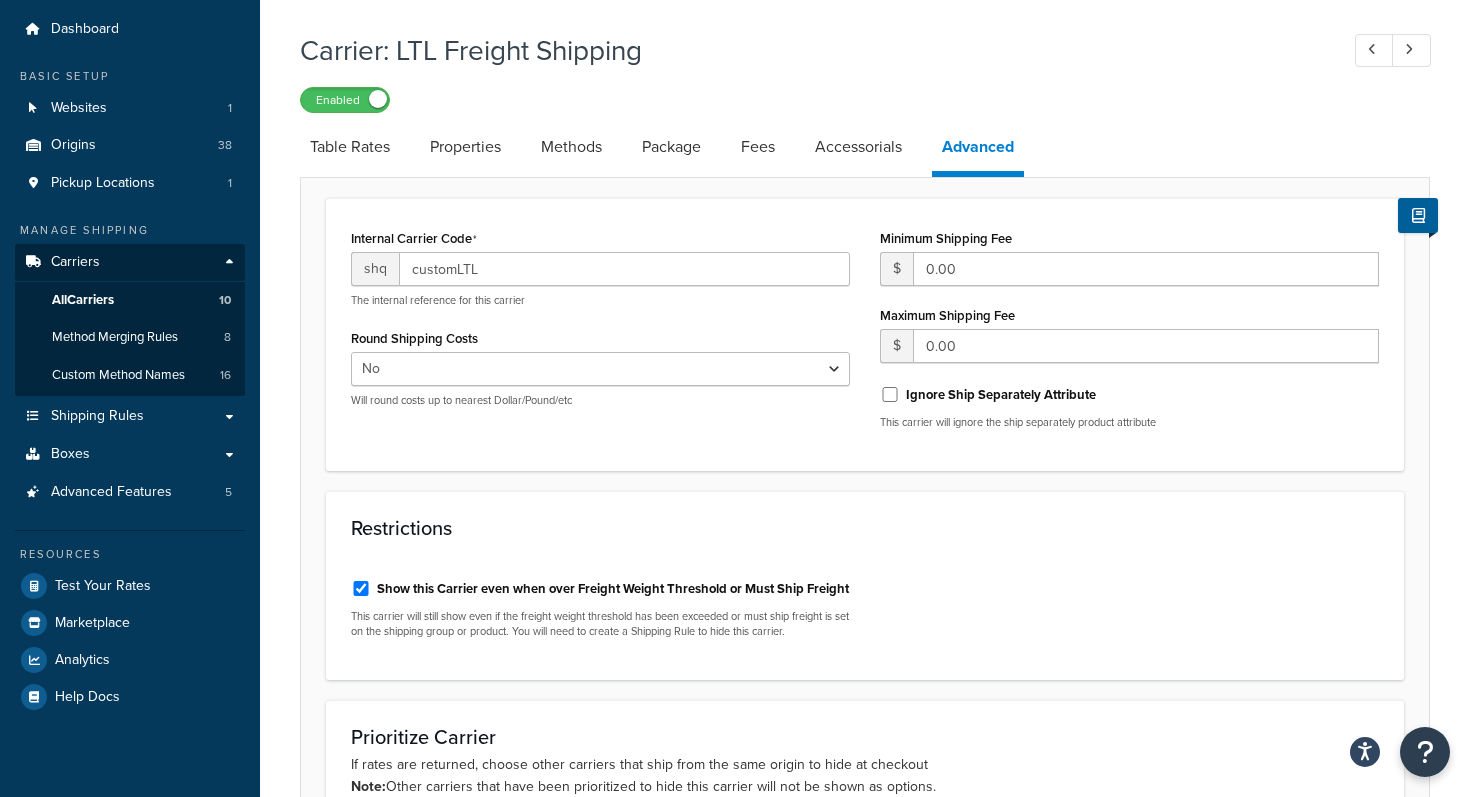 scroll, scrollTop: 0, scrollLeft: 0, axis: both 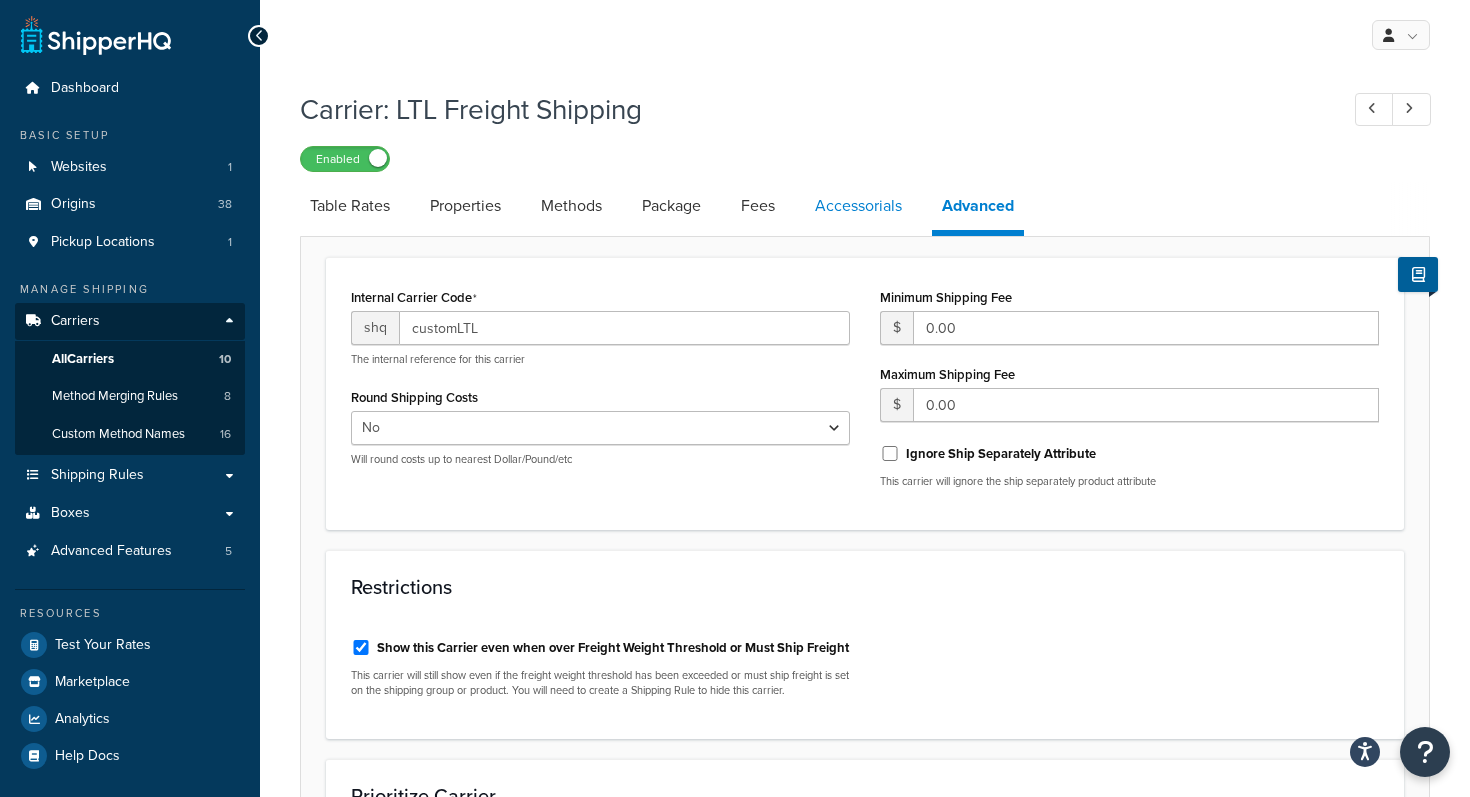 click on "Accessorials" at bounding box center (858, 206) 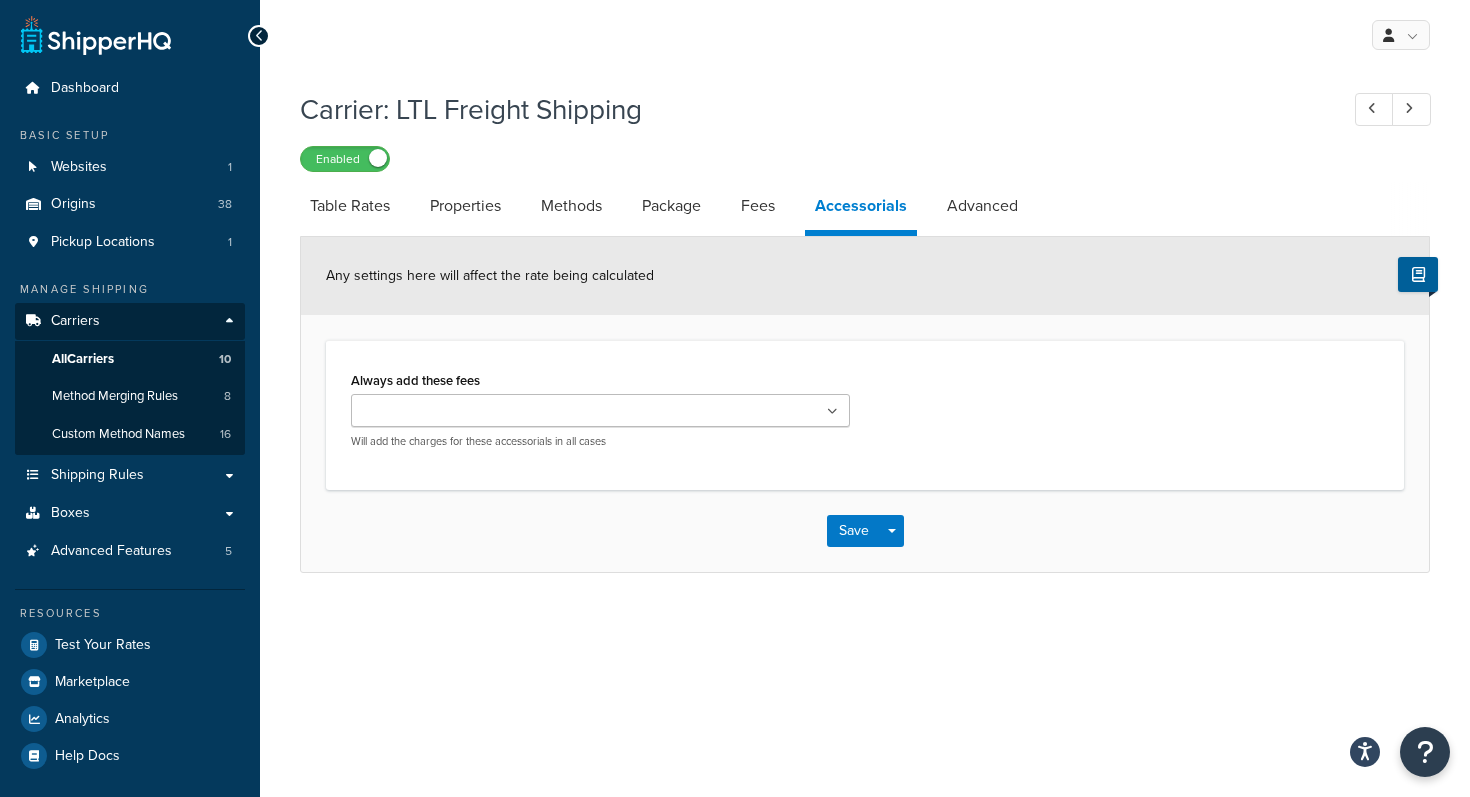click on "Table Rates   Properties   Methods   Package   Fees   Accessorials   Advanced" at bounding box center [5250, 209] 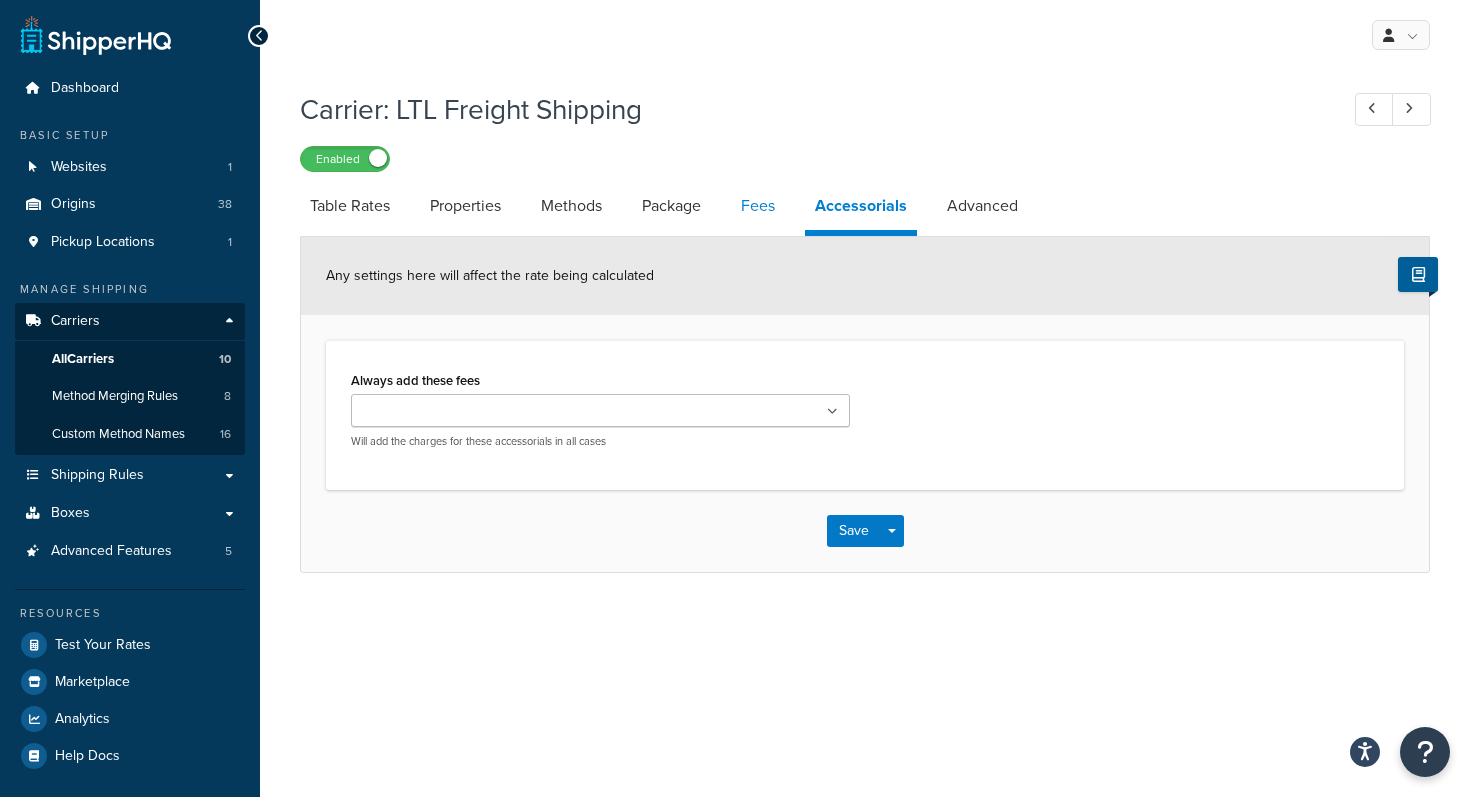 click on "Fees" at bounding box center (758, 206) 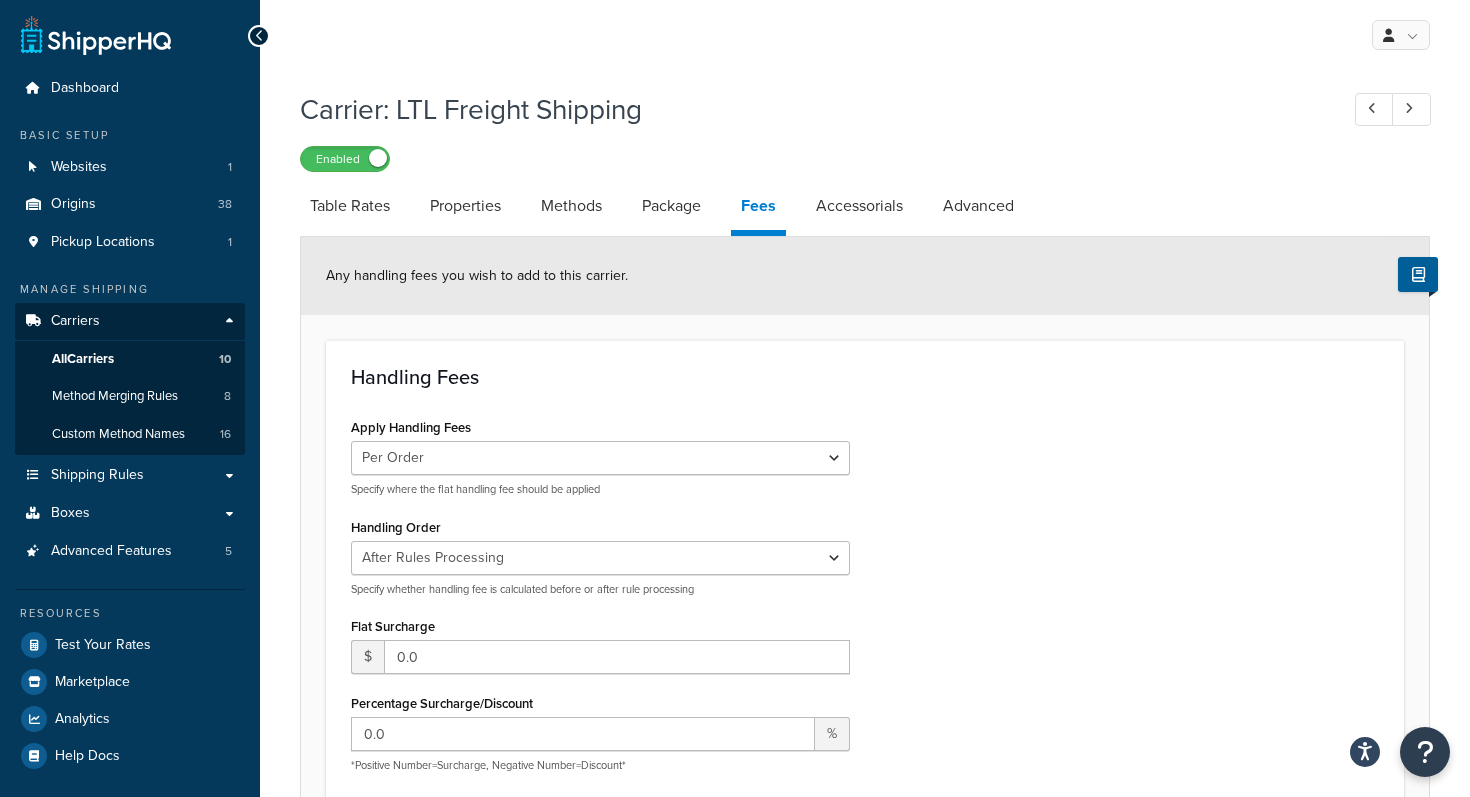 click on "Apply Handling Fees   Per Order  Per Item  Per Package  Specify where the flat handling fee should be applied Handling Order   Before Rules Processing  After Rules Processing  Specify whether handling fee is calculated before or after rule processing Flat Surcharge   $ 0.0 Percentage Surcharge/Discount   0.0 % *Positive Number=Surcharge, Negative Number=Discount* Apply Handling Fee on Free Shipping Rates Set by:   N/A  Fixed/Free Shipping Methods  Free Promotion Rules  All Free Shipping" at bounding box center [865, 639] 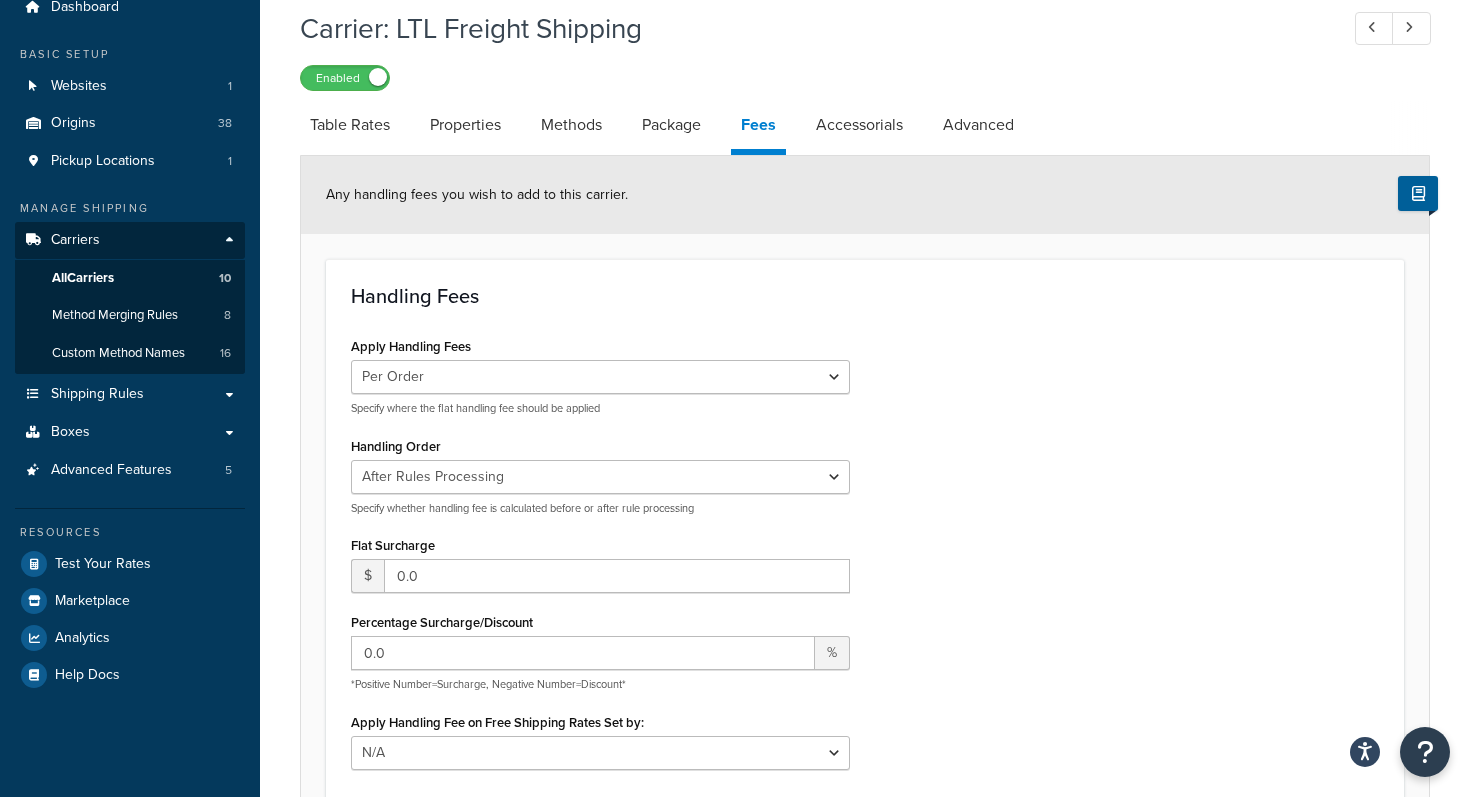 scroll, scrollTop: 80, scrollLeft: 0, axis: vertical 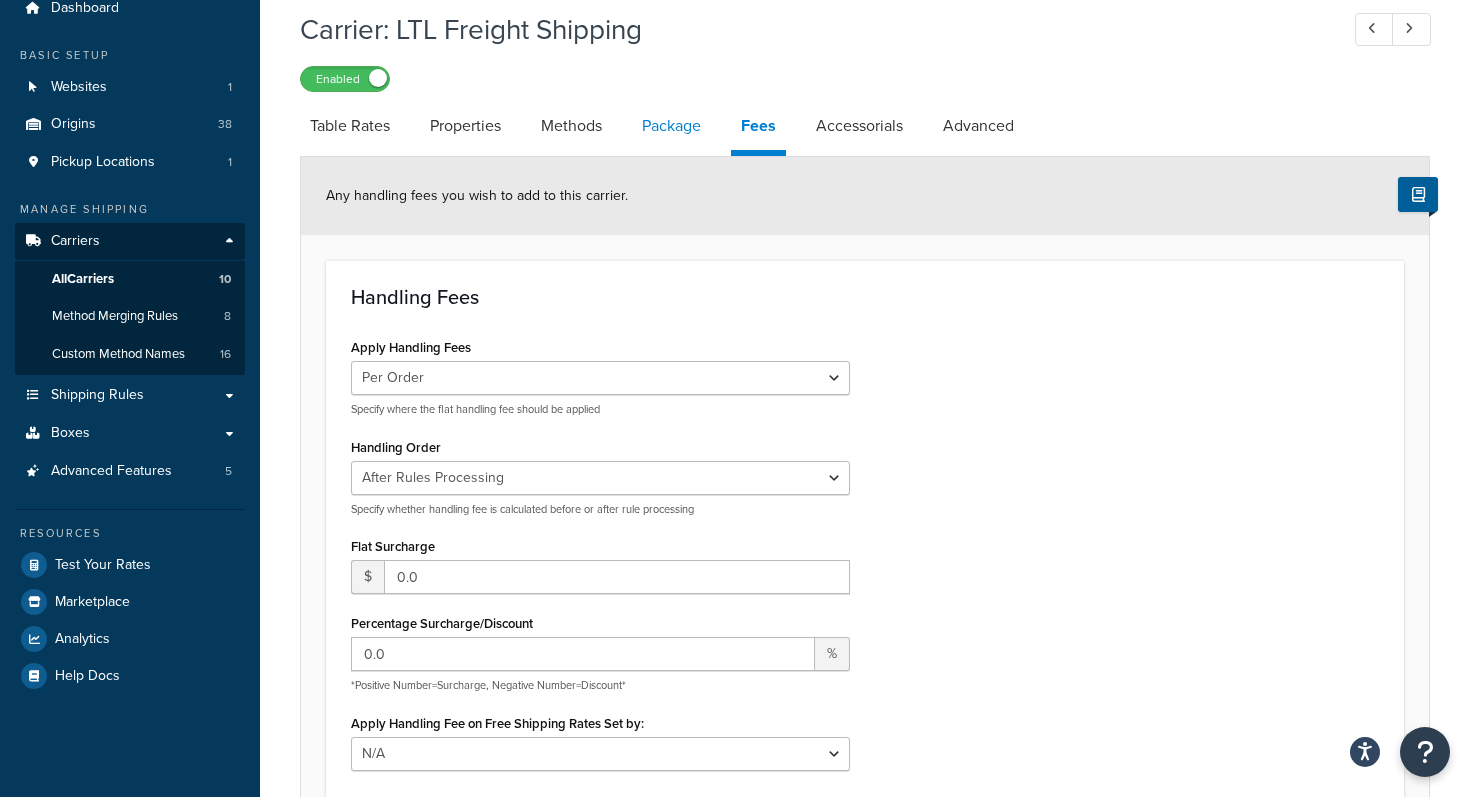 click on "Package" at bounding box center (671, 126) 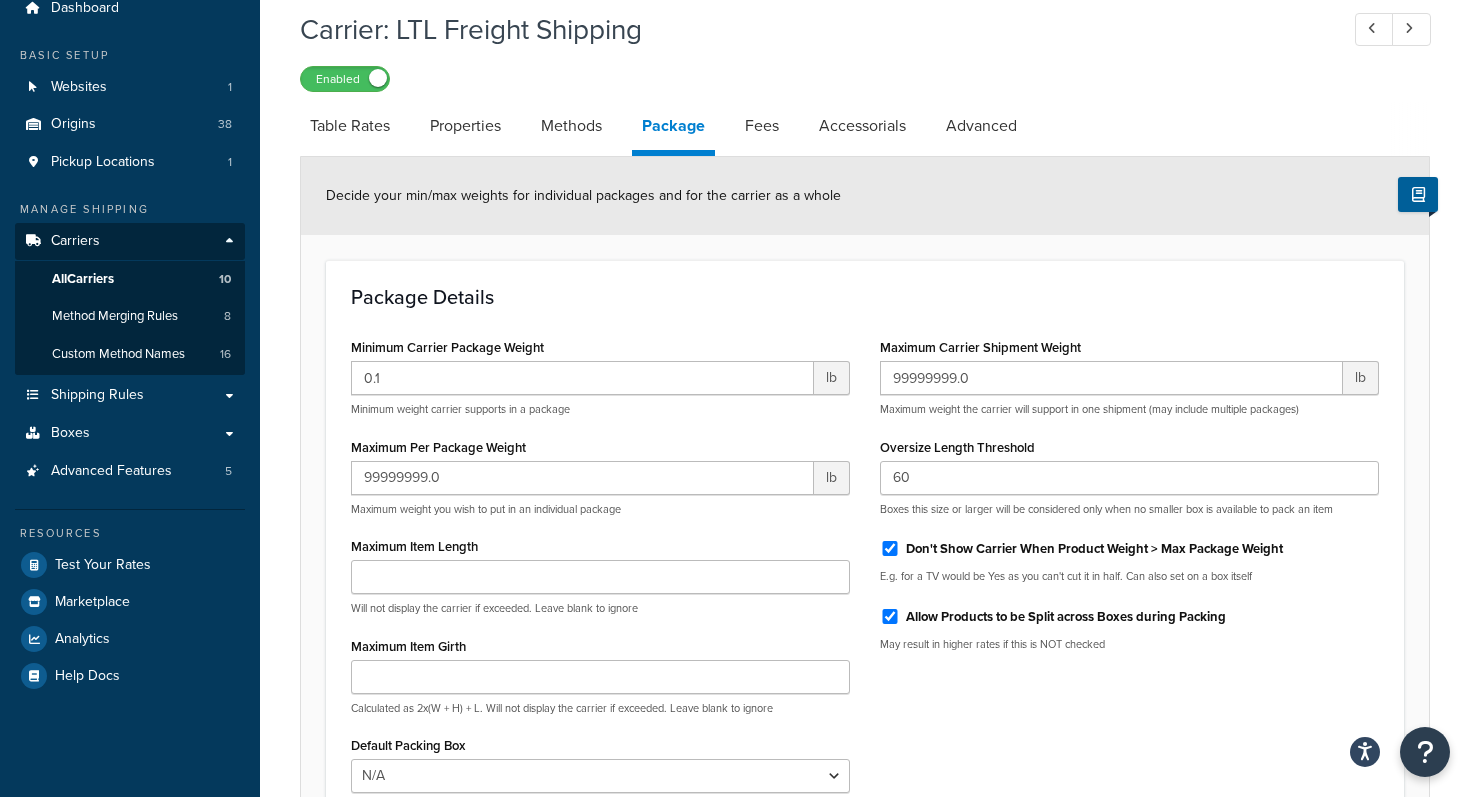 click on "Package Details" 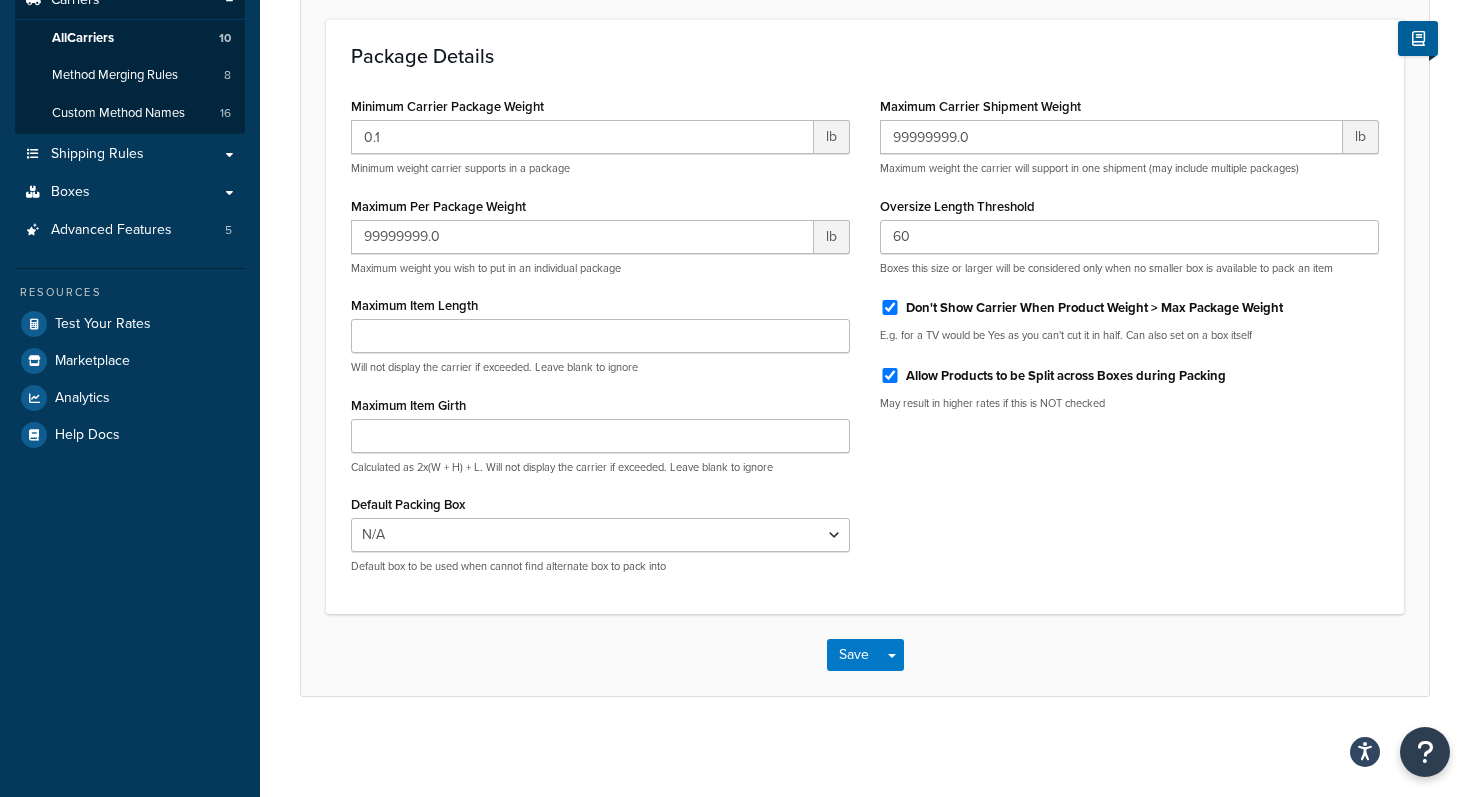 scroll, scrollTop: 322, scrollLeft: 0, axis: vertical 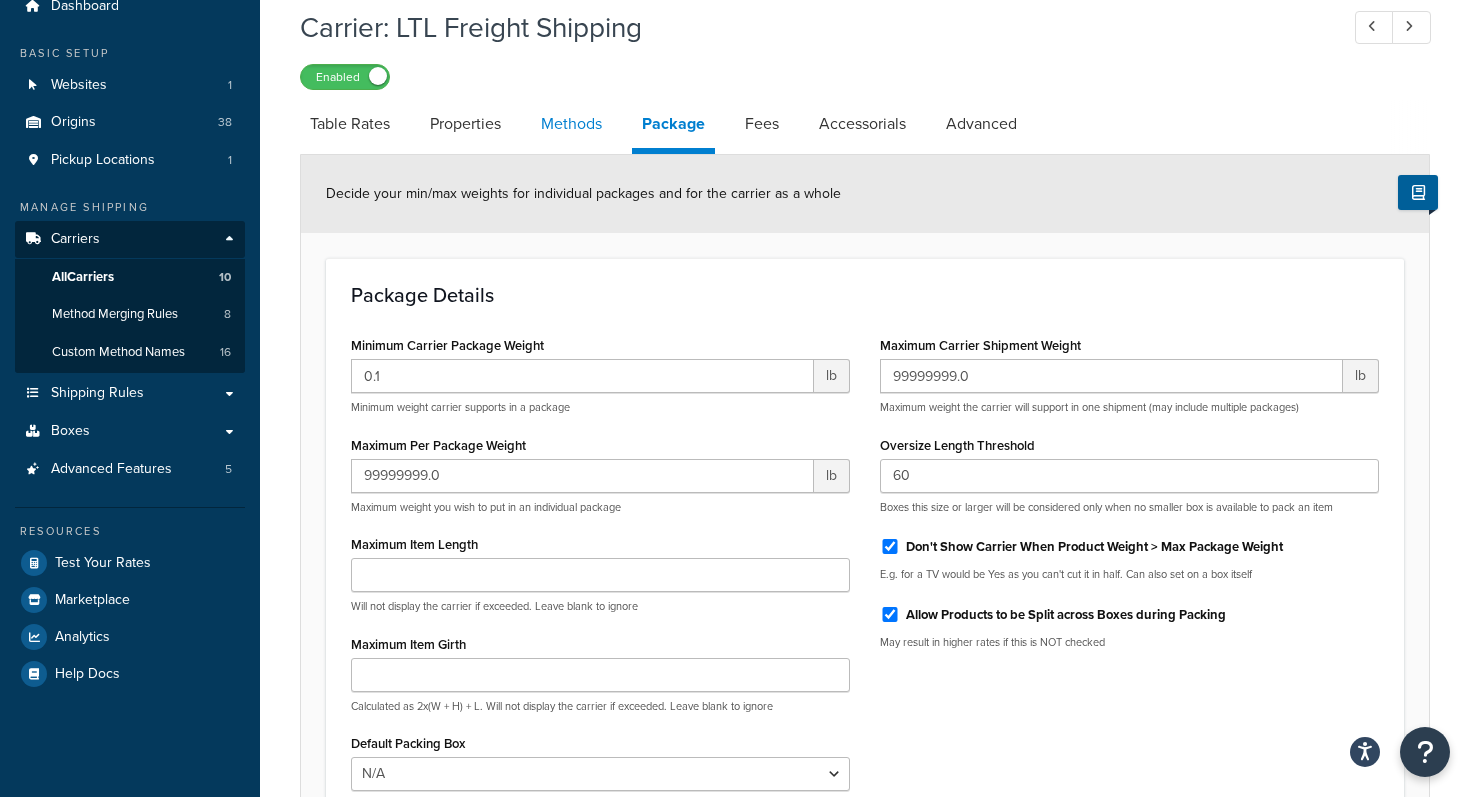 click on "Methods" at bounding box center (571, 124) 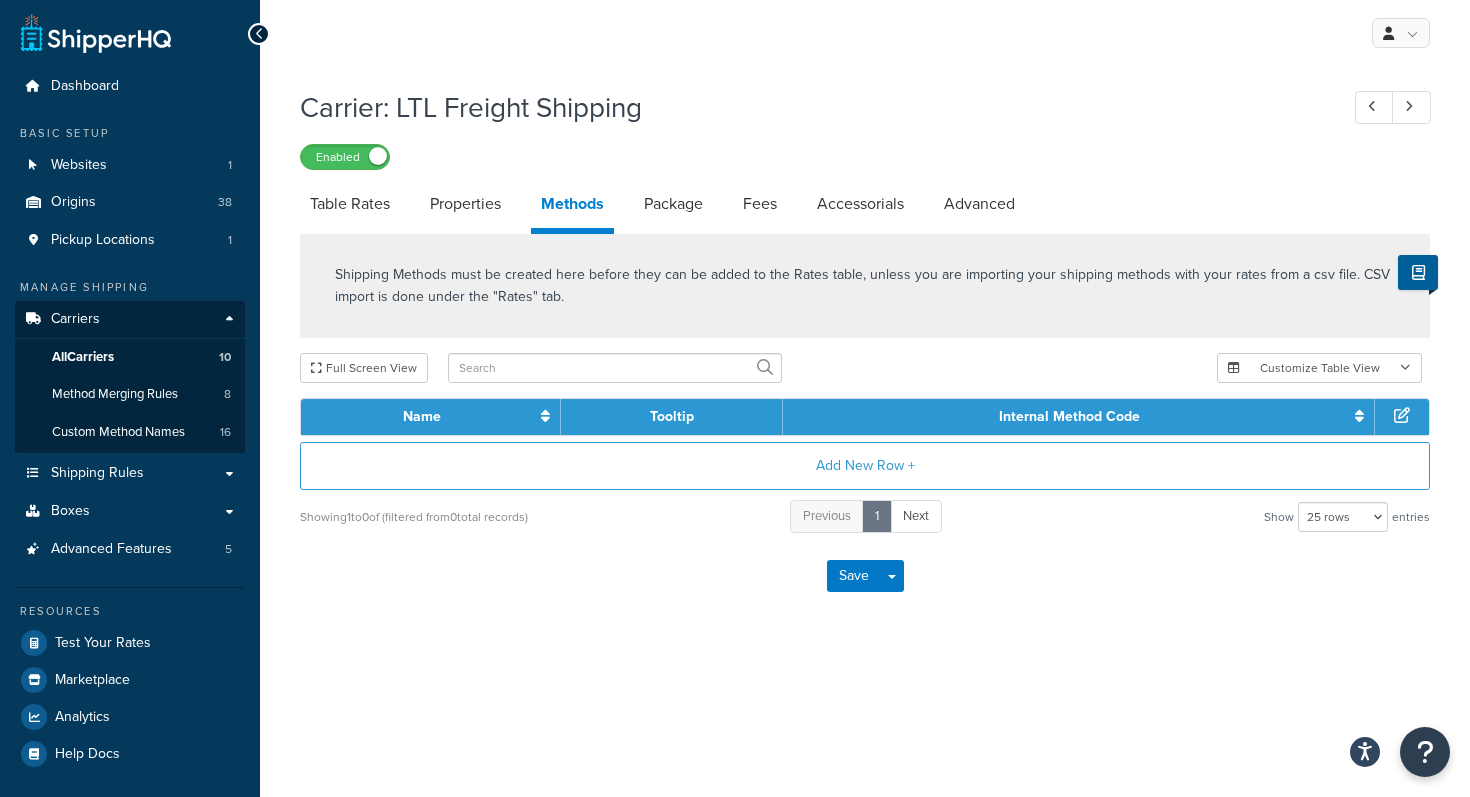 scroll, scrollTop: 2, scrollLeft: 0, axis: vertical 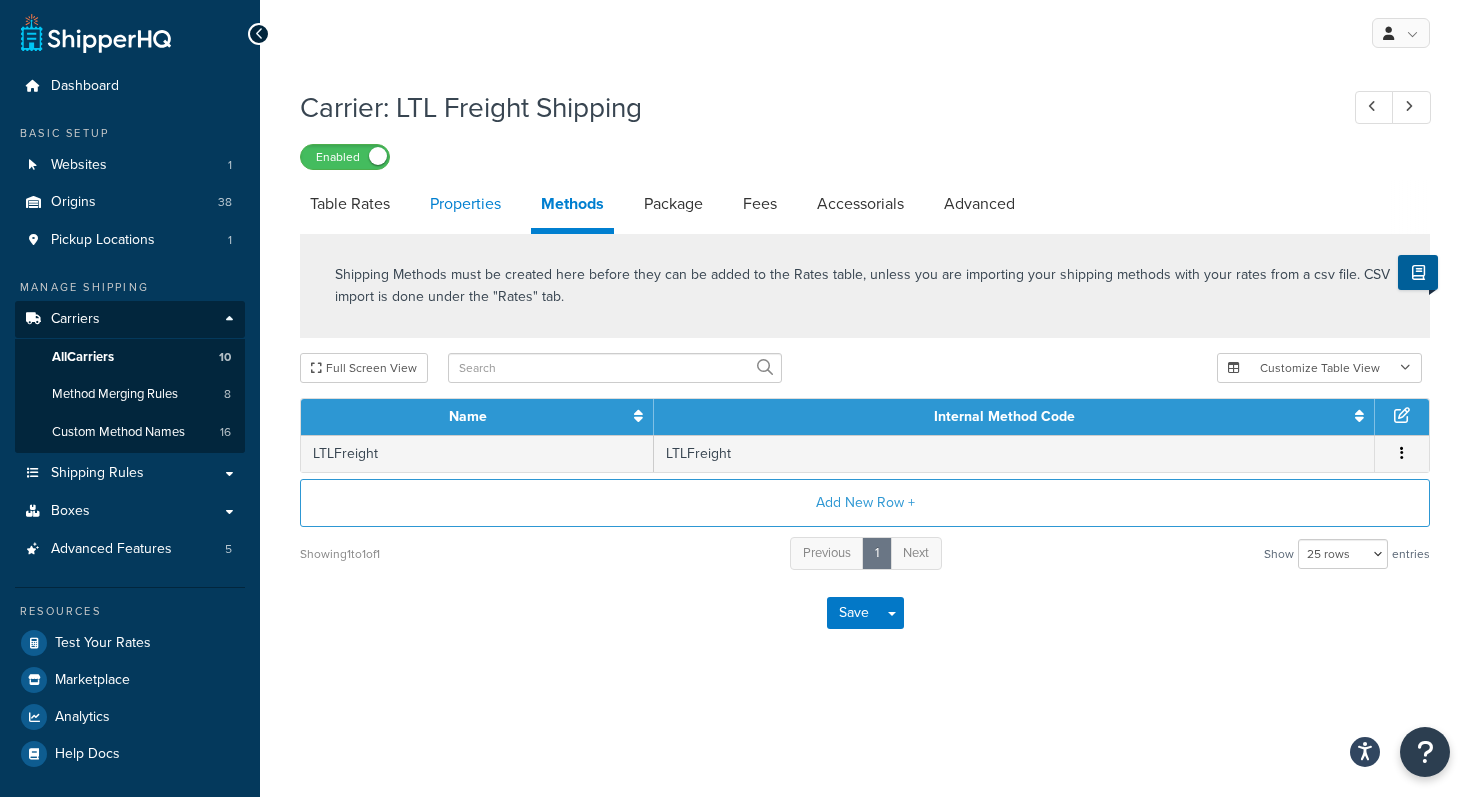 click on "Properties" at bounding box center [465, 204] 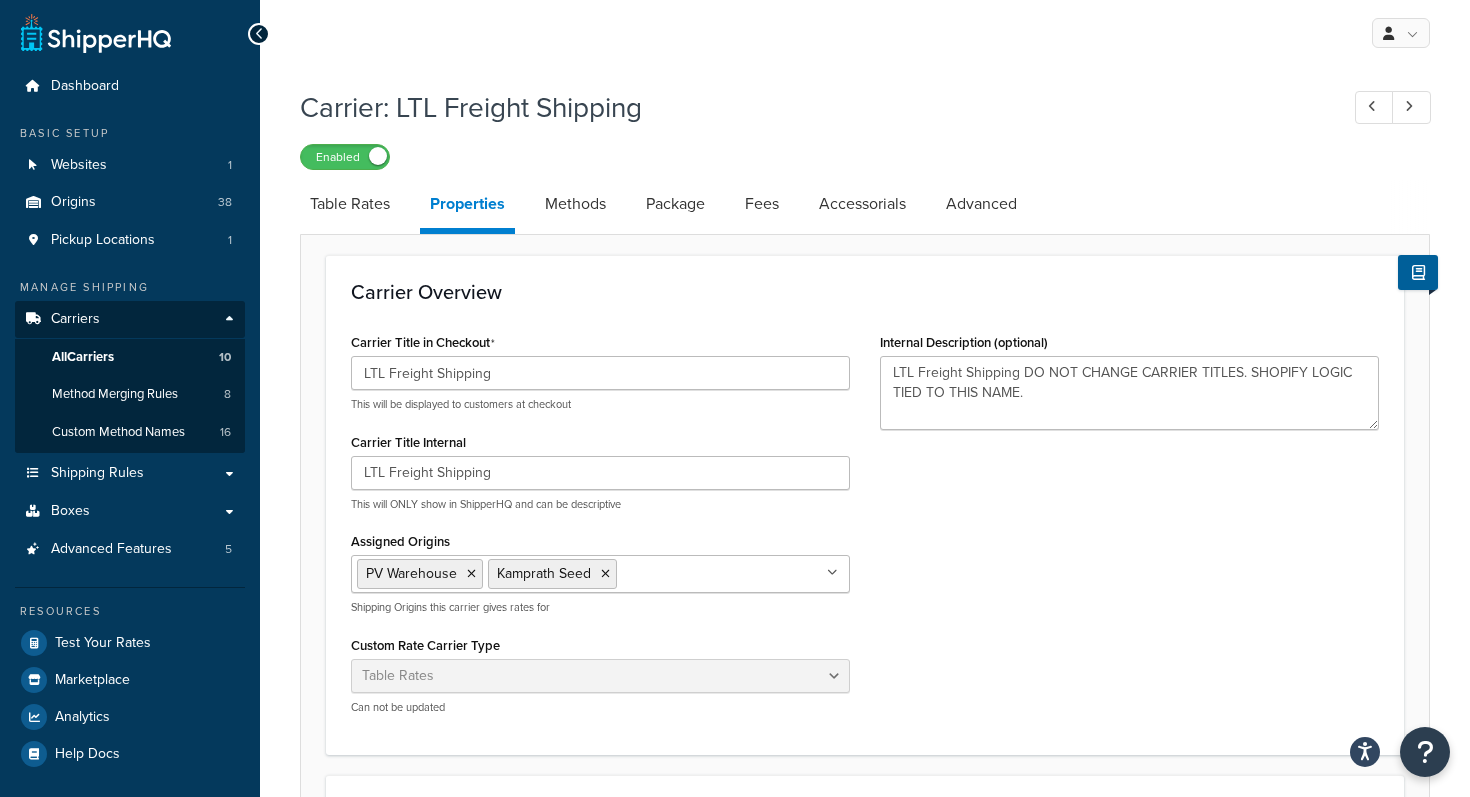 click on "Carrier Overview Carrier Title in Checkout   LTL Freight Shipping This will be displayed to customers at checkout Carrier Title Internal   LTL Freight Shipping This will ONLY show in ShipperHQ and can be descriptive Assigned Origins   PV Warehouse   Kamprath Seed   All Origins Beneficial Insectary Arbico Northern Greenhouse M & R Knox Worm Farm Koppes North Spore NW Beneficials Poltex Readymush Fourwind TSM Products Shield N Seal Sunshine Gardenhouse Ibex Victoria Pacific Burchell JMI DTE Concentrates Brandt California Organic Fertilizers Stutzman Redi-Gro Bridgewell Boer Tiger Sul Bootstrap Farmer Irish Eyes Stuewe & Sons Berry Global Corp Innovative Seattle Urban Farm Co Crown Bees Cedar Planters Shipping Origins this carrier gives rates for Custom Rate Carrier Type   Table Rates  Flat Rate  Free Shipping  In-Store Pickup  Same Day Delivery  Customer Account  UPS®  UPS Access Point® Shipping  UPS Ground Saver®  ABF  GLS-US (Formerly GSO)  DHL Express®  DHL eCommerce® V1  DHL eCommerce®  Experian  XPO" at bounding box center (865, 505) 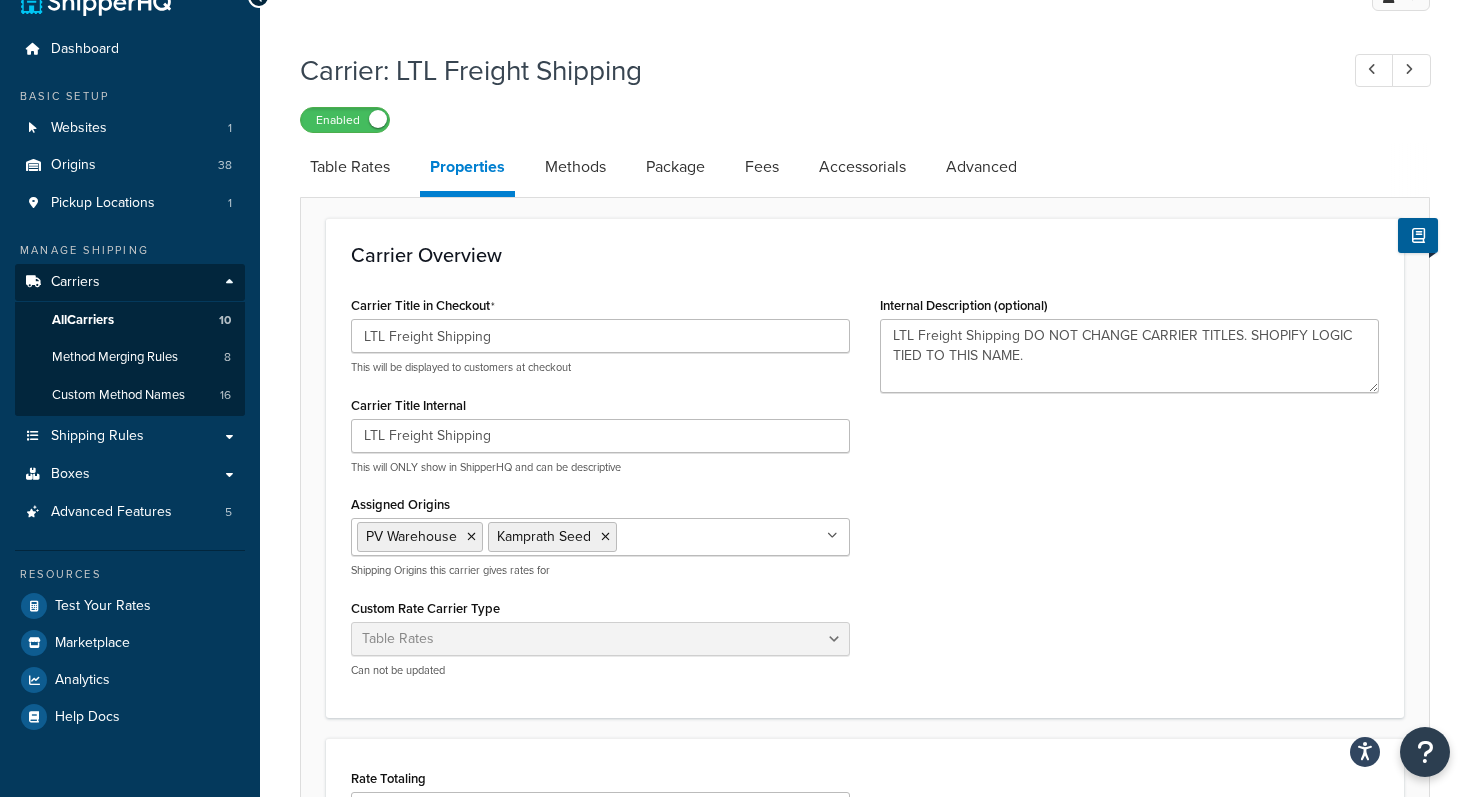 scroll, scrollTop: 0, scrollLeft: 0, axis: both 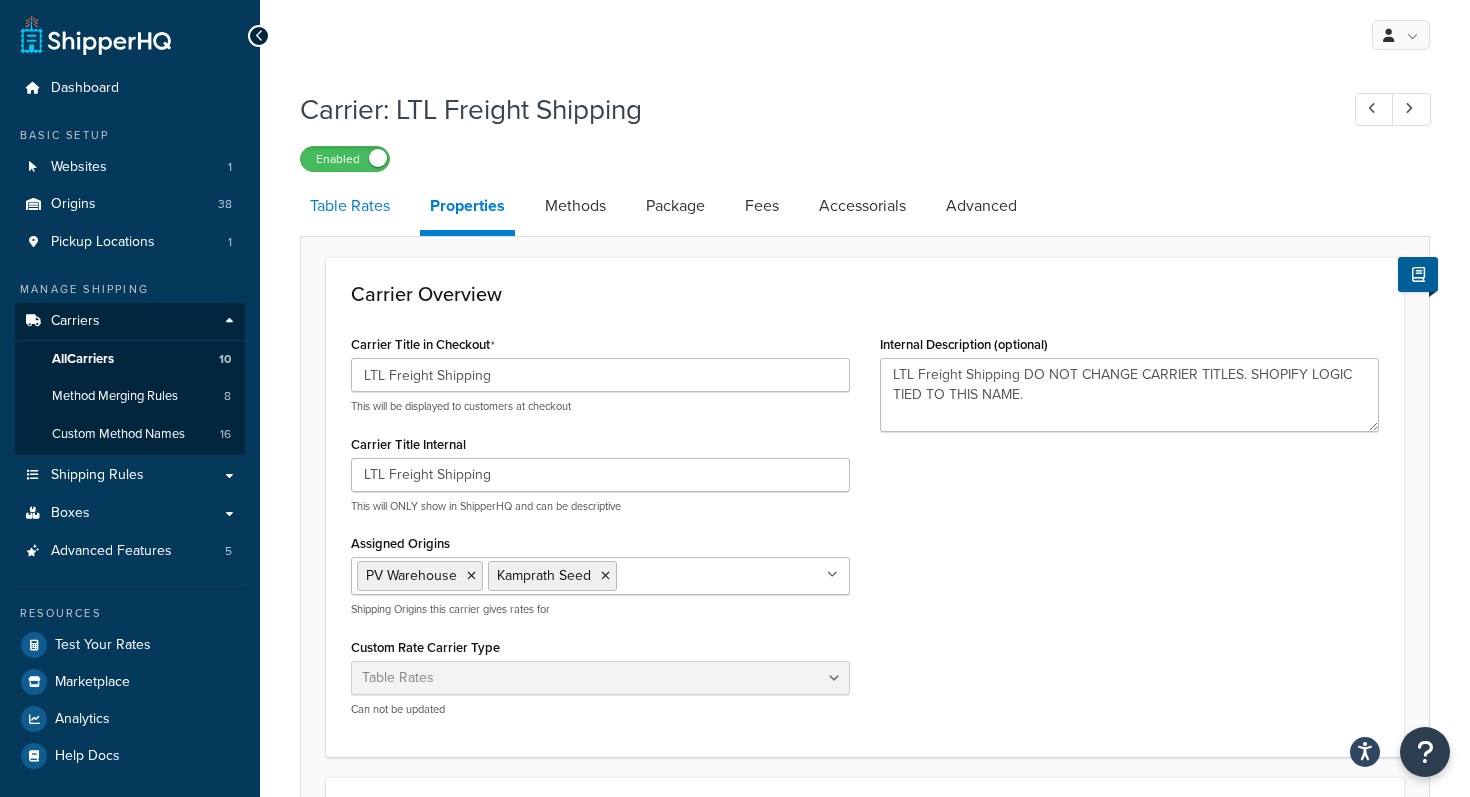 click on "Table Rates" at bounding box center [350, 206] 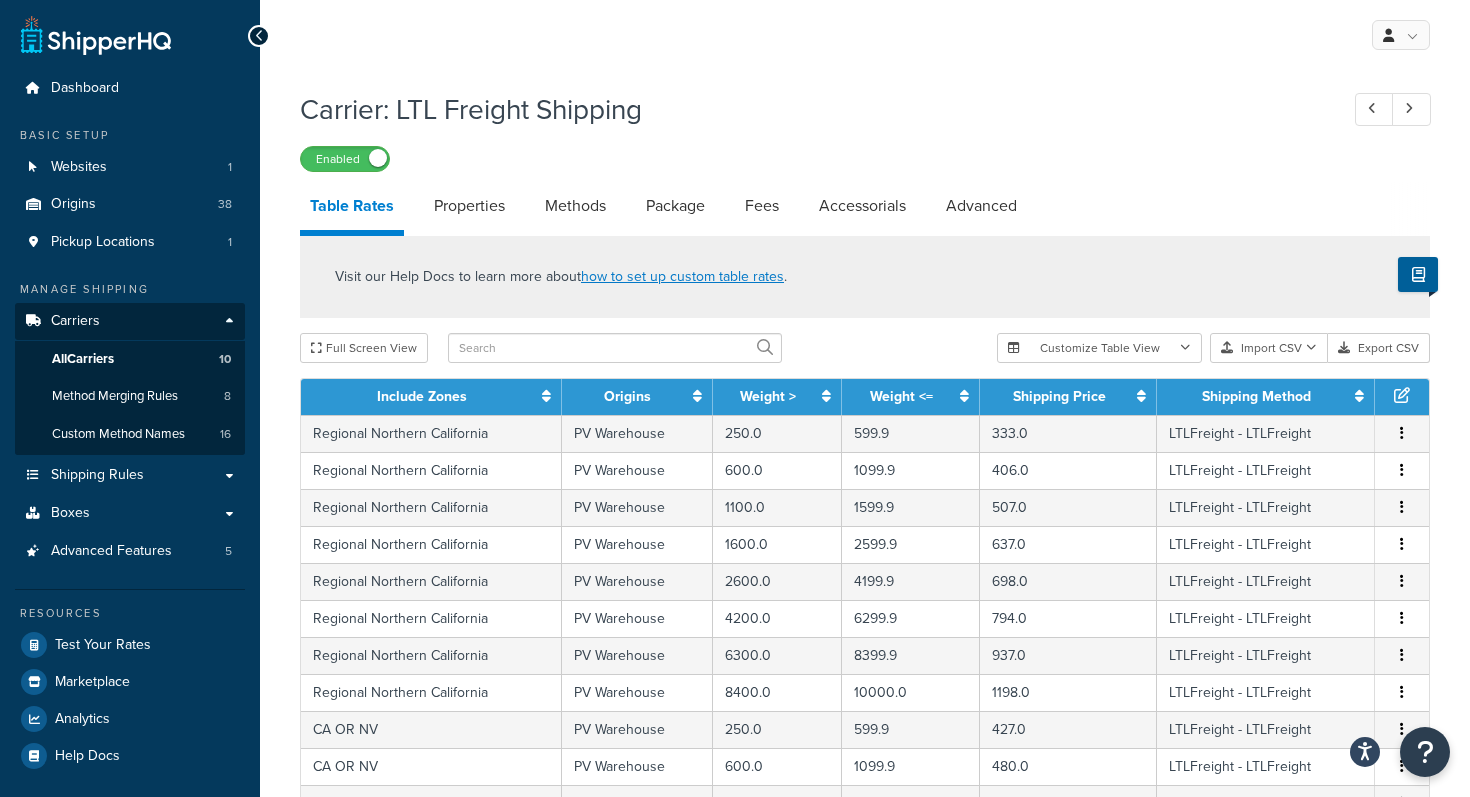 click on "Carrier: LTL Freight Shipping Enabled" at bounding box center (865, 126) 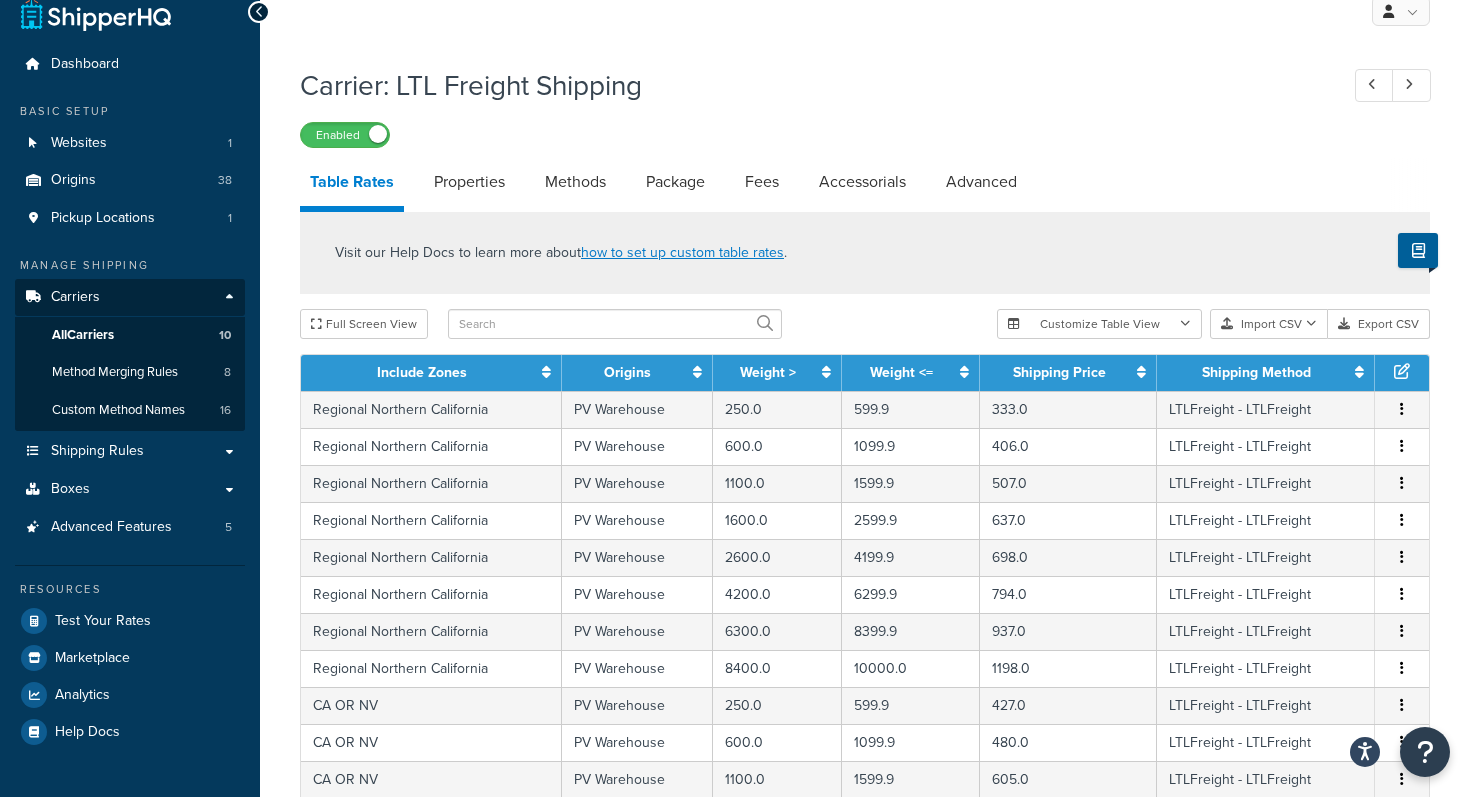 scroll, scrollTop: 0, scrollLeft: 0, axis: both 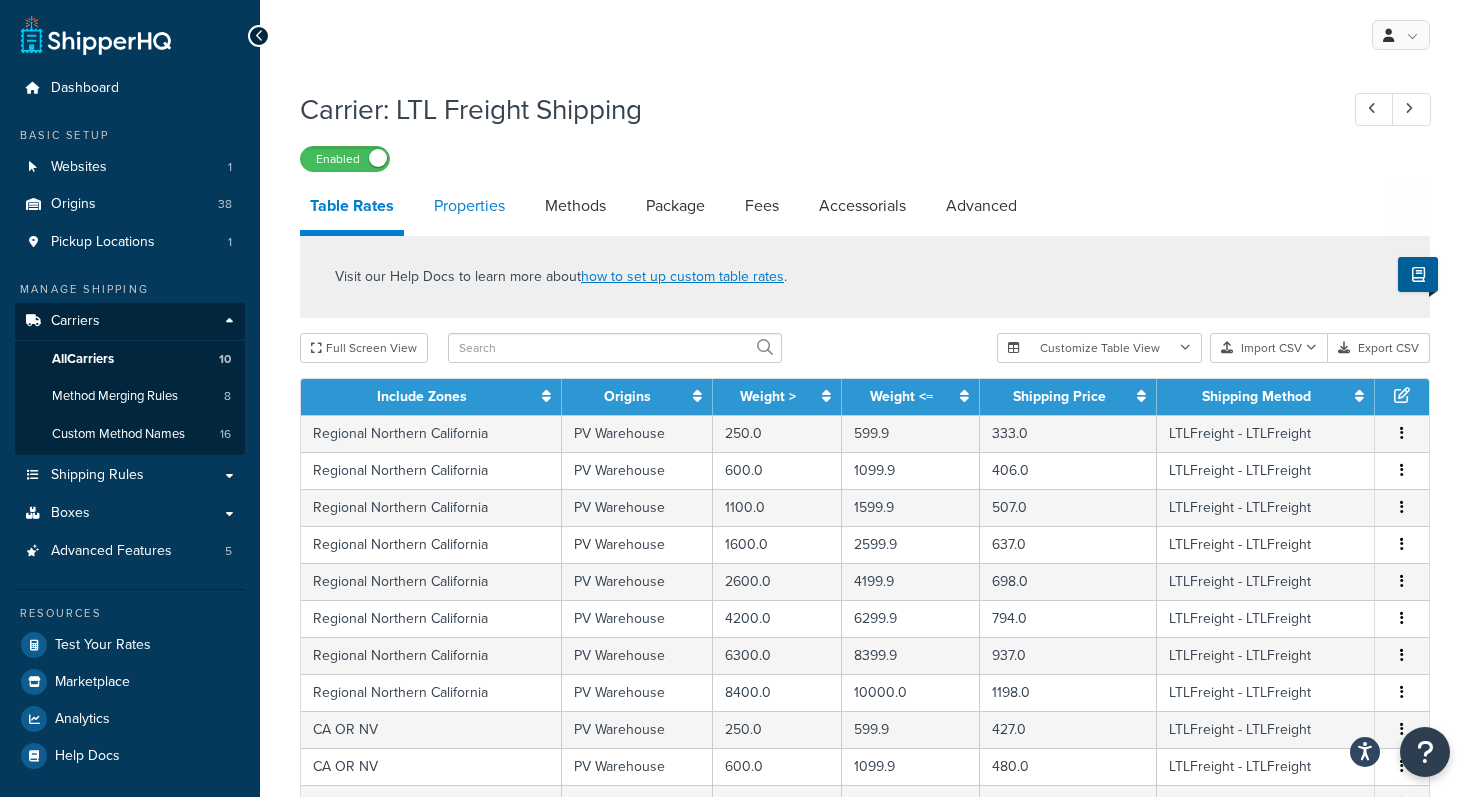 click on "Properties" at bounding box center [469, 206] 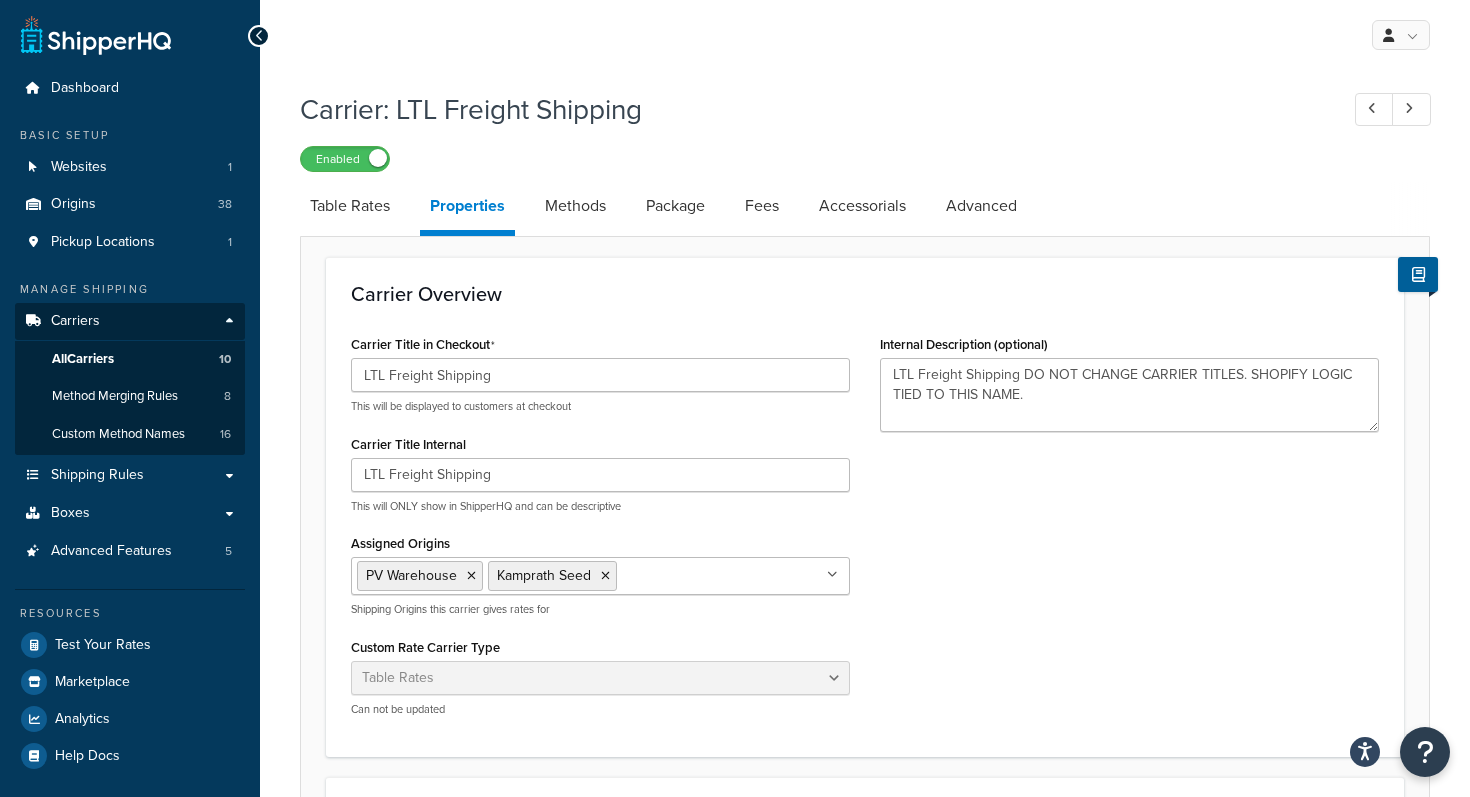 click on "Carrier Overview Carrier Title in Checkout   LTL Freight Shipping This will be displayed to customers at checkout Carrier Title Internal   LTL Freight Shipping This will ONLY show in ShipperHQ and can be descriptive Assigned Origins   PV Warehouse   Kamprath Seed   All Origins Beneficial Insectary Arbico Northern Greenhouse M & R Knox Worm Farm Koppes North Spore NW Beneficials Poltex Readymush Fourwind TSM Products Shield N Seal Sunshine Gardenhouse Ibex Victoria Pacific Burchell JMI DTE Concentrates Brandt California Organic Fertilizers Stutzman Redi-Gro Bridgewell Boer Tiger Sul Bootstrap Farmer Irish Eyes Stuewe & Sons Berry Global Corp Innovative Seattle Urban Farm Co Crown Bees Cedar Planters Shipping Origins this carrier gives rates for Custom Rate Carrier Type   Table Rates  Flat Rate  Free Shipping  In-Store Pickup  Same Day Delivery  Customer Account  UPS®  UPS Access Point® Shipping  UPS Ground Saver®  ABF  GLS-US (Formerly GSO)  DHL Express®  DHL eCommerce® V1  DHL eCommerce®  Experian  XPO" at bounding box center [865, 507] 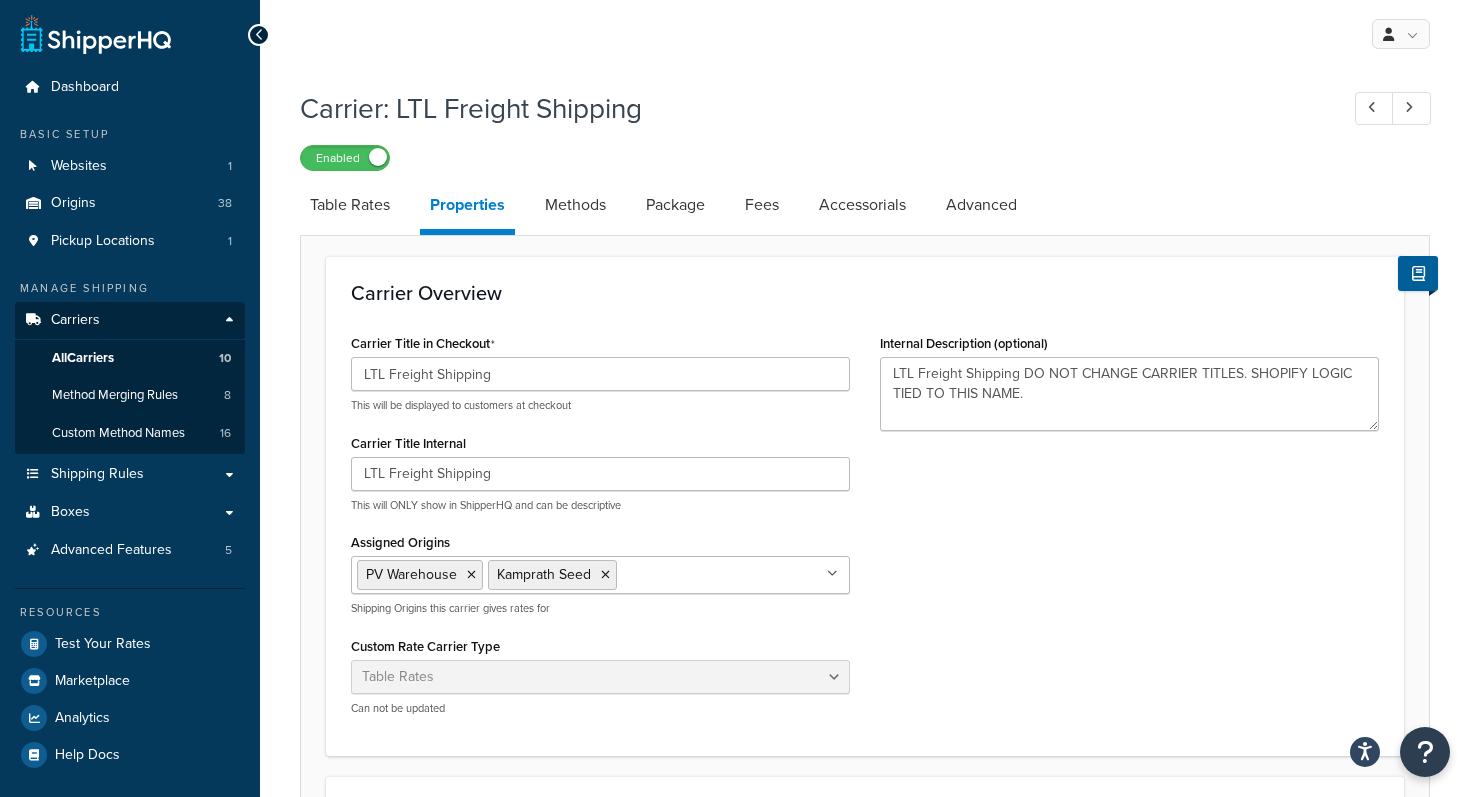scroll, scrollTop: 0, scrollLeft: 0, axis: both 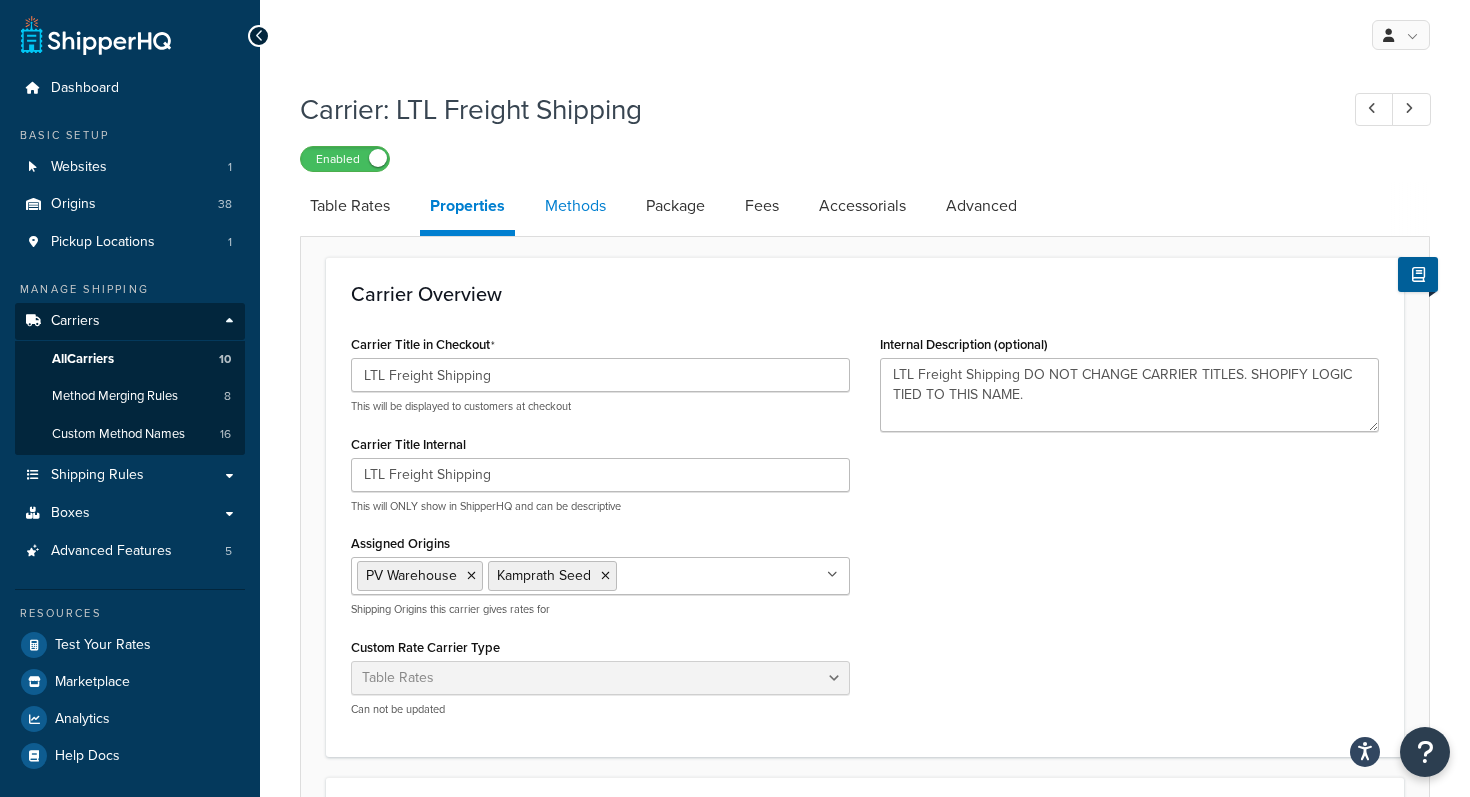 click on "Methods" at bounding box center [575, 206] 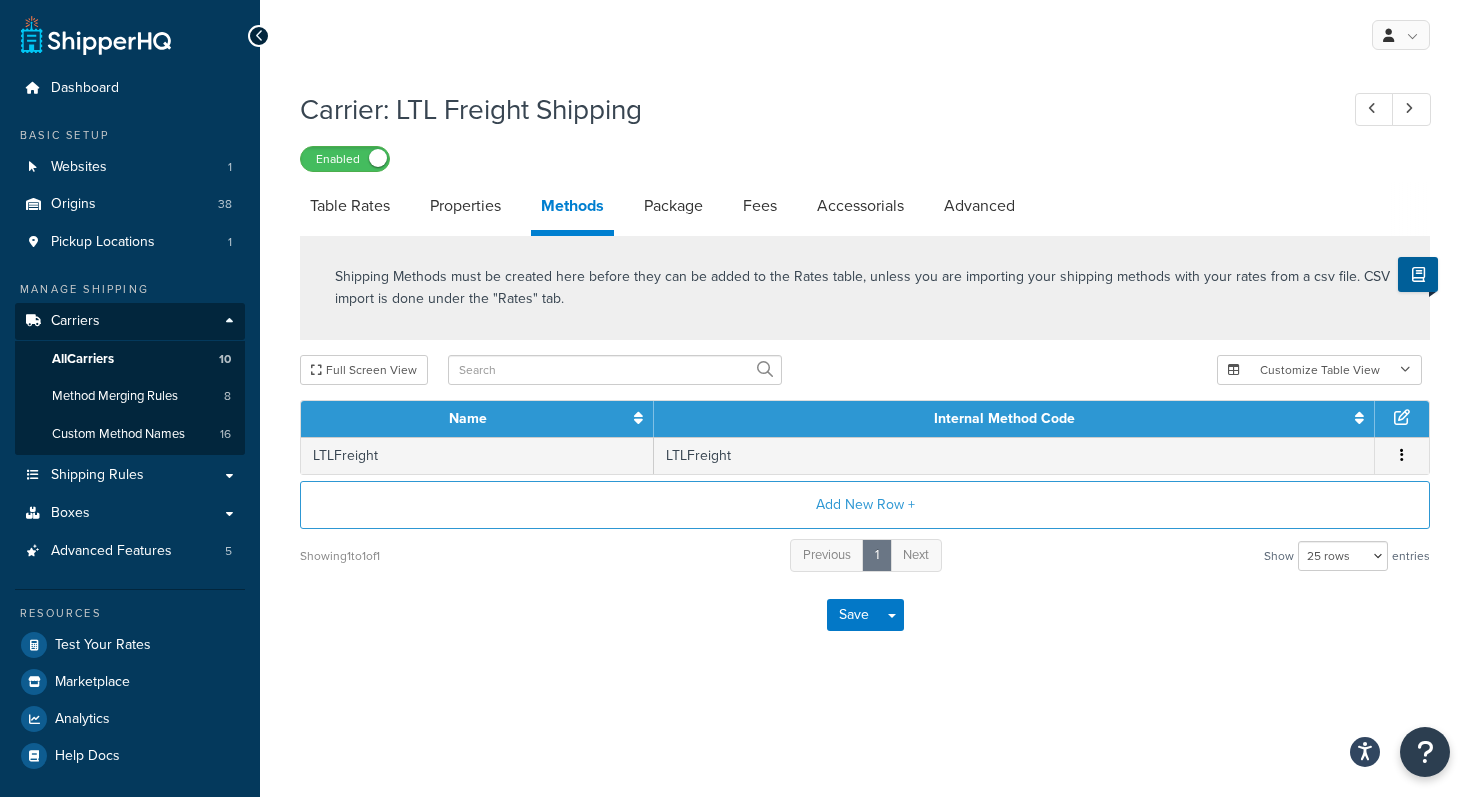click on "Shipping Methods must be created here before they can be added to the Rates table, unless you are importing your shipping methods with your rates from a csv file. CSV import is done under the "Rates" tab." 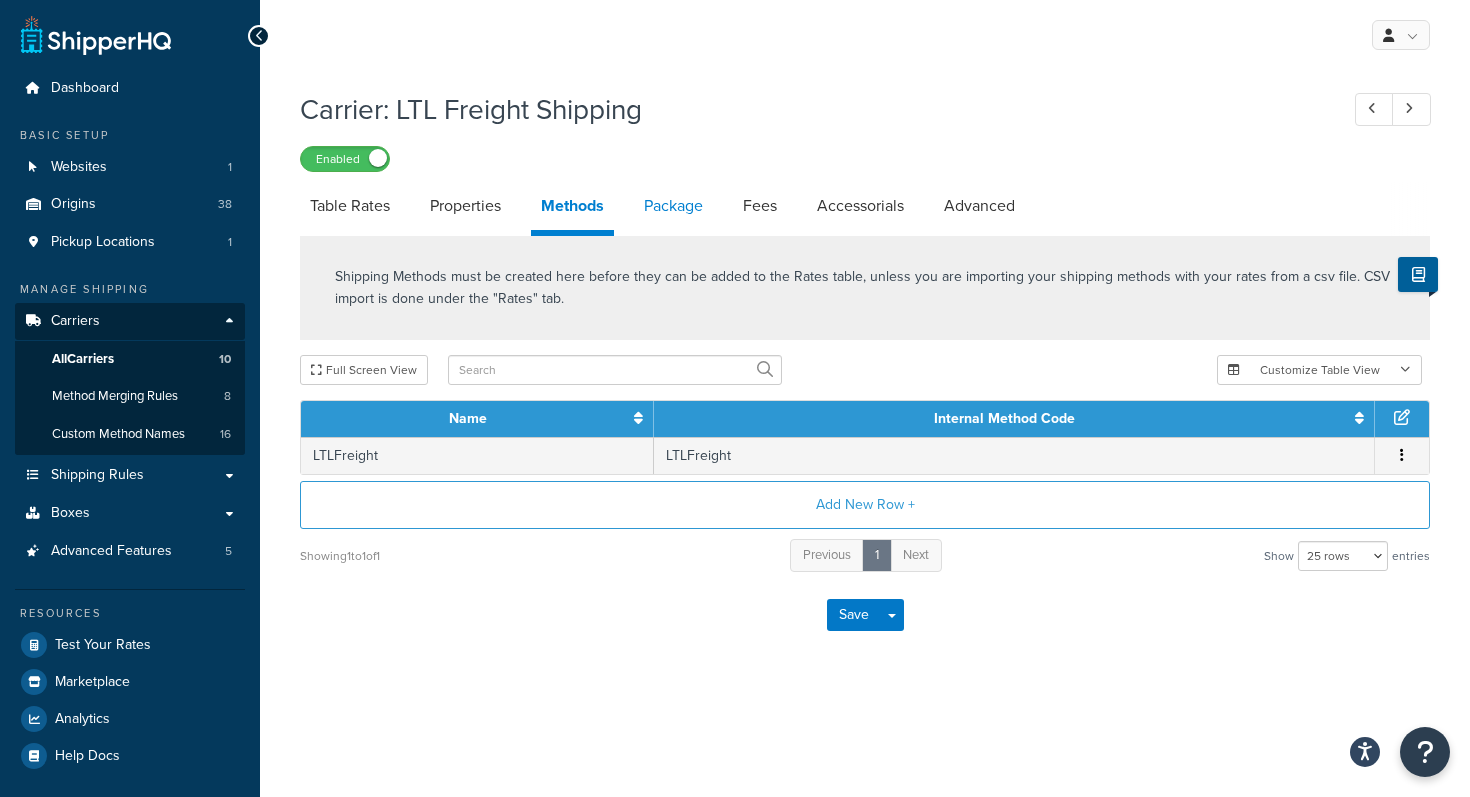 click on "Package" at bounding box center [673, 206] 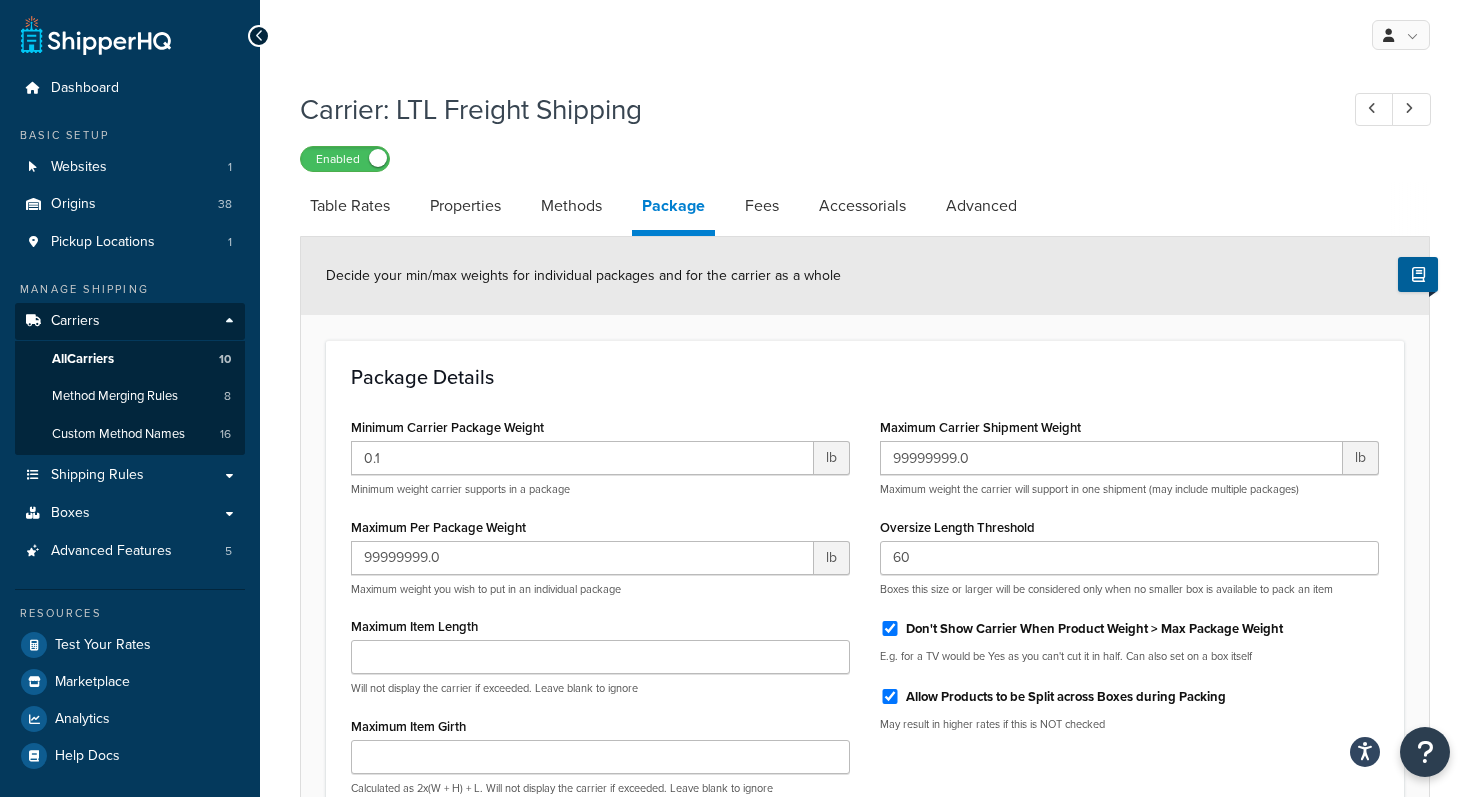 click on "Package Details" 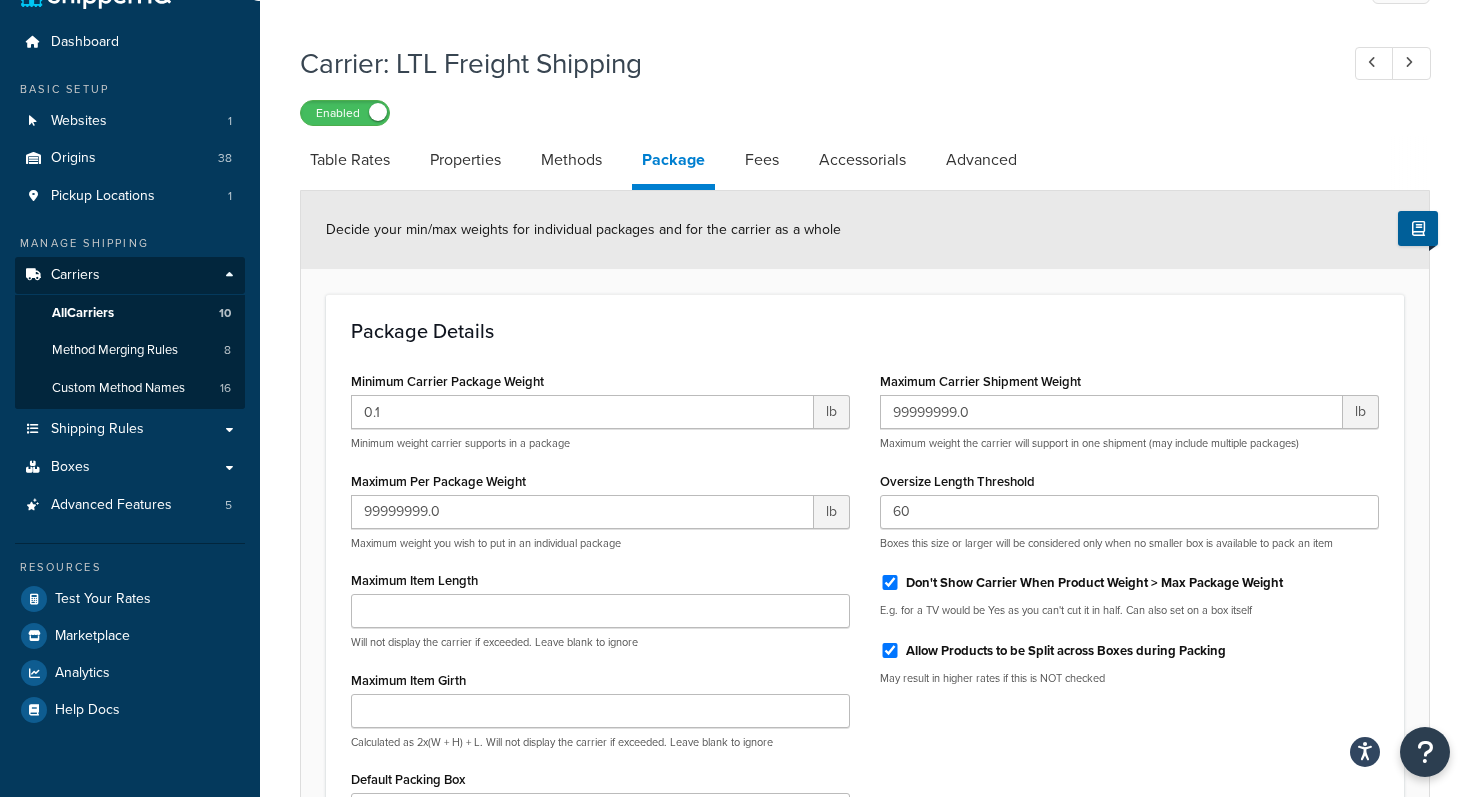 scroll, scrollTop: 0, scrollLeft: 0, axis: both 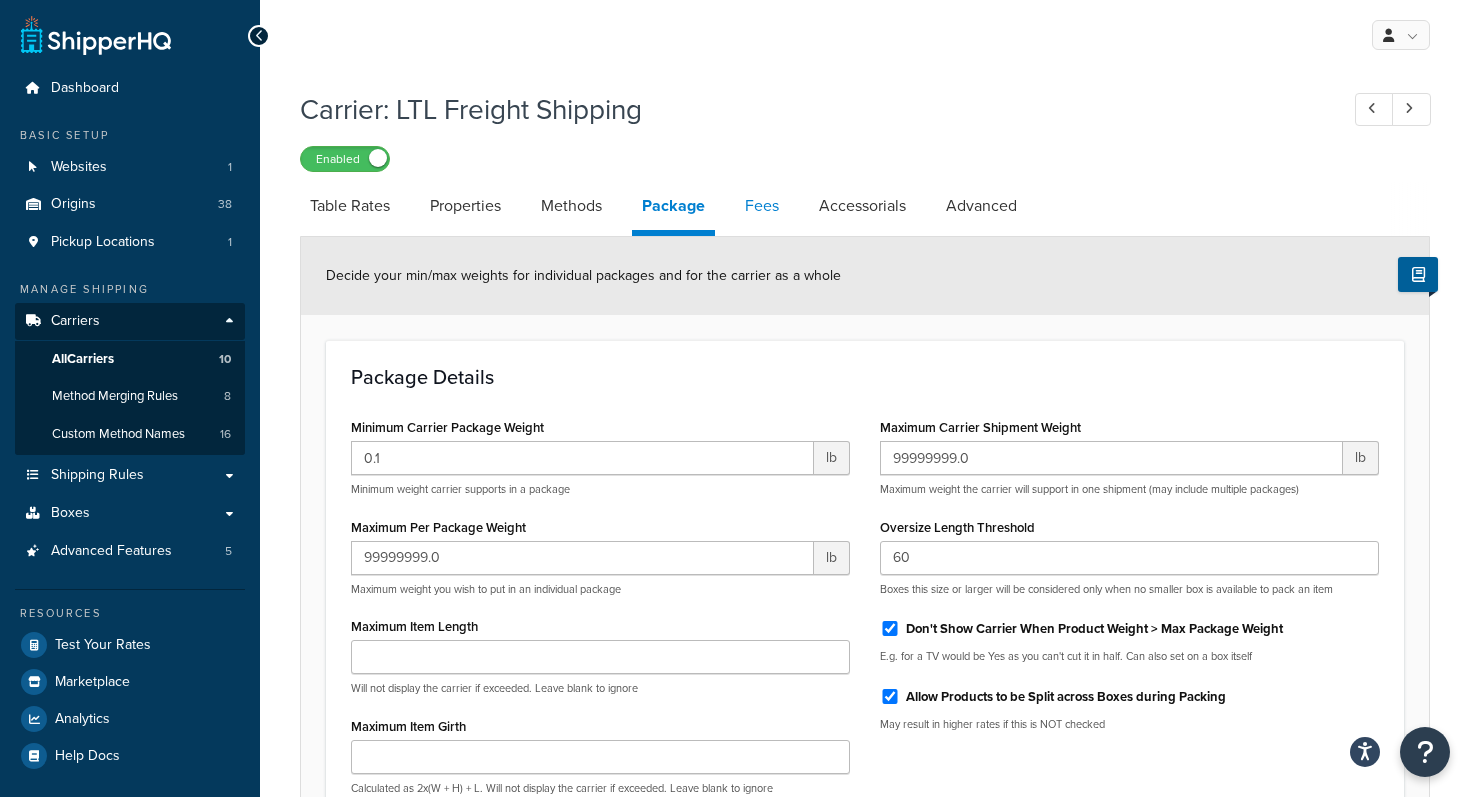 click on "Fees" at bounding box center [762, 206] 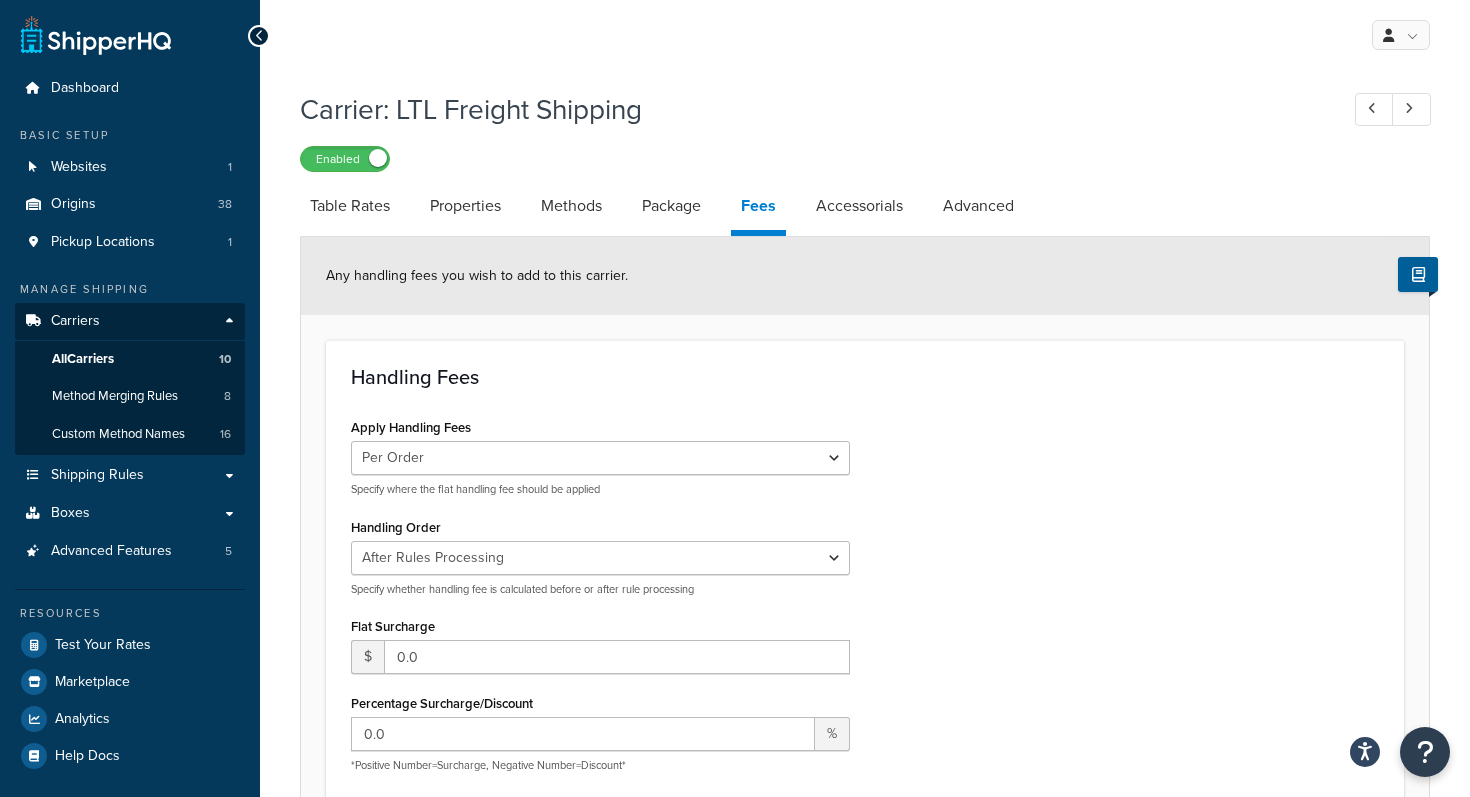 click on "Handling Fees Apply Handling Fees   Per Order  Per Item  Per Package  Specify where the flat handling fee should be applied Handling Order   Before Rules Processing  After Rules Processing  Specify whether handling fee is calculated before or after rule processing Flat Surcharge   $ 0.0 Percentage Surcharge/Discount   0.0 % *Positive Number=Surcharge, Negative Number=Discount* Apply Handling Fee on Free Shipping Rates Set by:   N/A  Fixed/Free Shipping Methods  Free Promotion Rules  All Free Shipping" at bounding box center [865, 615] 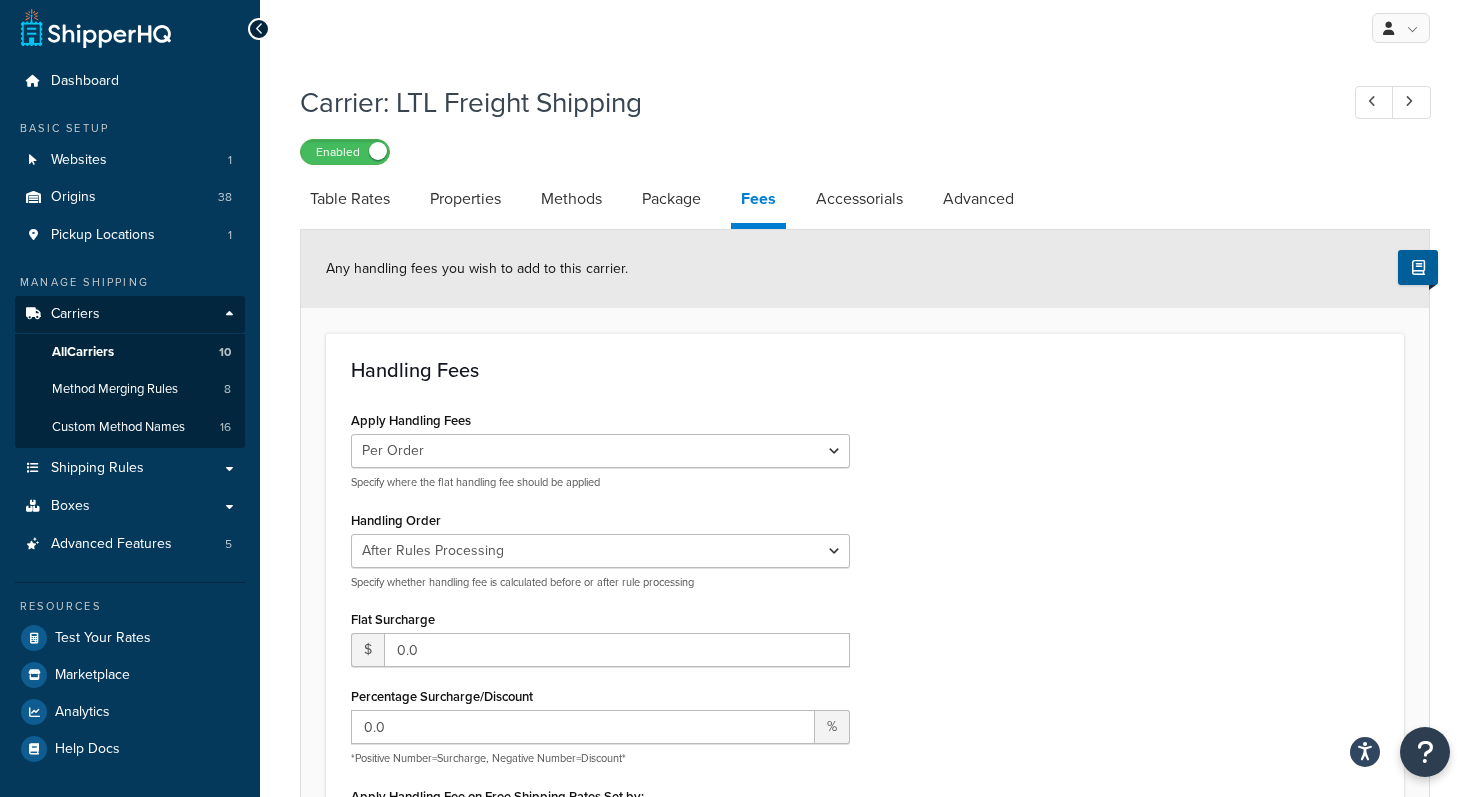 scroll, scrollTop: 0, scrollLeft: 0, axis: both 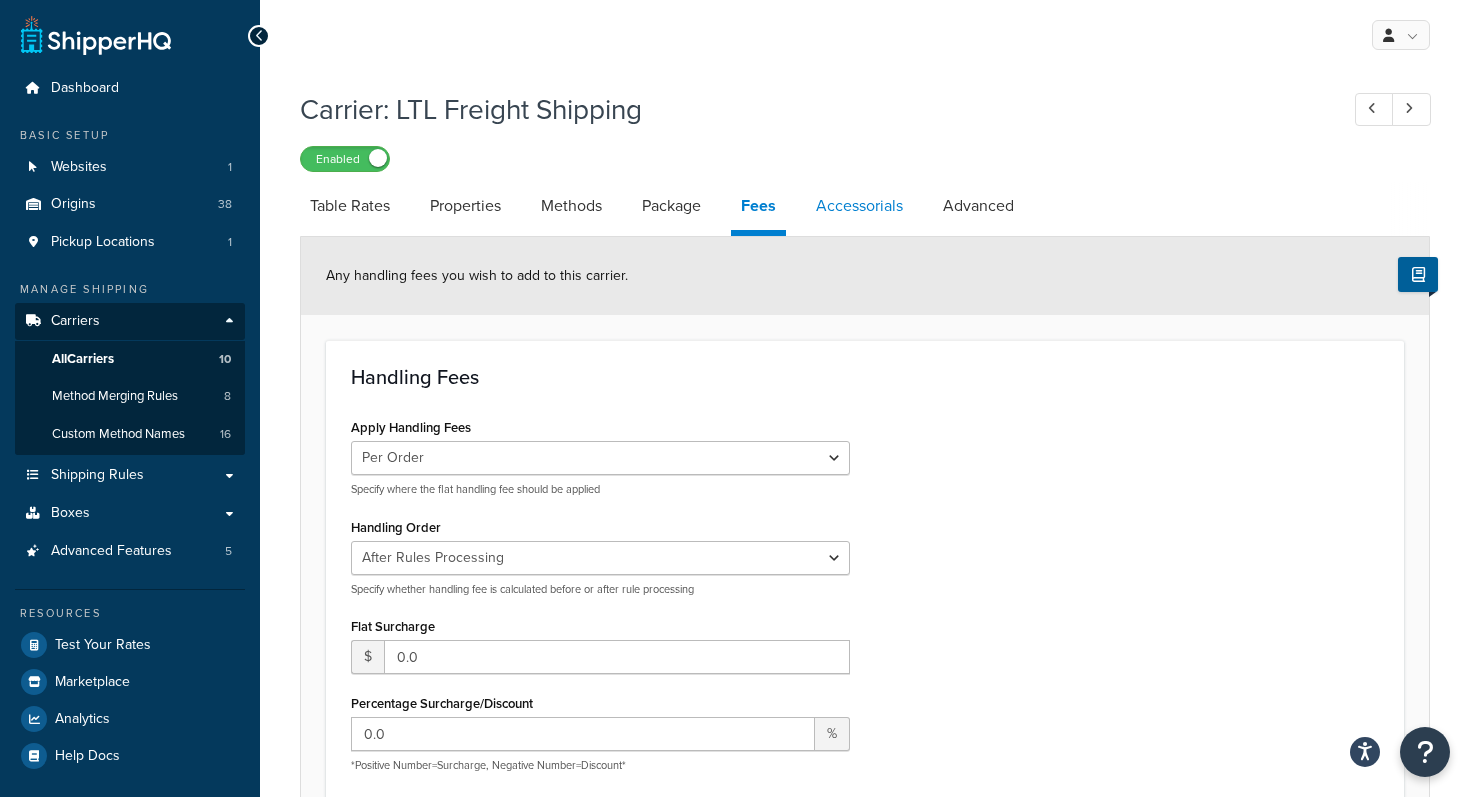 click on "Accessorials" at bounding box center (859, 206) 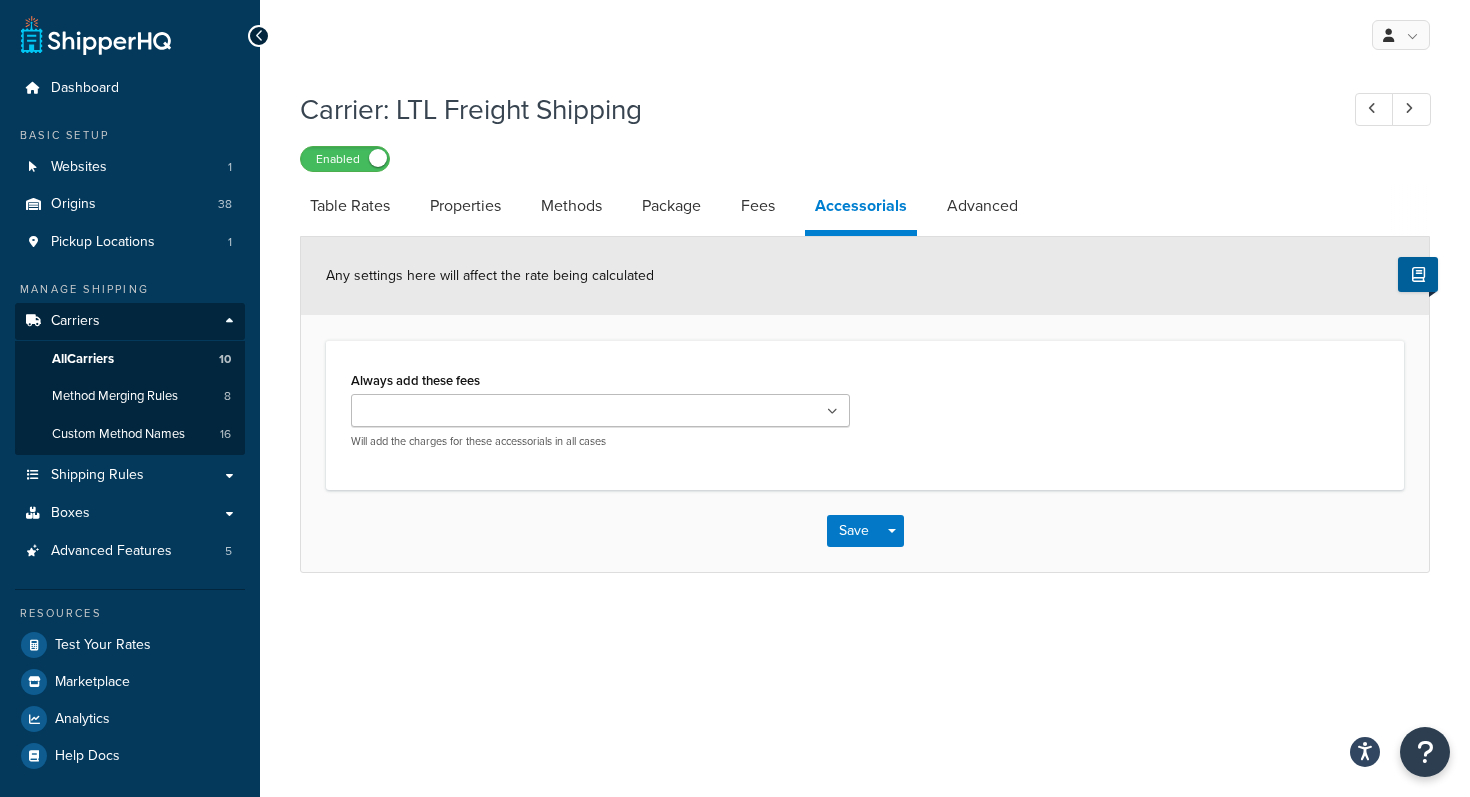 click on "Always add these fees   Liftgate Address Type Scheduled Appointment Inside Delivery Limited Access Delivery Will add the charges for these accessorials in all cases" at bounding box center (865, 415) 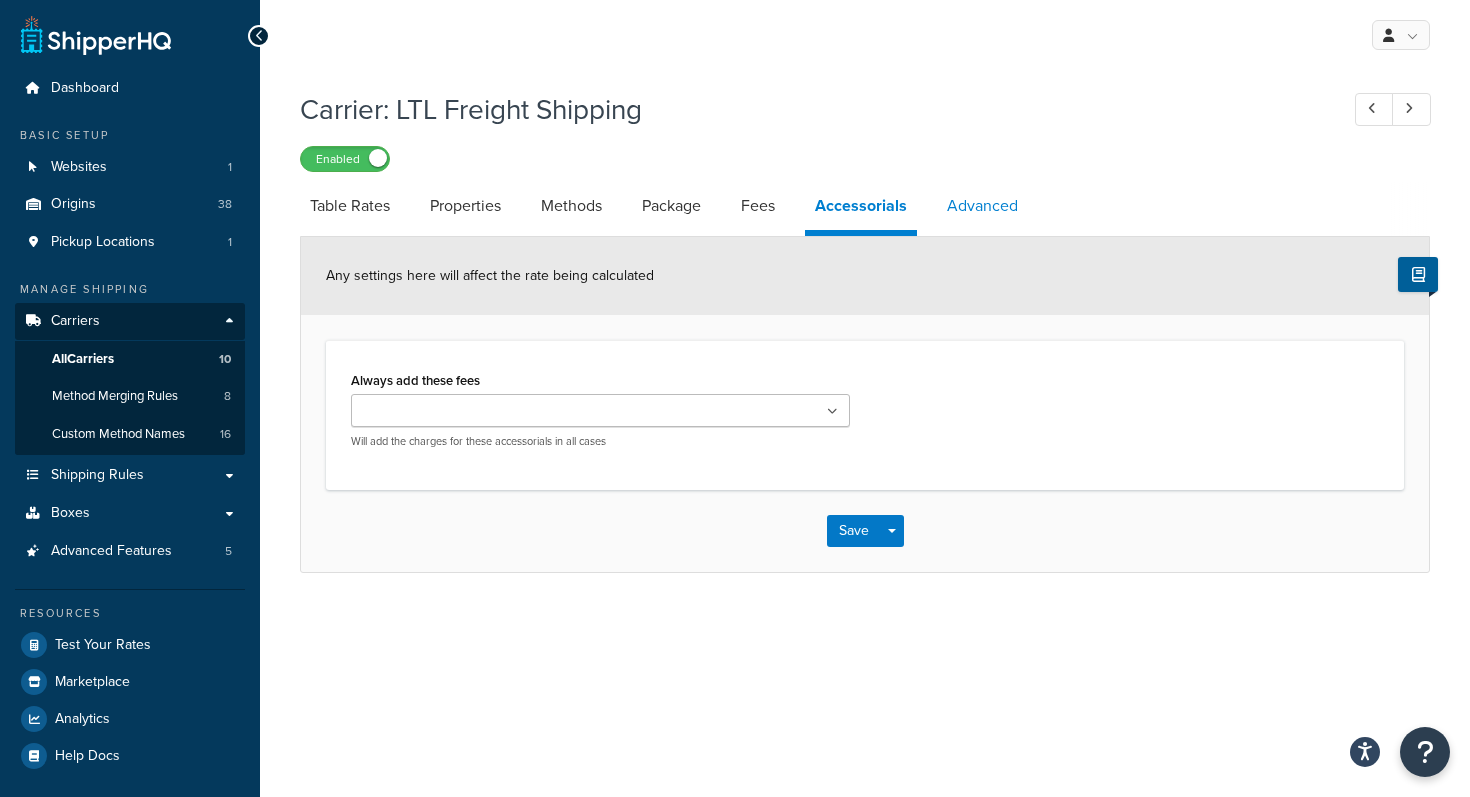 click on "Advanced" at bounding box center [982, 206] 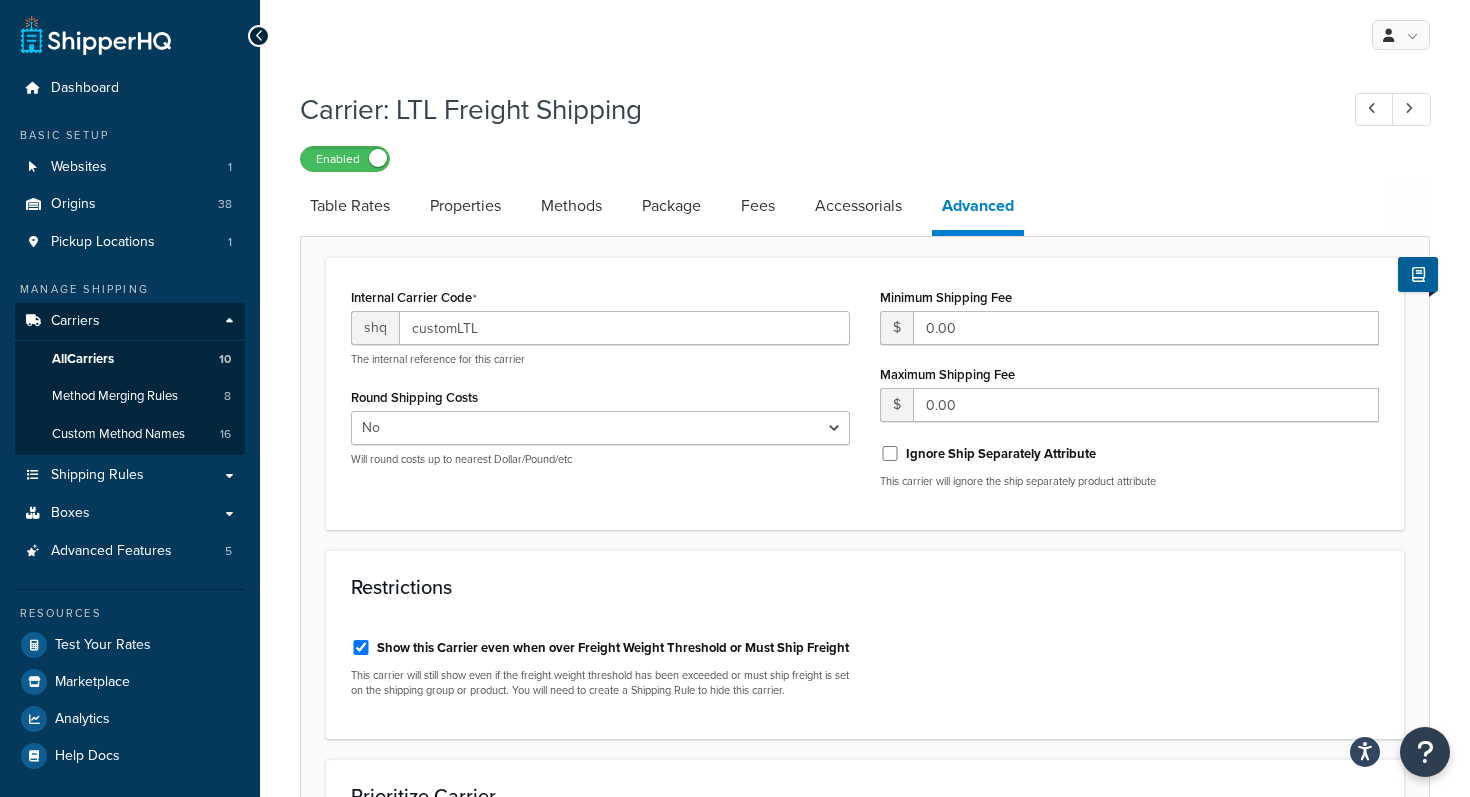 click on "Internal Carrier Code   shq customLTL The internal reference for this carrier Round Shipping Costs   Yes No Will round costs up to nearest Dollar/Pound/etc Minimum Shipping Fee   $ 0.00 Maximum Shipping Fee   $ 0.00   Ignore Ship Separately Attribute This carrier will ignore the ship separately product attribute" at bounding box center (865, 393) 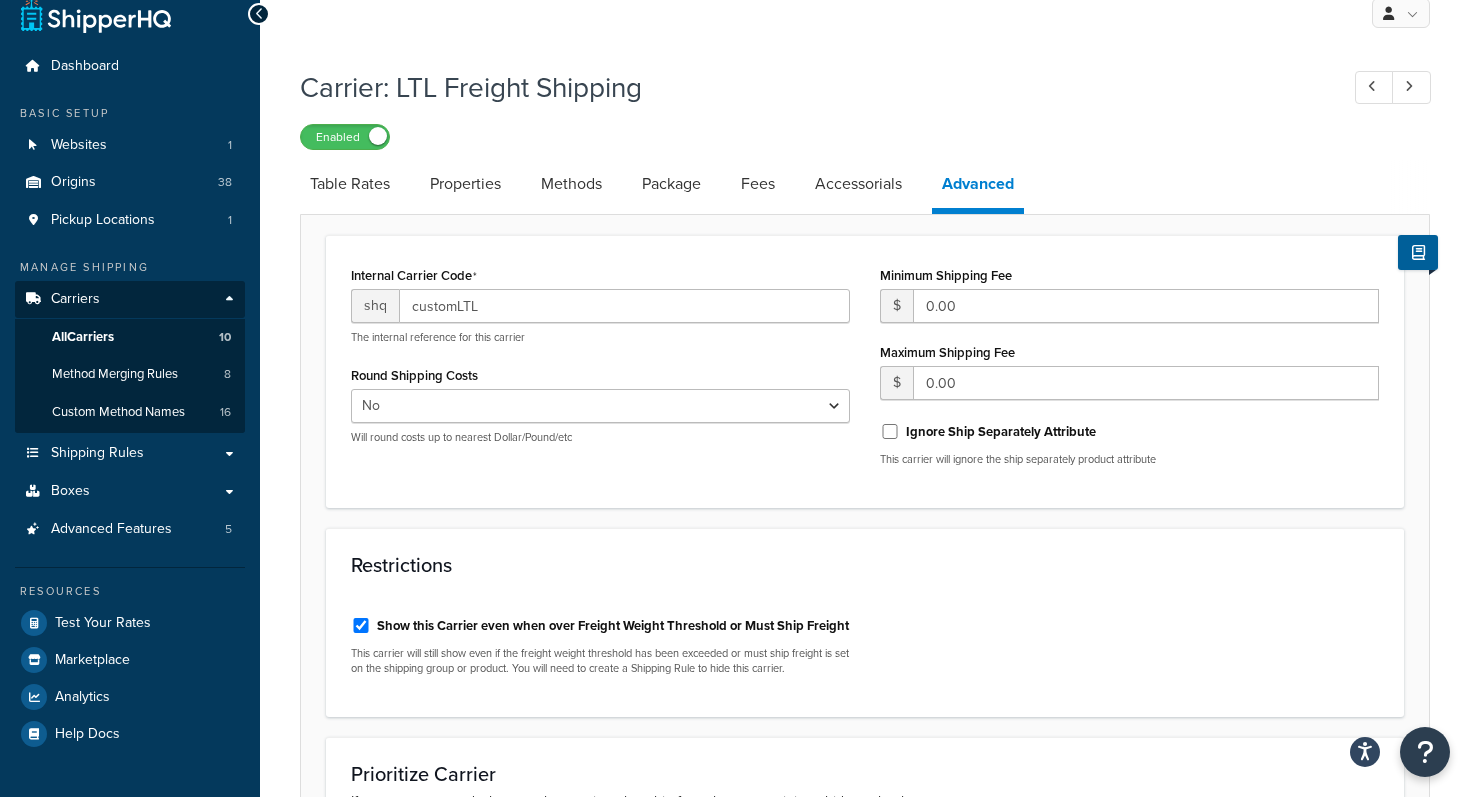 scroll, scrollTop: 0, scrollLeft: 0, axis: both 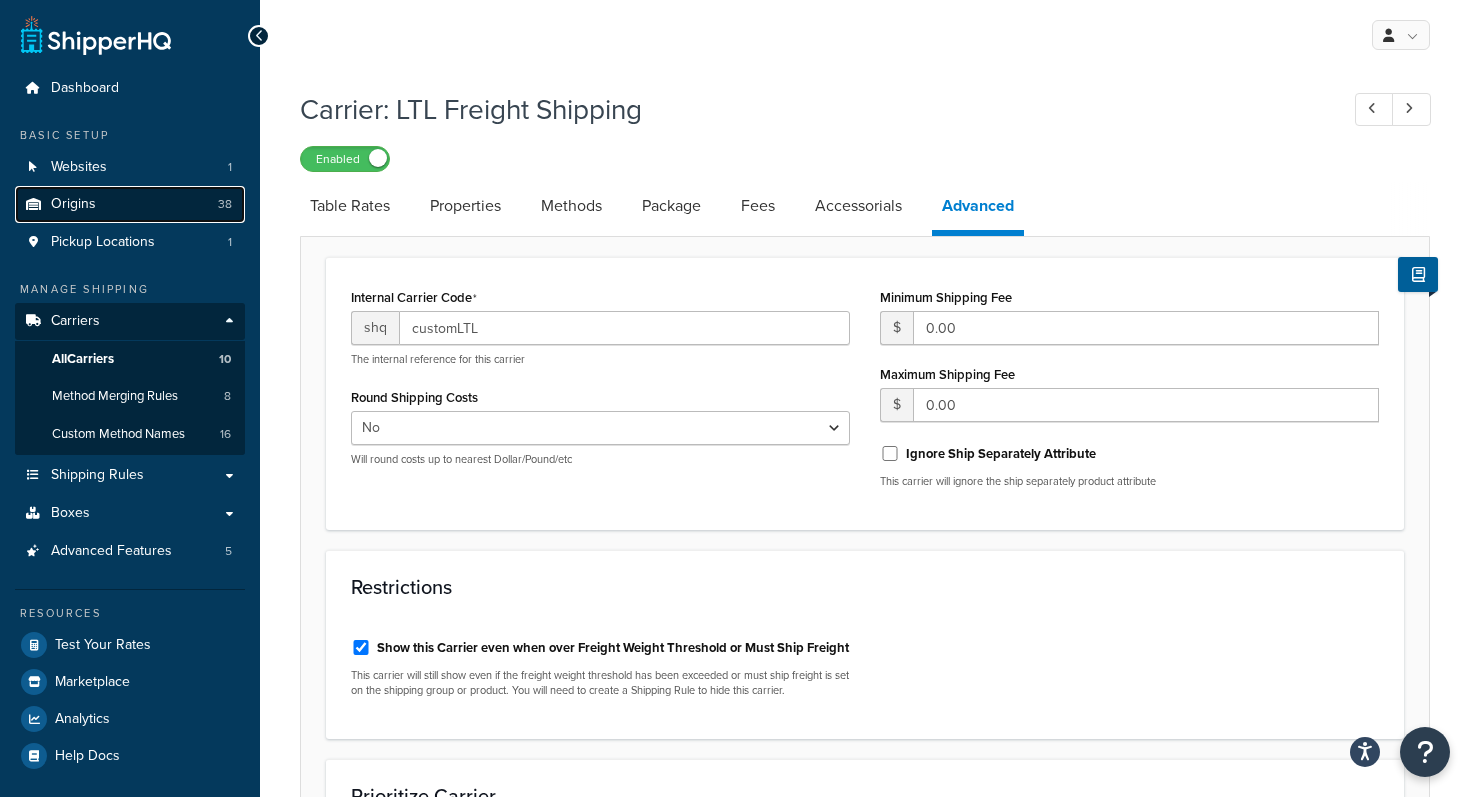 click on "Origins" at bounding box center (73, 204) 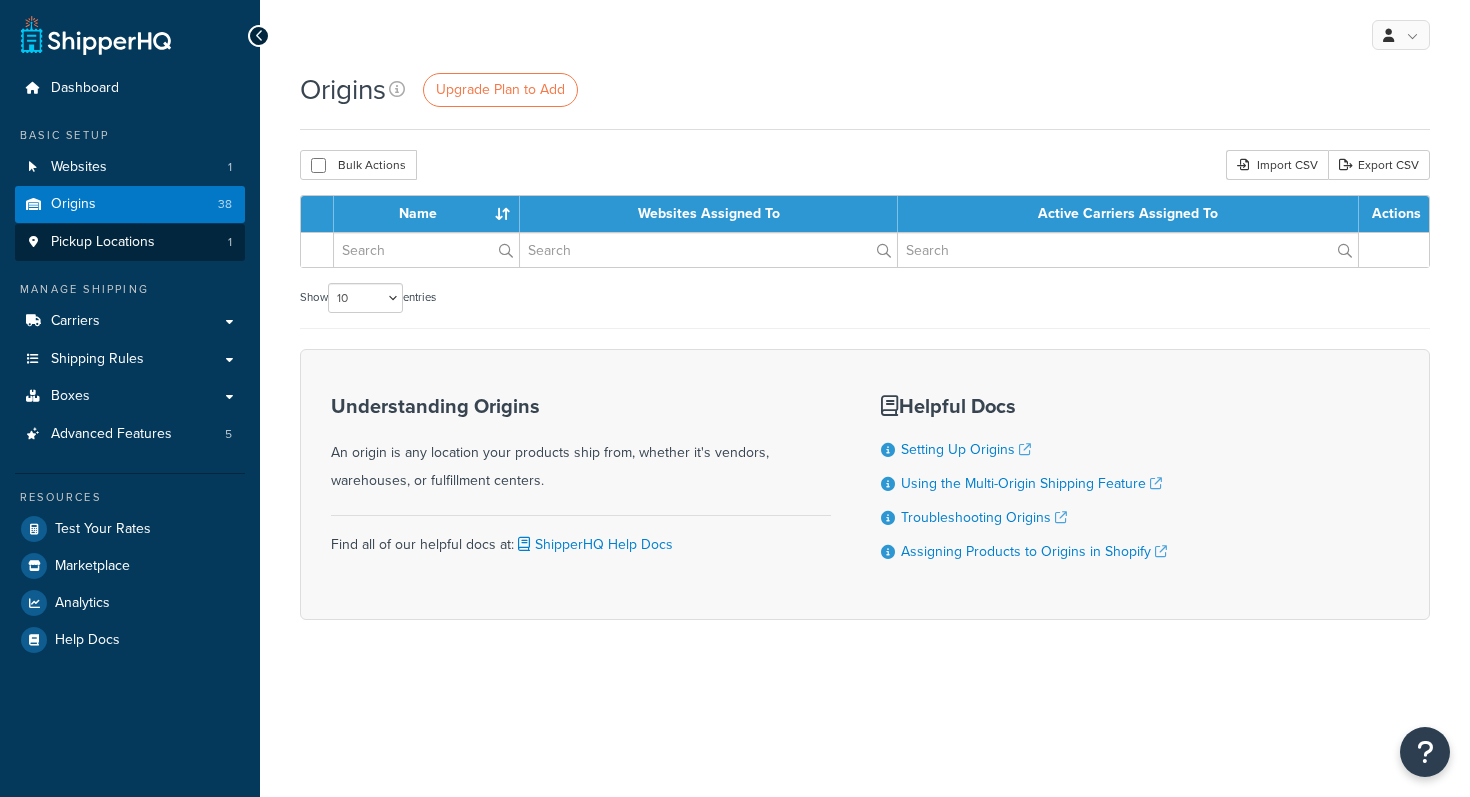 scroll, scrollTop: 0, scrollLeft: 0, axis: both 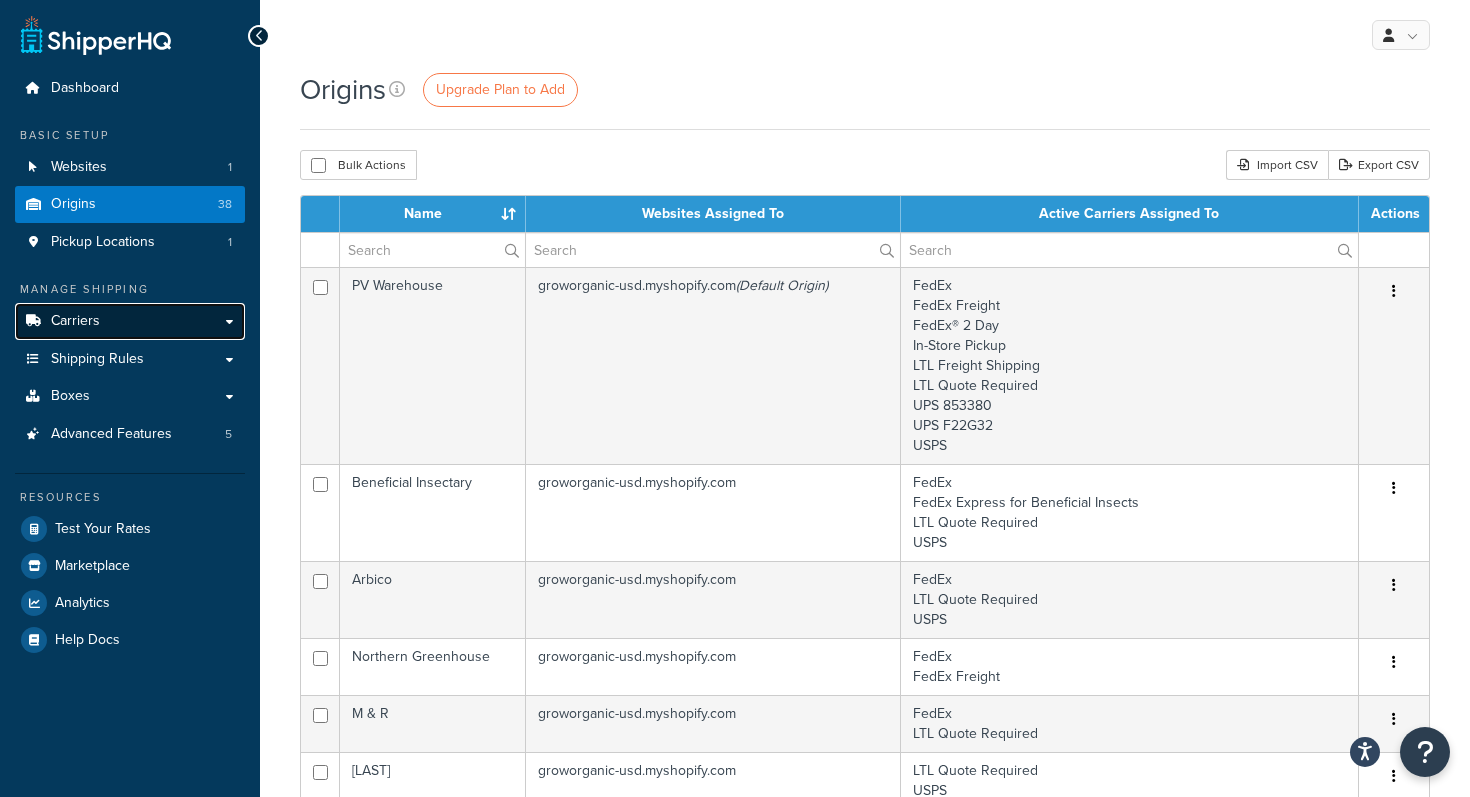 click on "Carriers" at bounding box center [130, 321] 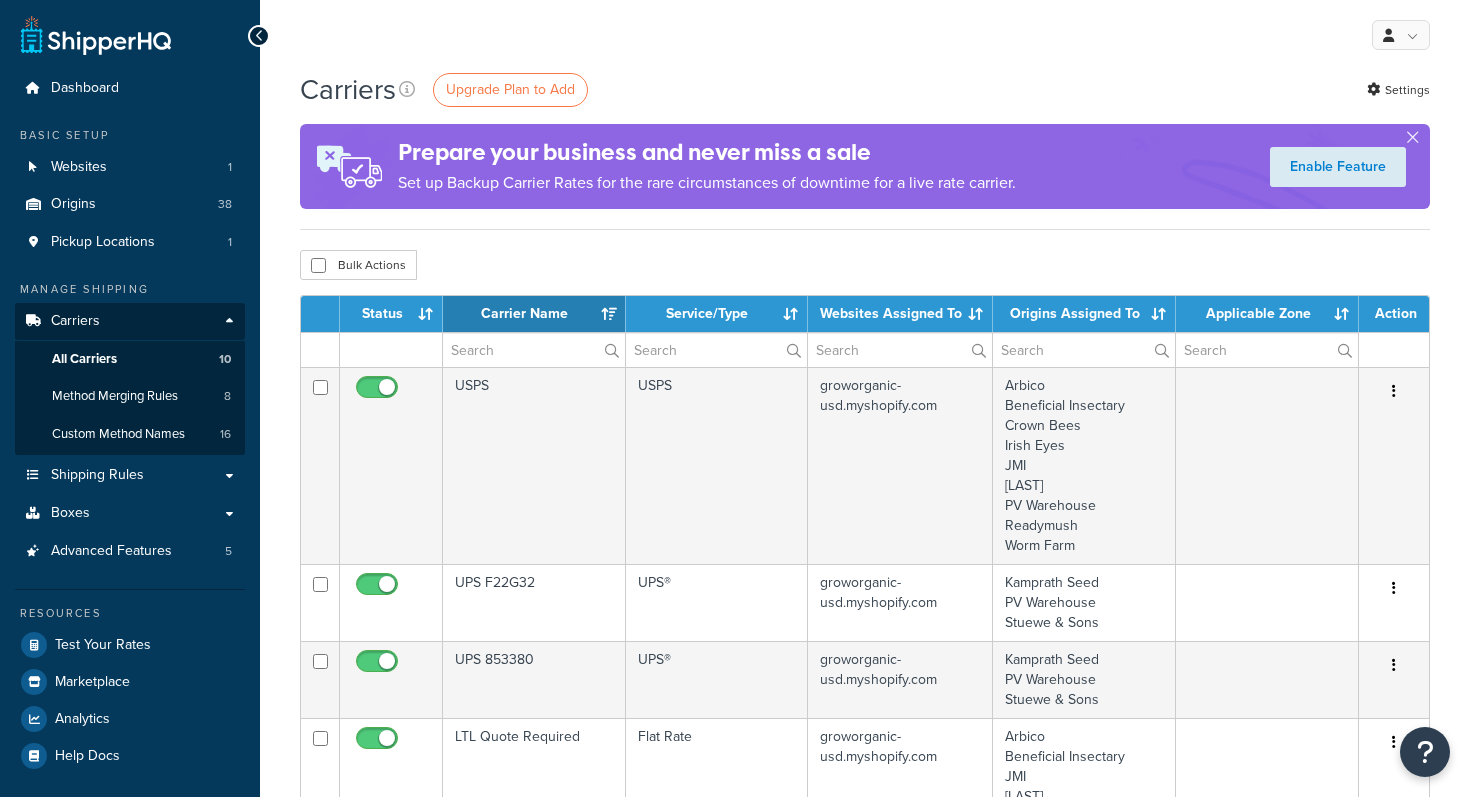 select on "15" 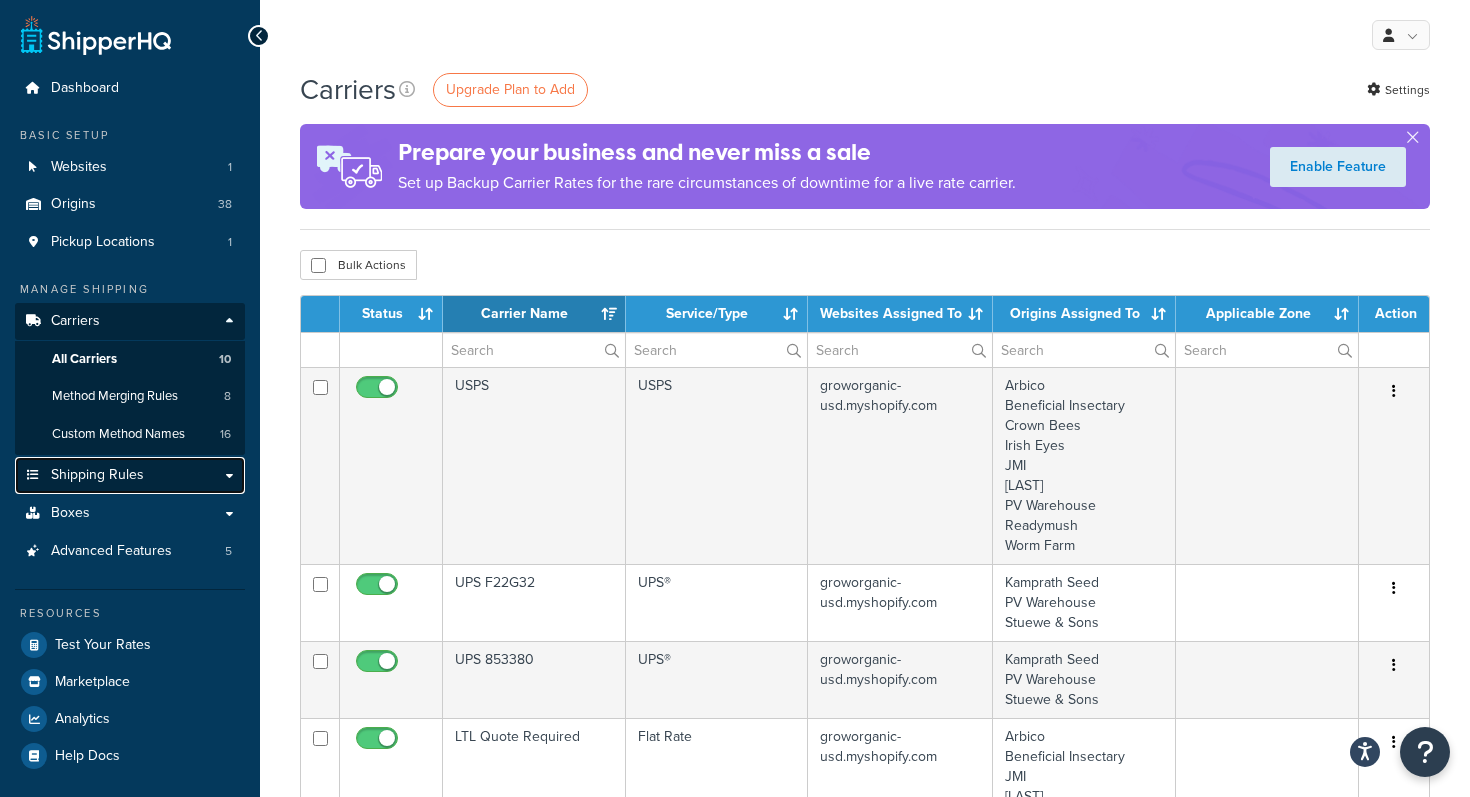 click on "Shipping Rules" at bounding box center (97, 475) 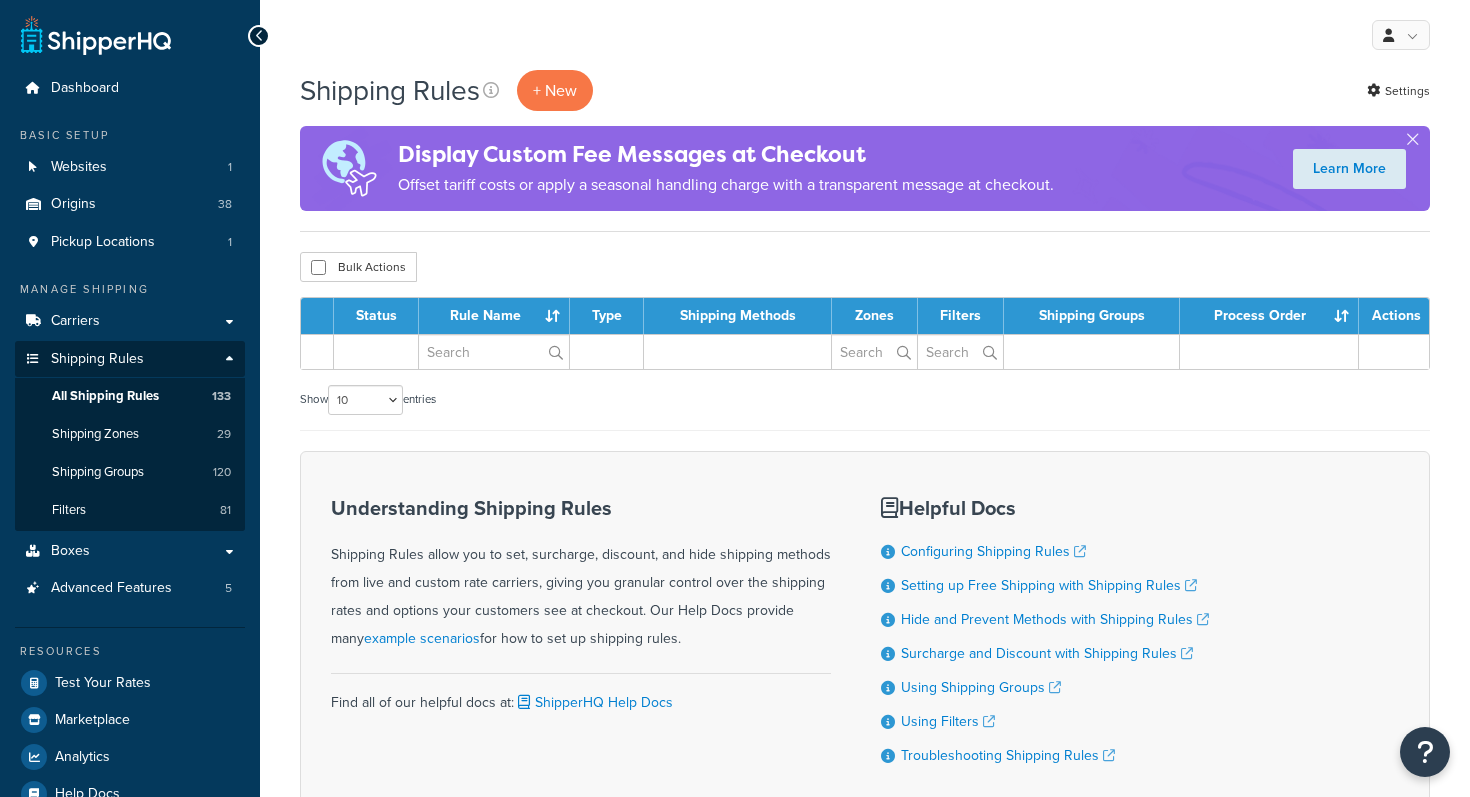 scroll, scrollTop: 0, scrollLeft: 0, axis: both 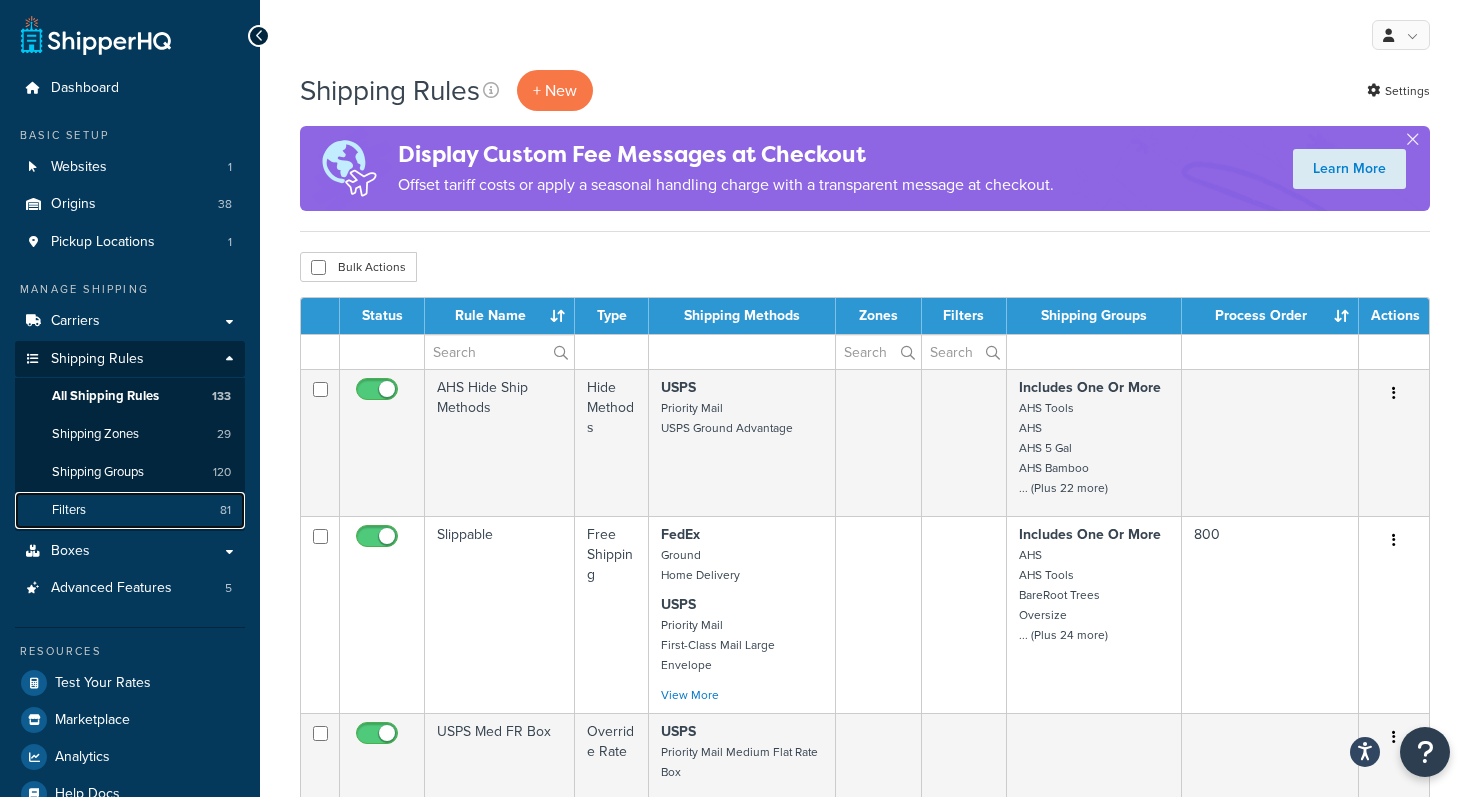 click on "Filters" at bounding box center [69, 510] 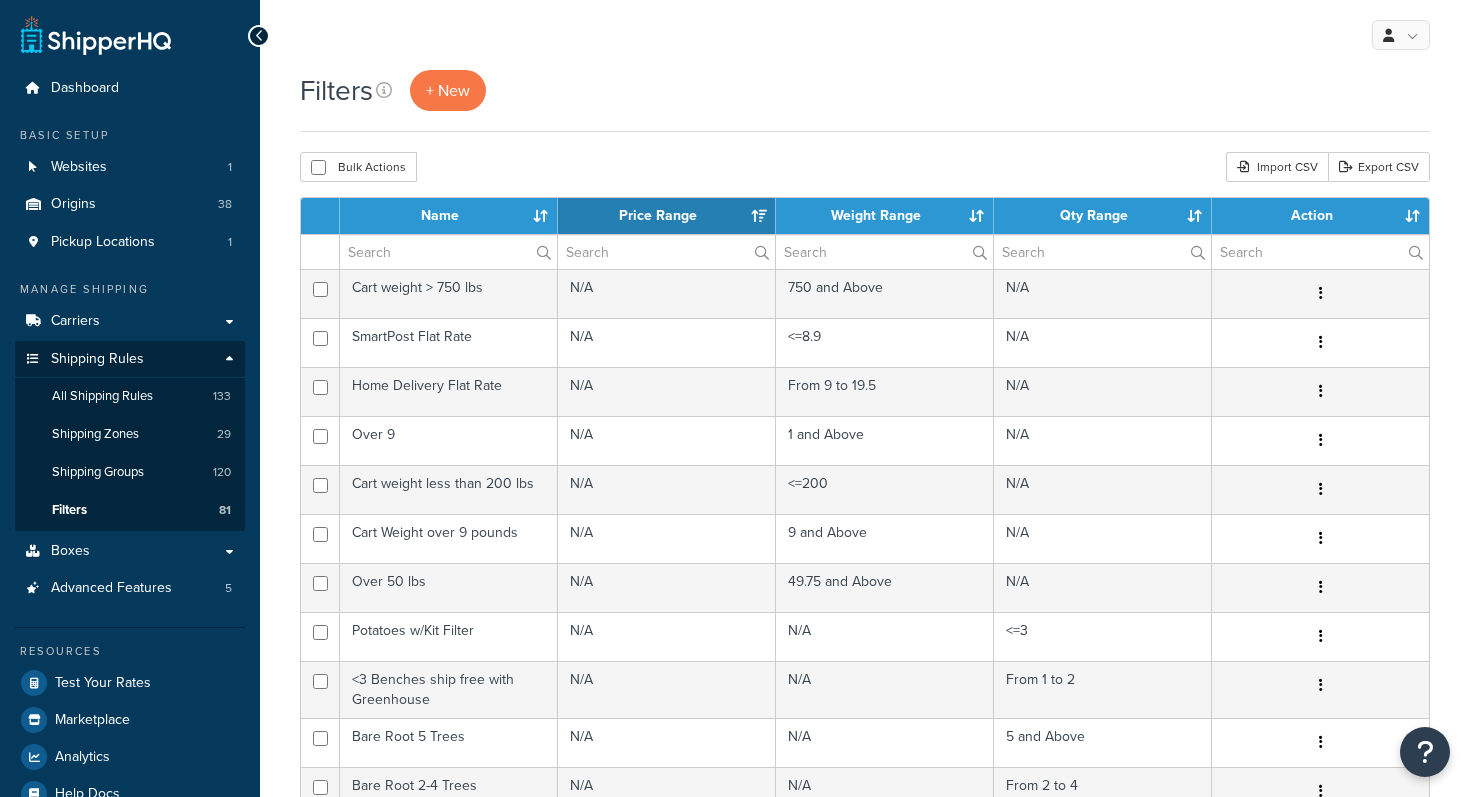 scroll, scrollTop: 0, scrollLeft: 0, axis: both 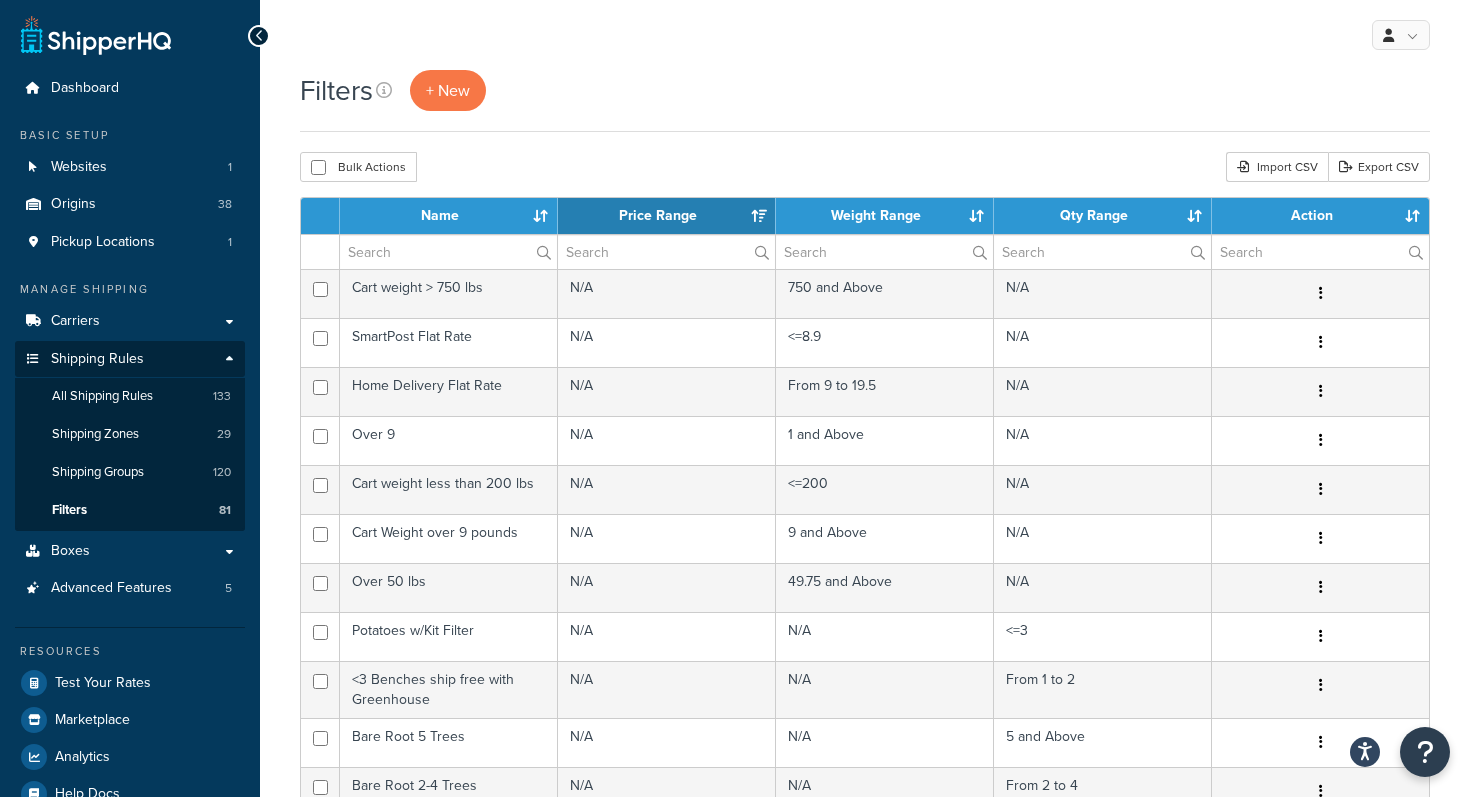 click on "Filters
+ New
Bulk Actions
Duplicate
Delete
Import CSV
Export CSV
Contact Us
Send Us A Message
*" at bounding box center (865, 756) 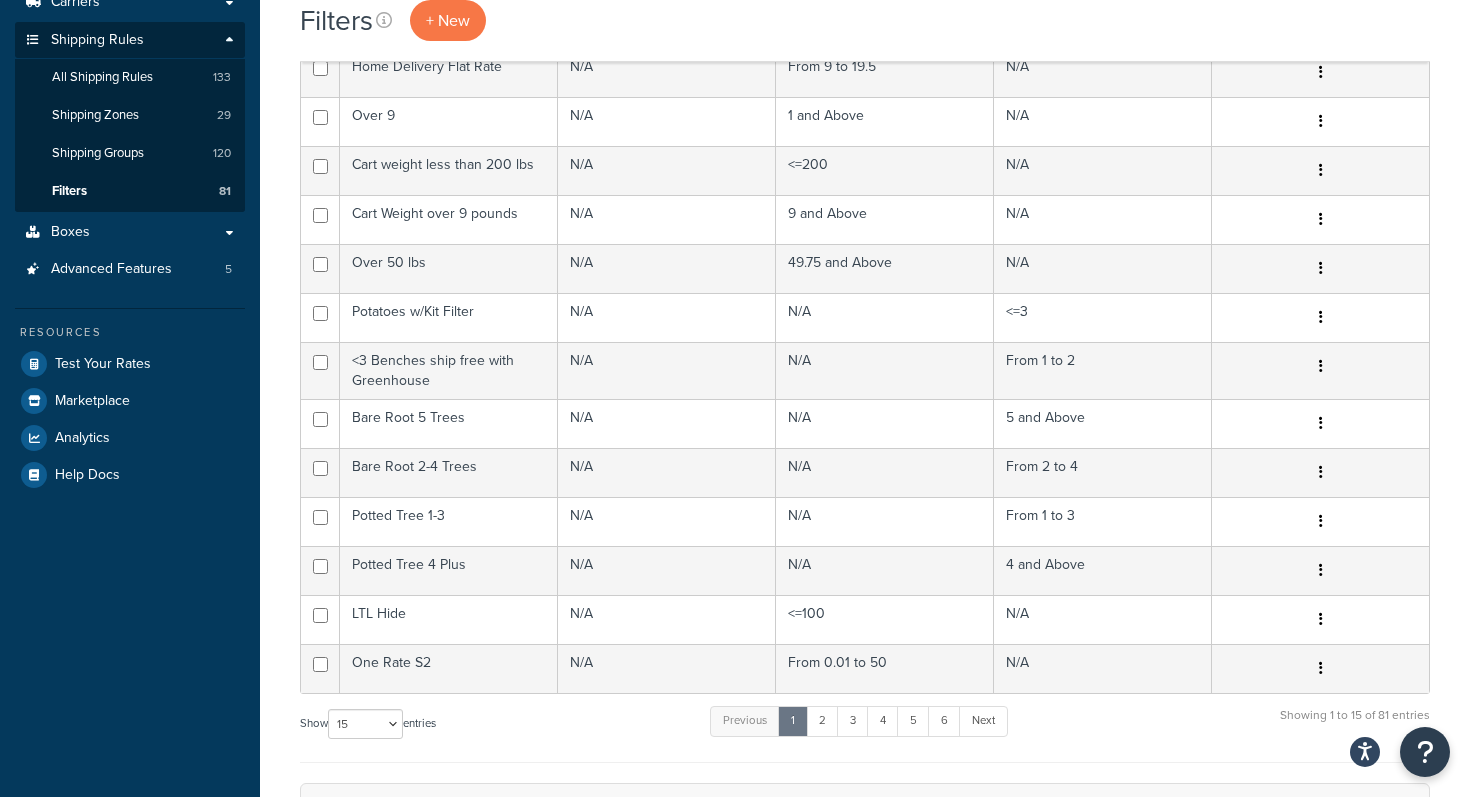 scroll, scrollTop: 320, scrollLeft: 0, axis: vertical 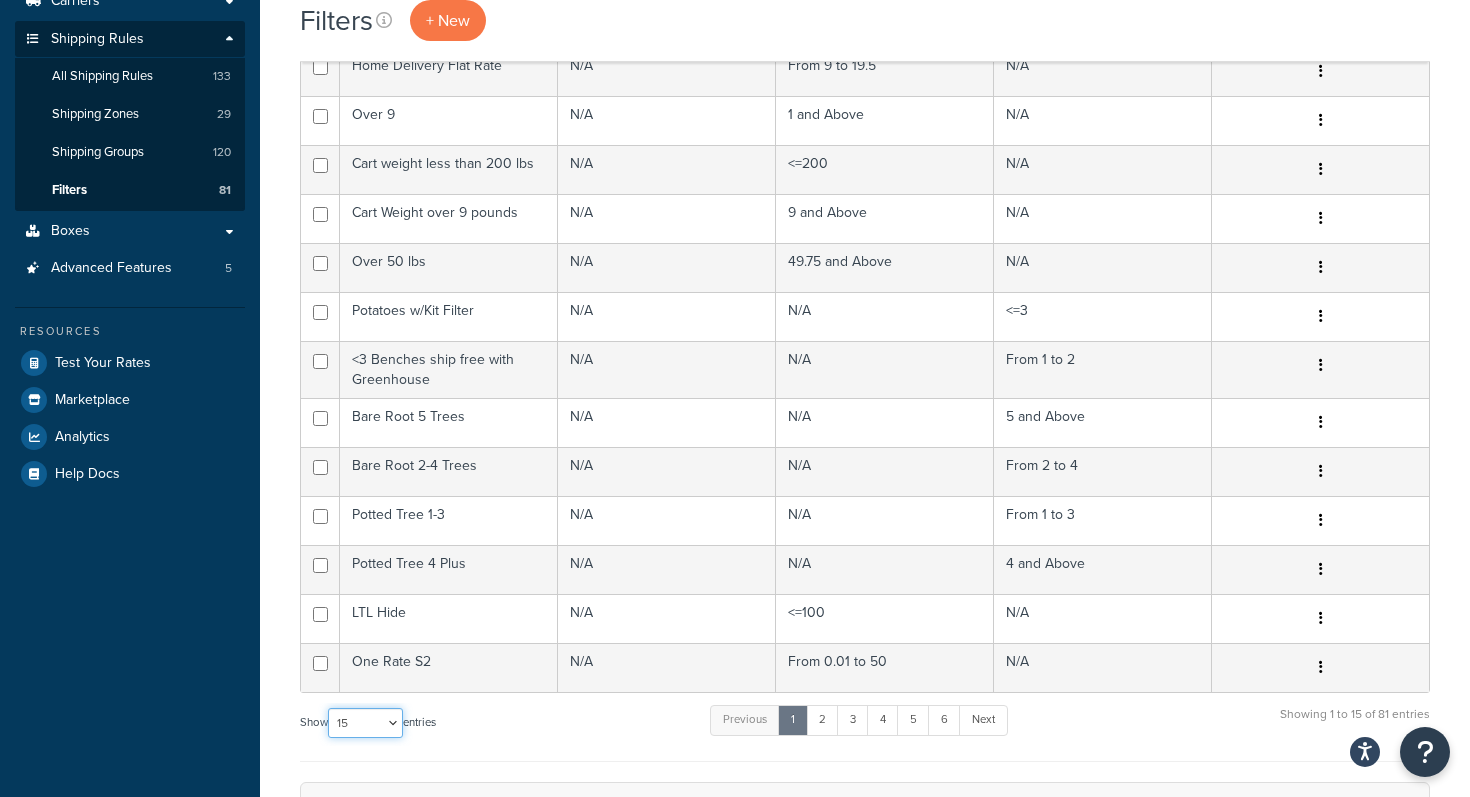 click on "10 15 25 50 100" at bounding box center [365, 723] 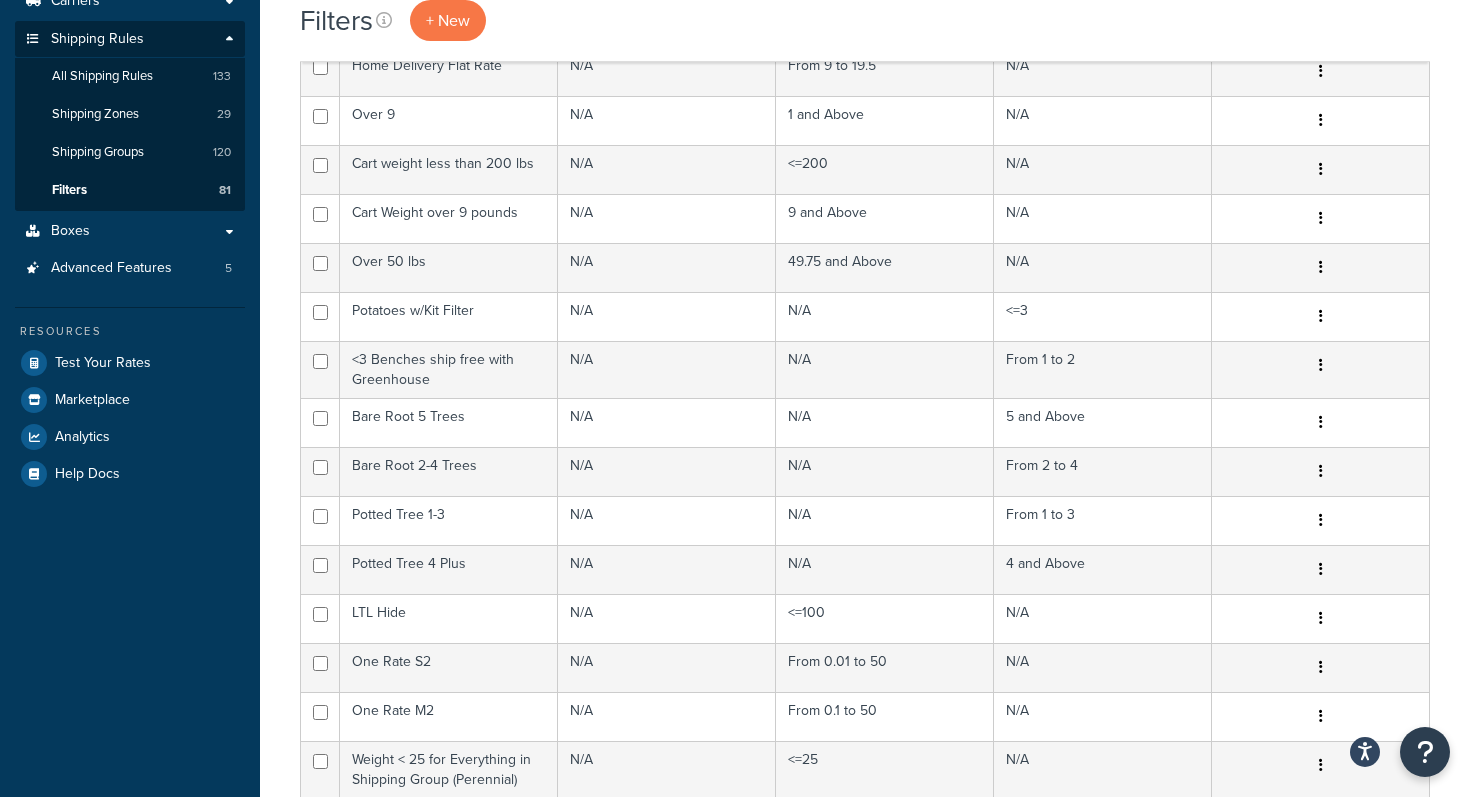click on "Filters
+ New
Bulk Actions
Duplicate
Delete
Import CSV
Export CSV
Contact Us
Send Us A Message
*" at bounding box center [865, 2181] 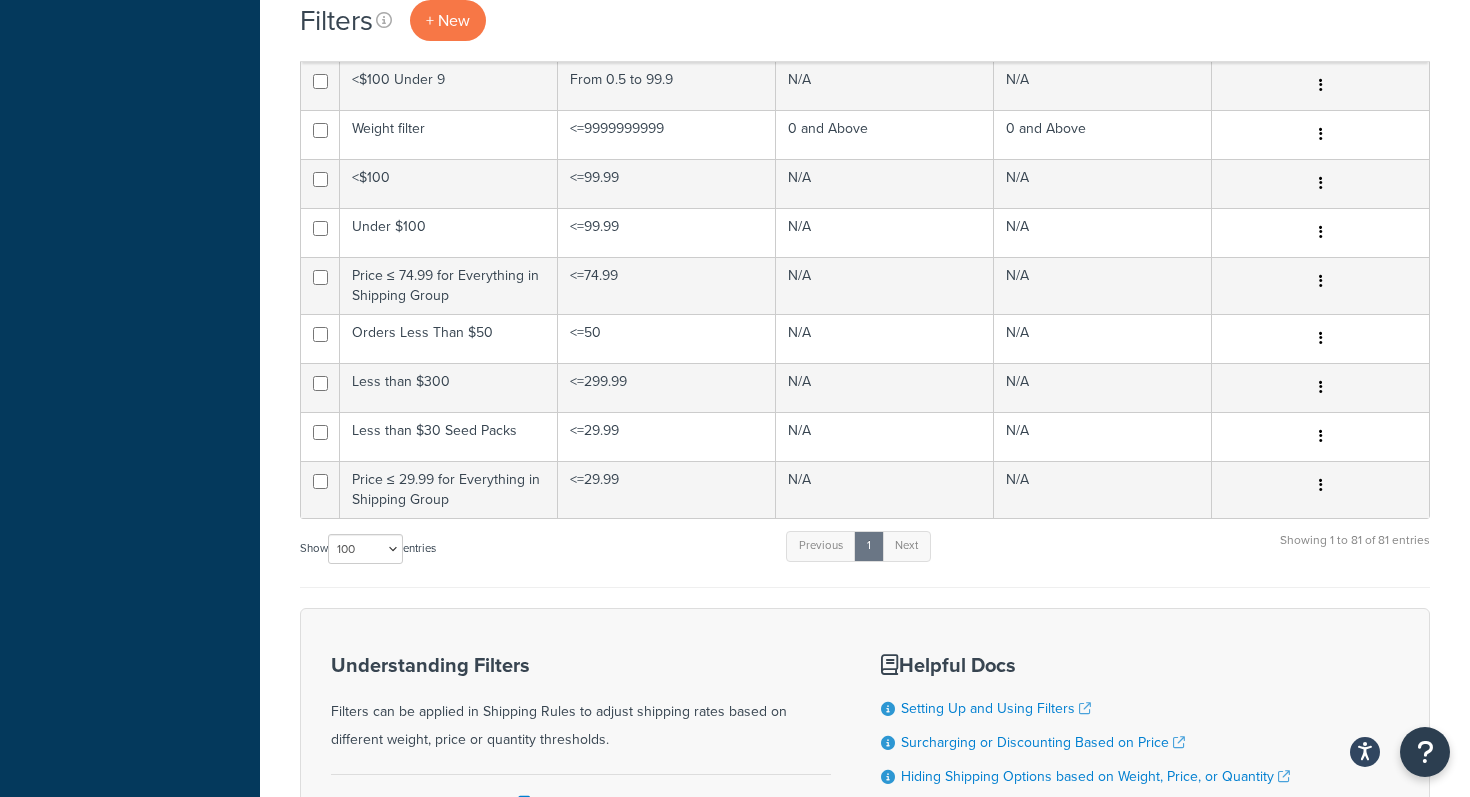 scroll, scrollTop: 4005, scrollLeft: 0, axis: vertical 